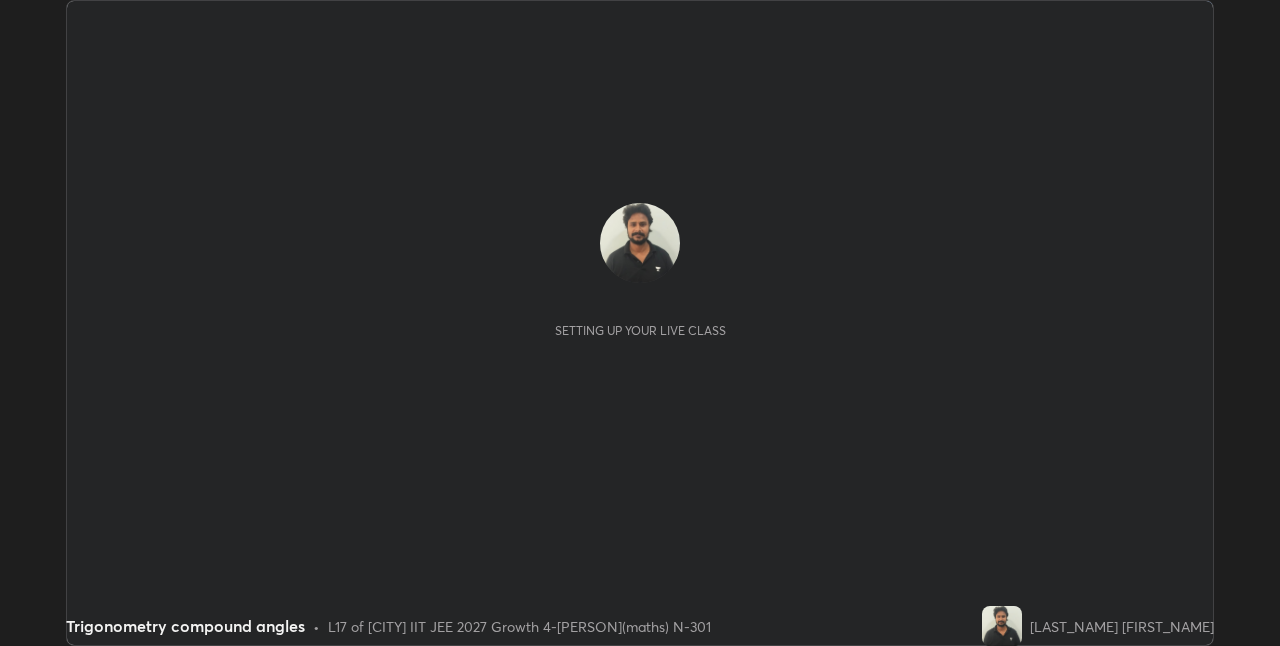 scroll, scrollTop: 0, scrollLeft: 0, axis: both 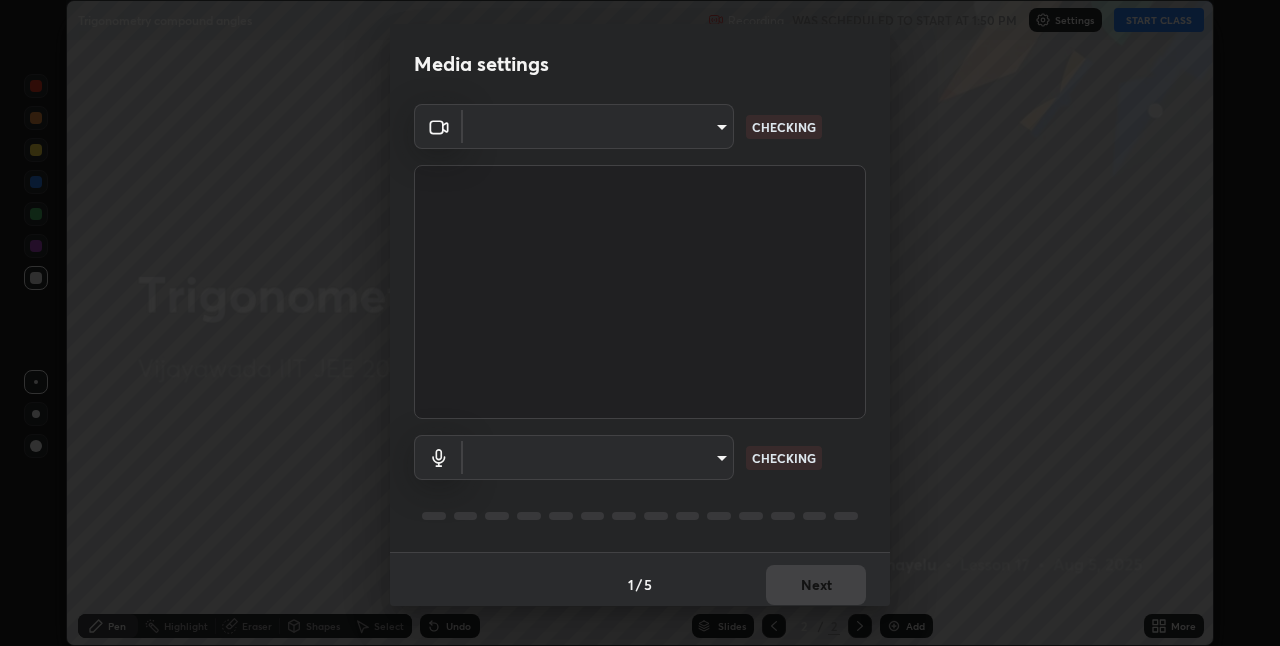 type on "e73d2c6d92d5eb4330bdac1748542d82cafb8f7456d61f7475a533174482276f" 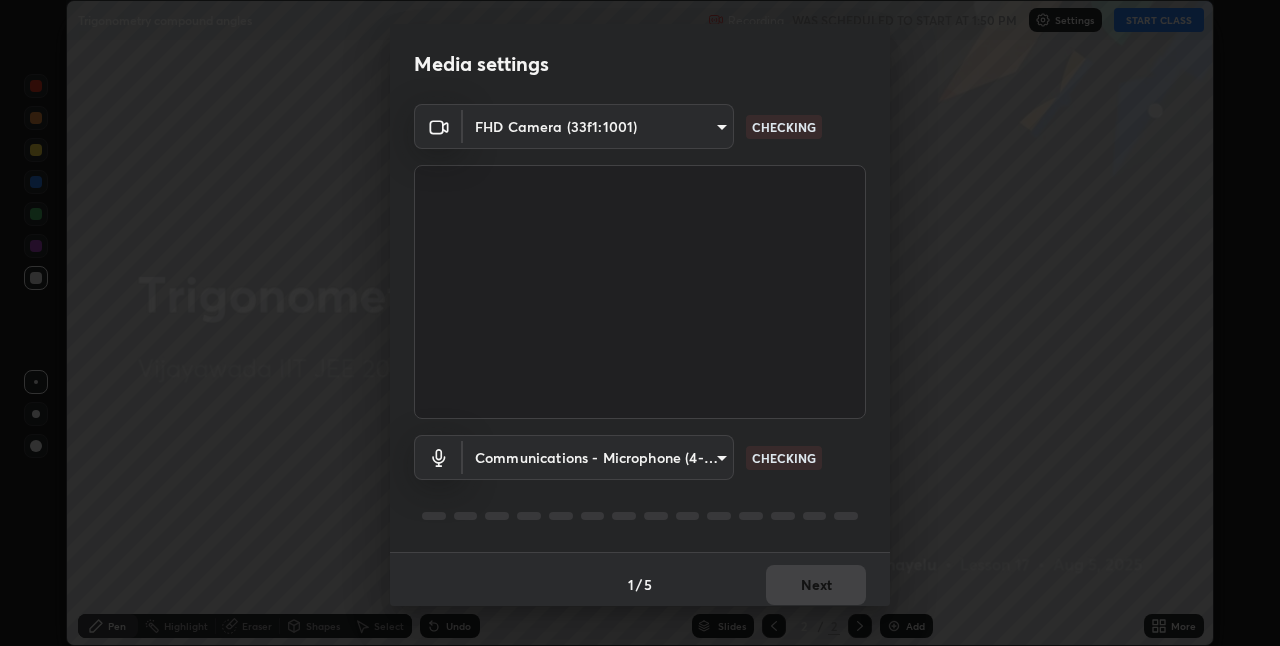 scroll, scrollTop: 10, scrollLeft: 0, axis: vertical 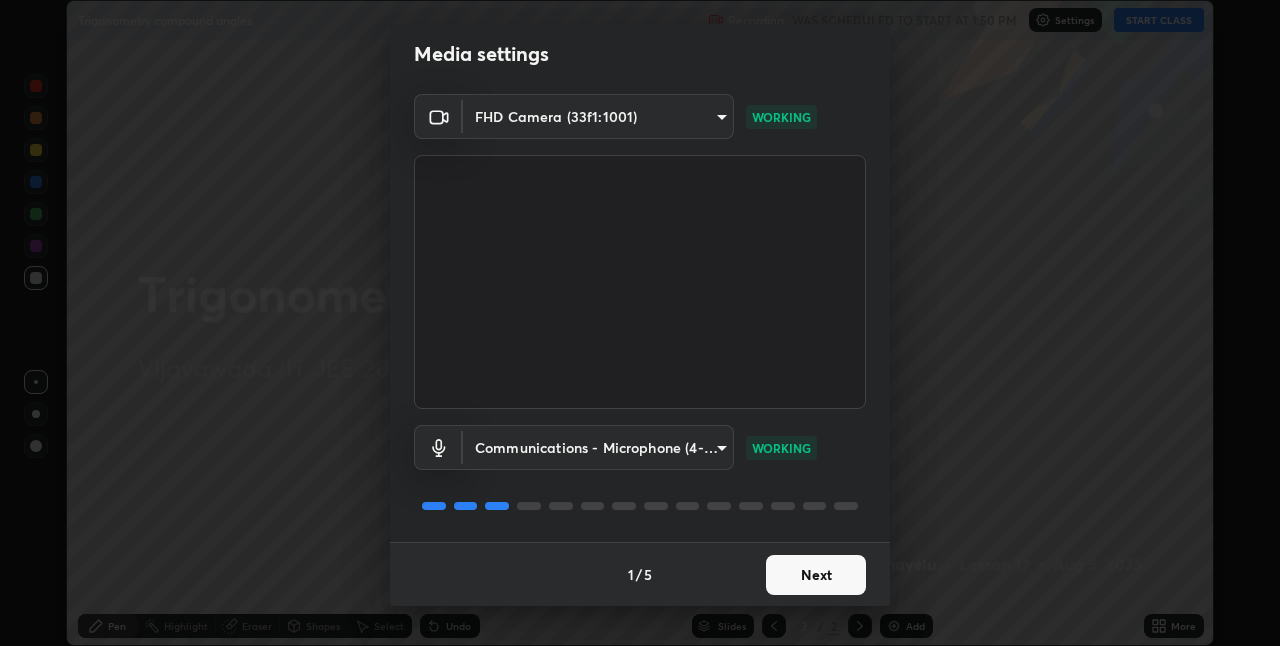 click on "Next" at bounding box center [816, 575] 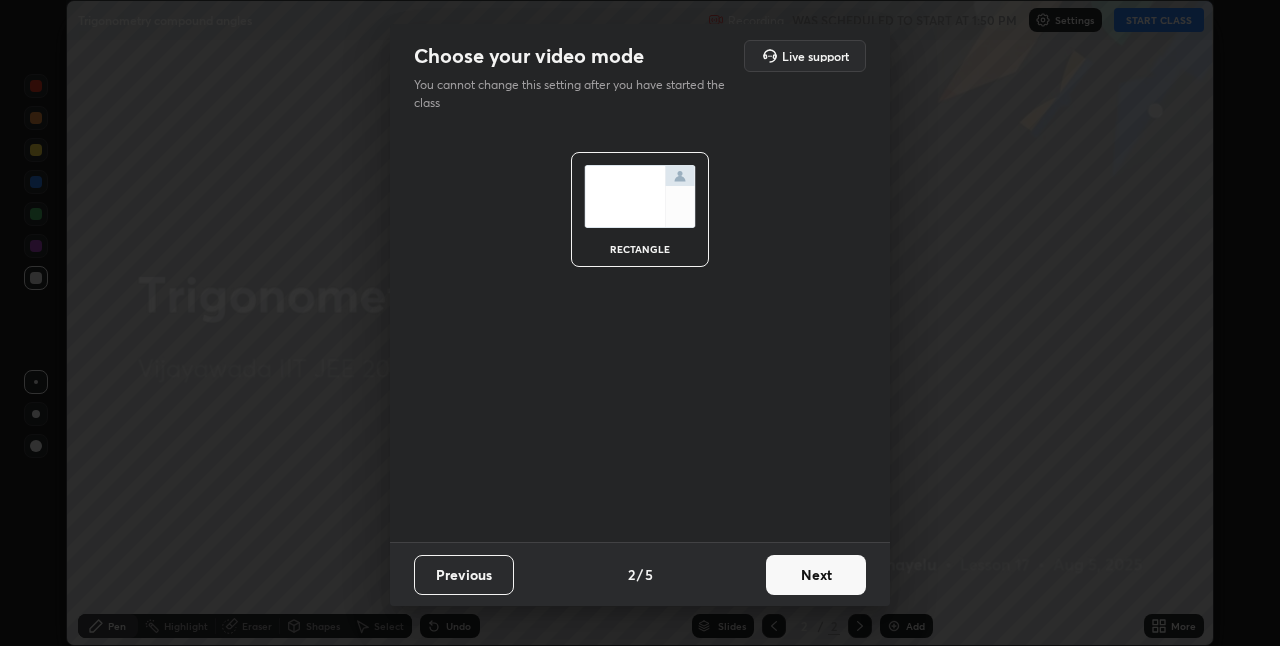 scroll, scrollTop: 0, scrollLeft: 0, axis: both 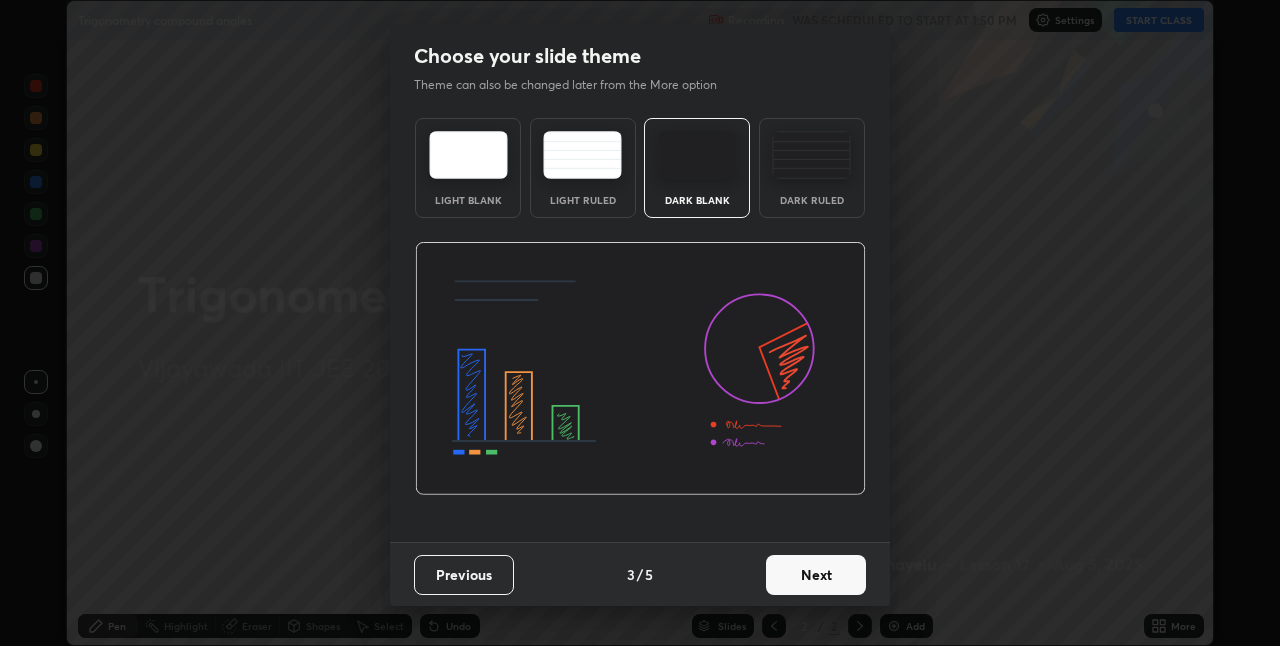 click on "Next" at bounding box center (816, 575) 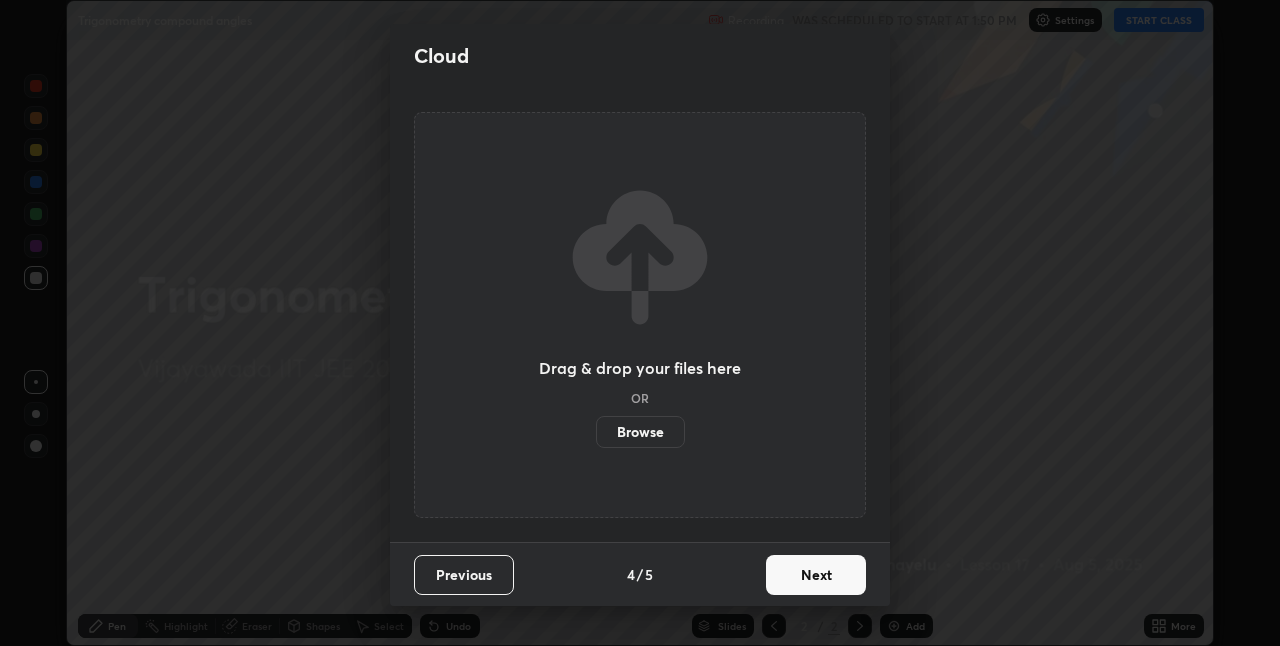 click on "Next" at bounding box center [816, 575] 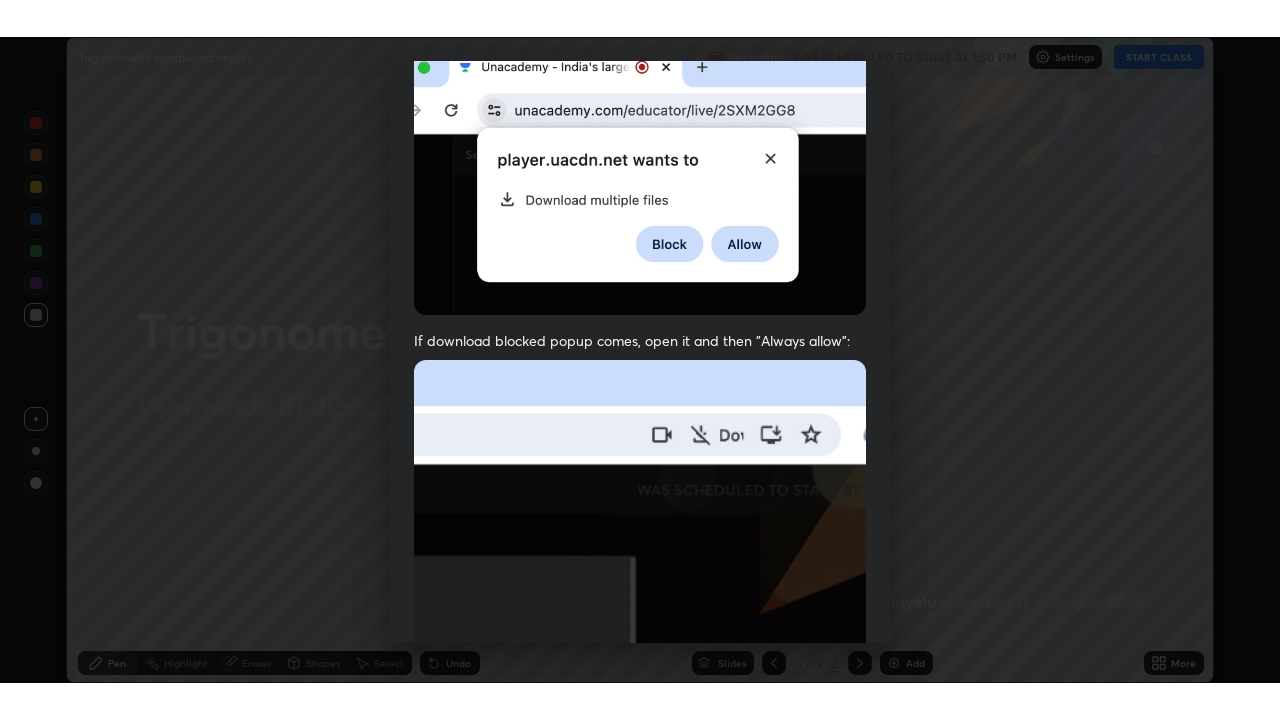 scroll, scrollTop: 418, scrollLeft: 0, axis: vertical 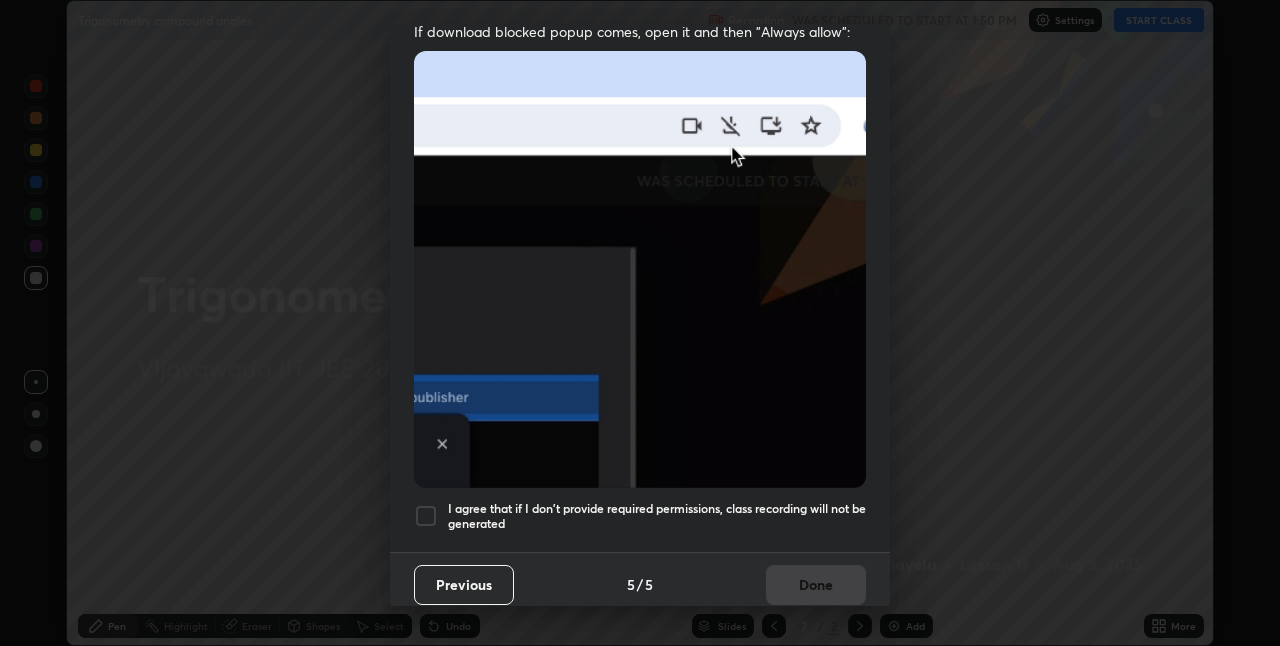 click at bounding box center (426, 516) 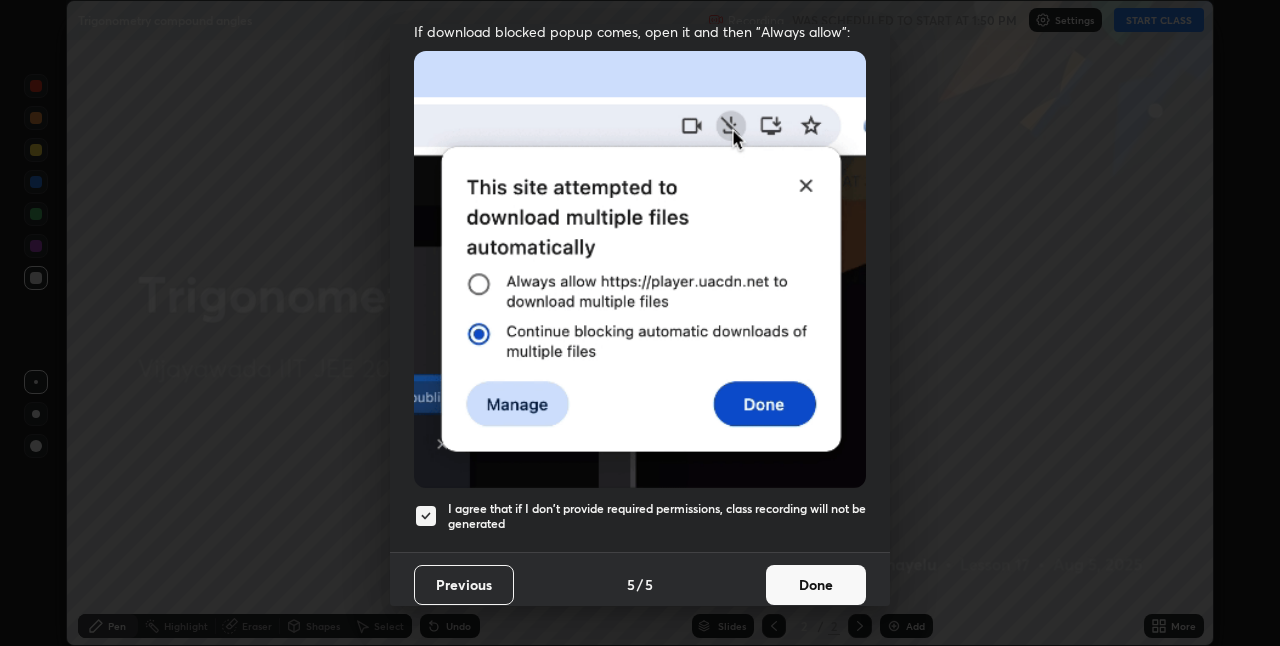 click on "Done" at bounding box center (816, 585) 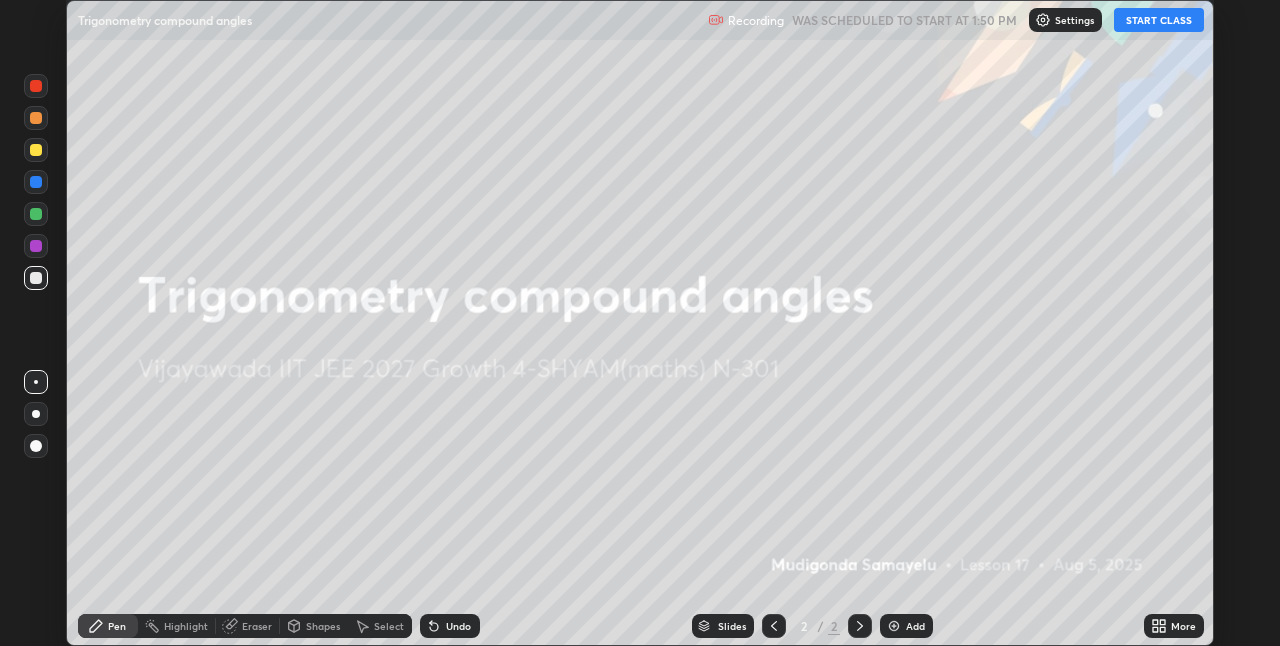 click on "START CLASS" at bounding box center [1159, 20] 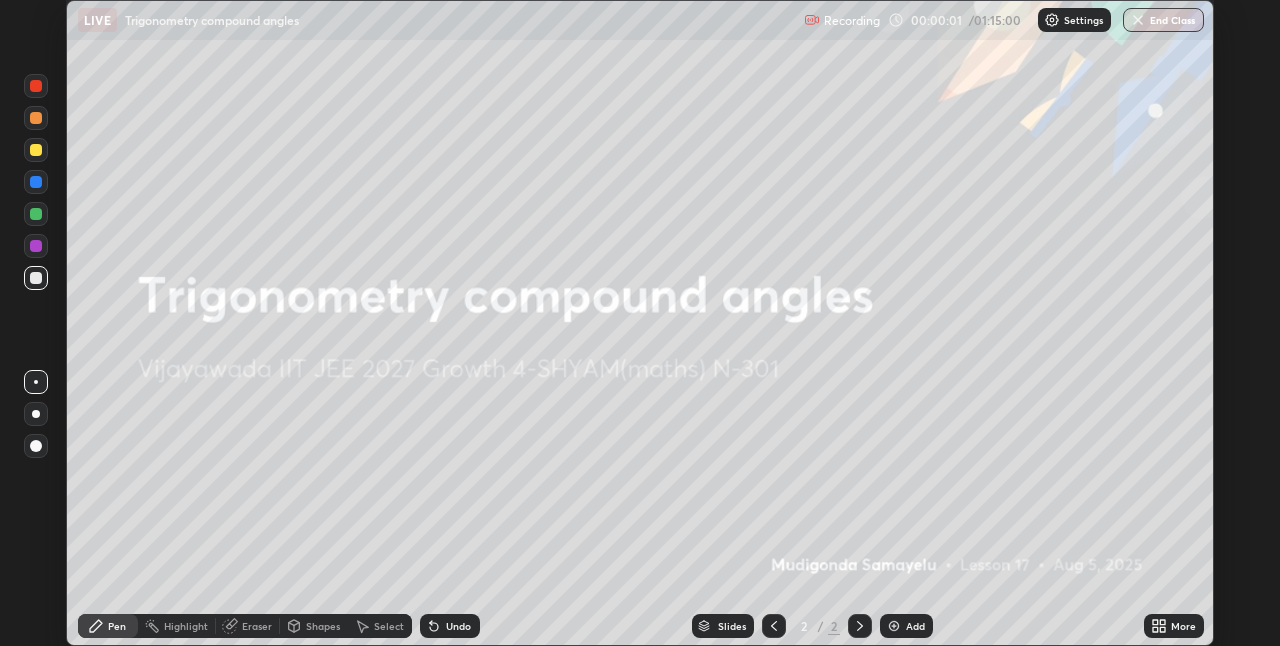 click on "Add" at bounding box center [906, 626] 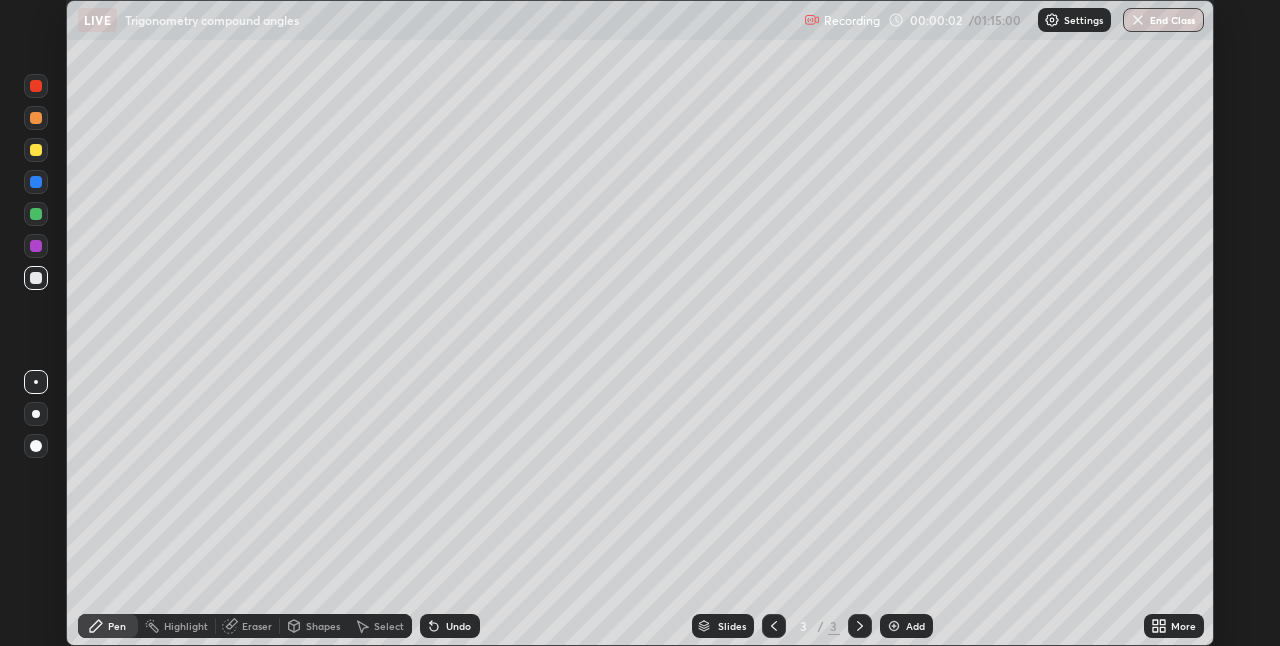click on "More" at bounding box center [1174, 626] 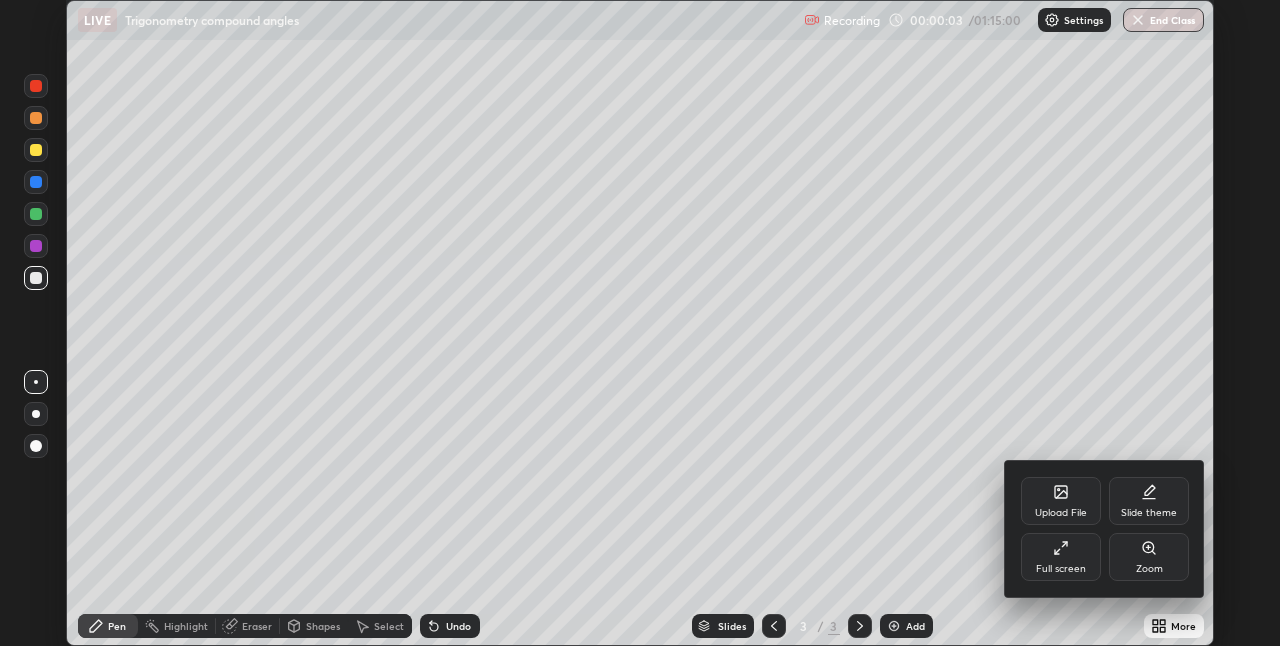 click 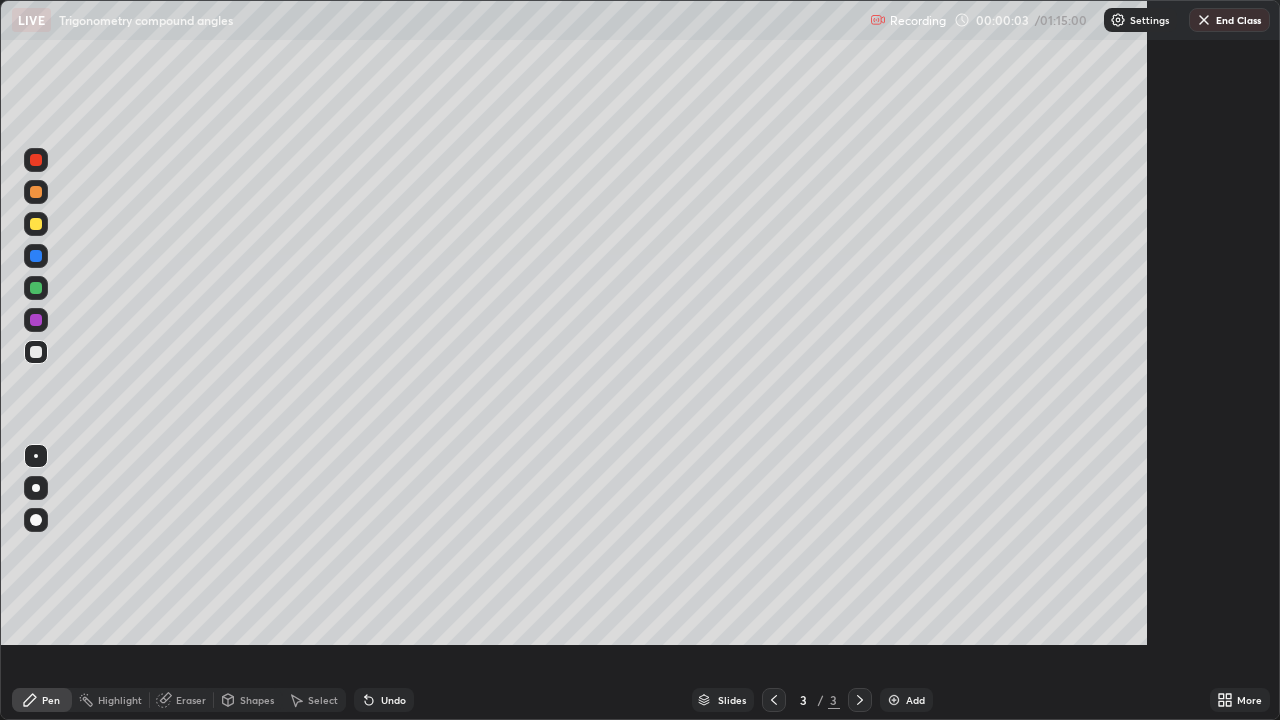 scroll, scrollTop: 99280, scrollLeft: 98720, axis: both 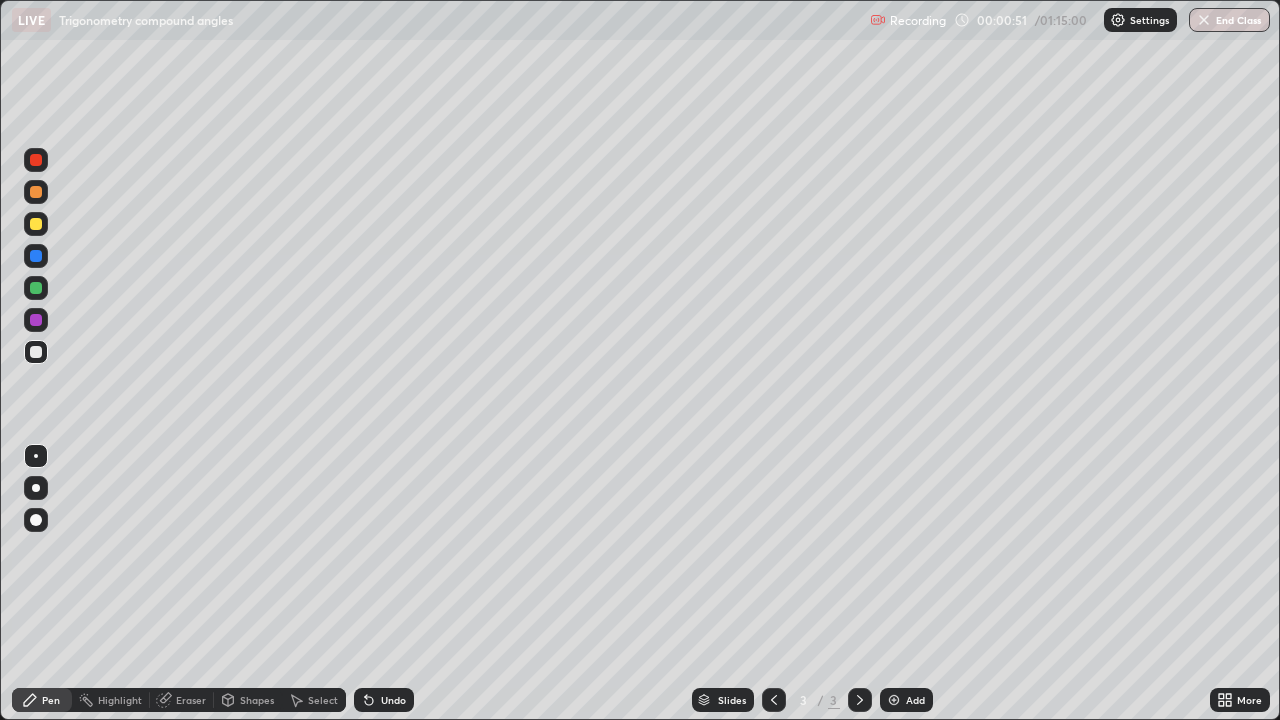 click on "Pen" at bounding box center (51, 700) 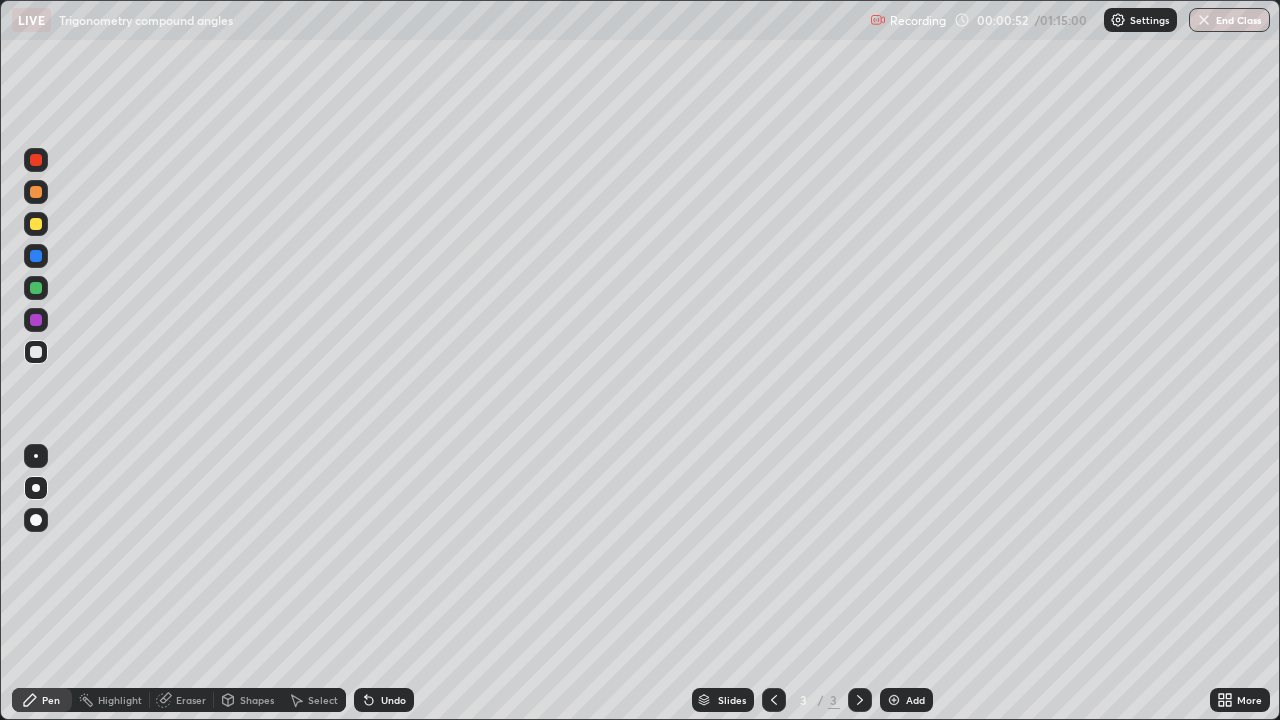 click at bounding box center (36, 520) 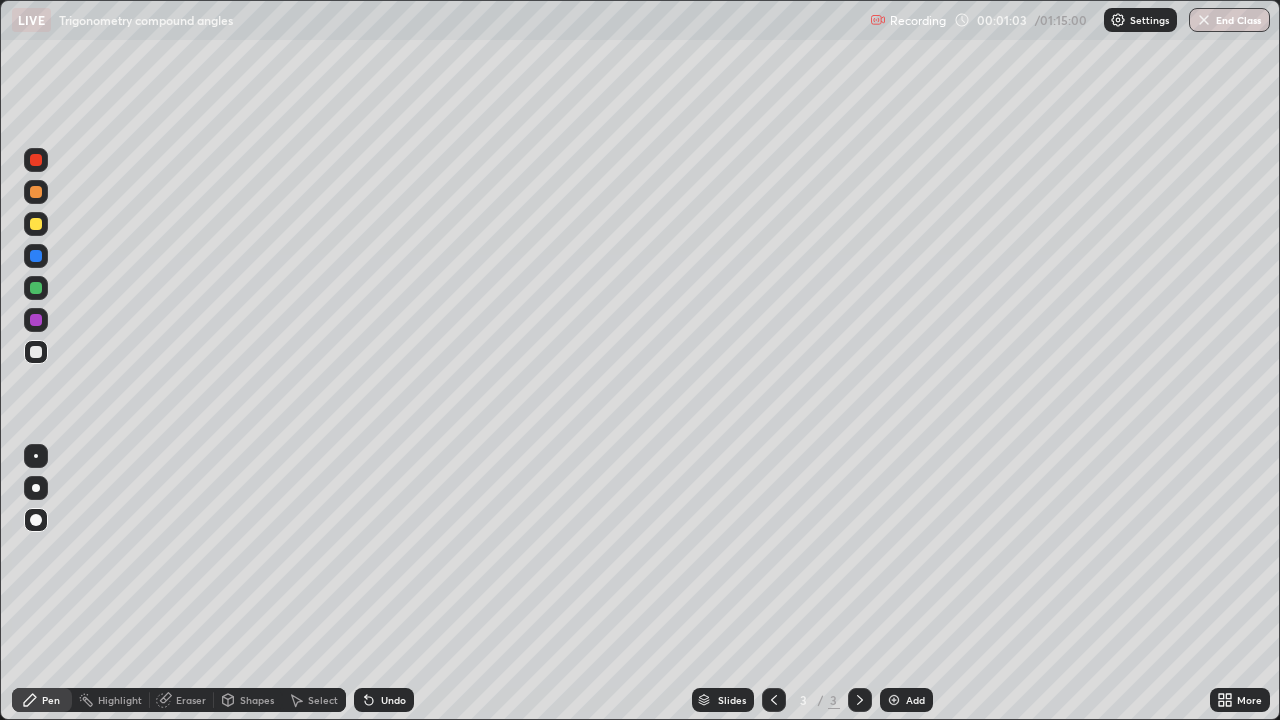 click on "Eraser" at bounding box center [182, 700] 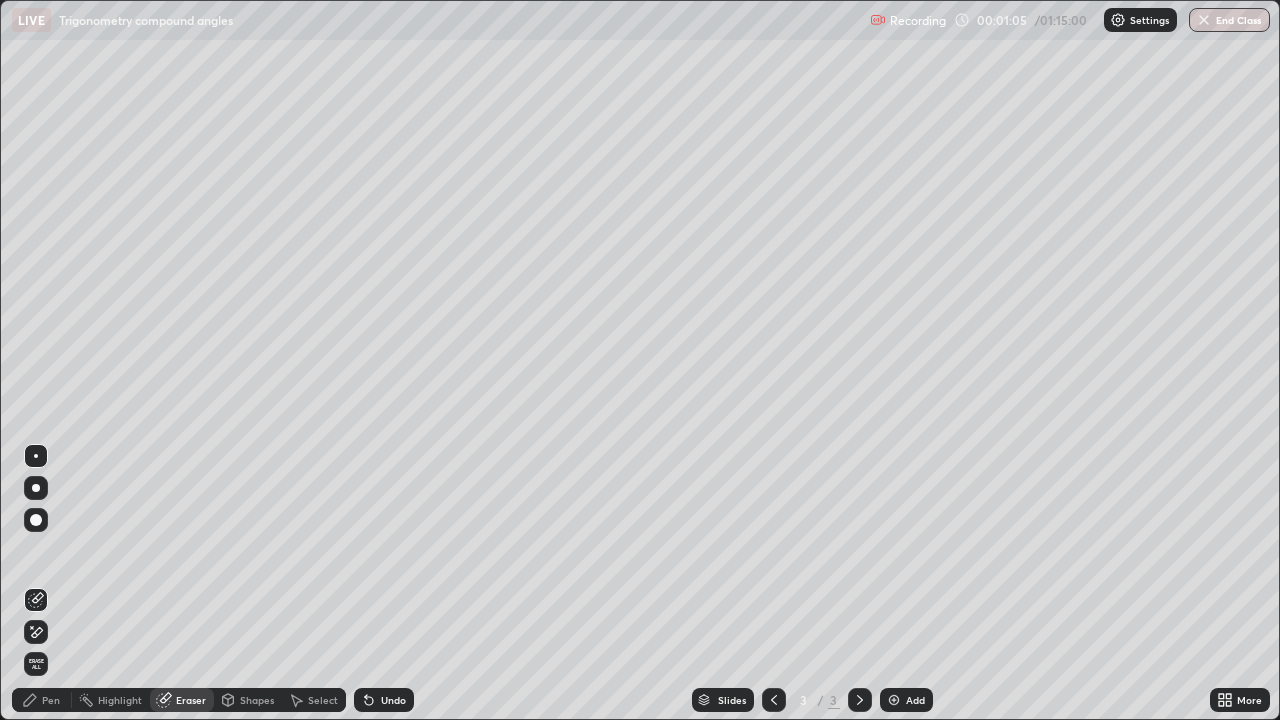 click on "Pen" at bounding box center (51, 700) 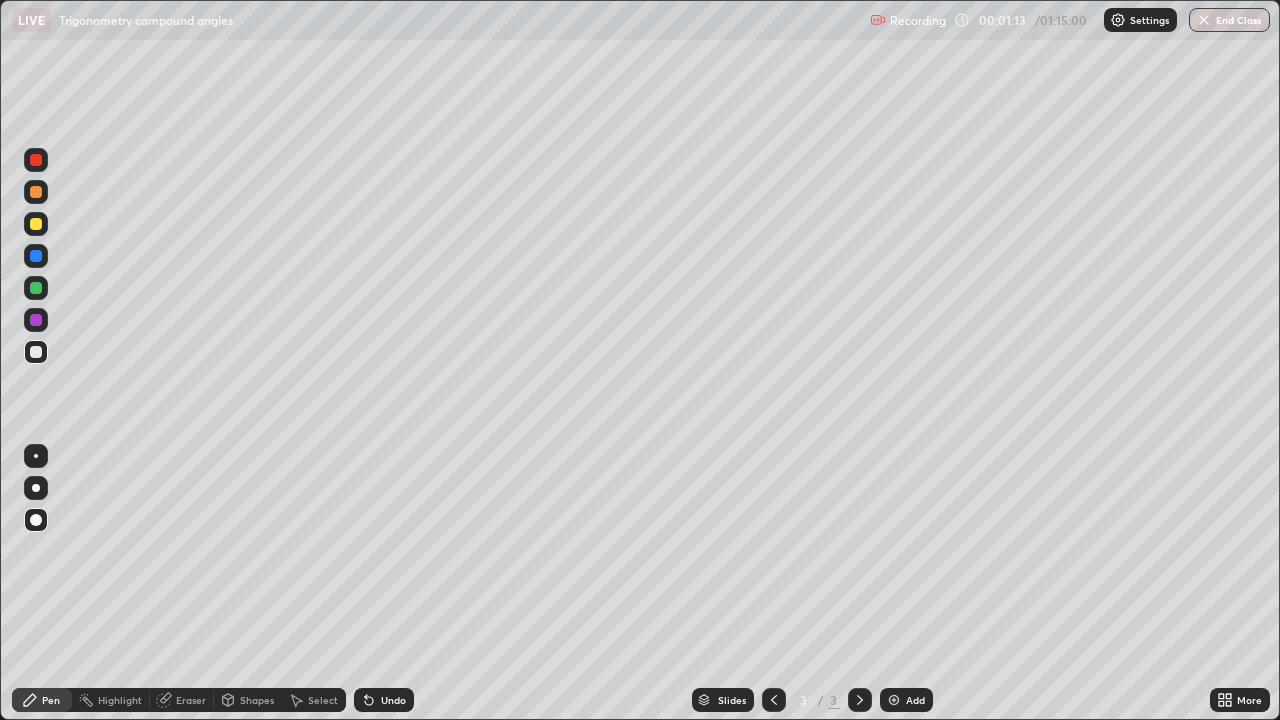 click on "Shapes" at bounding box center [257, 700] 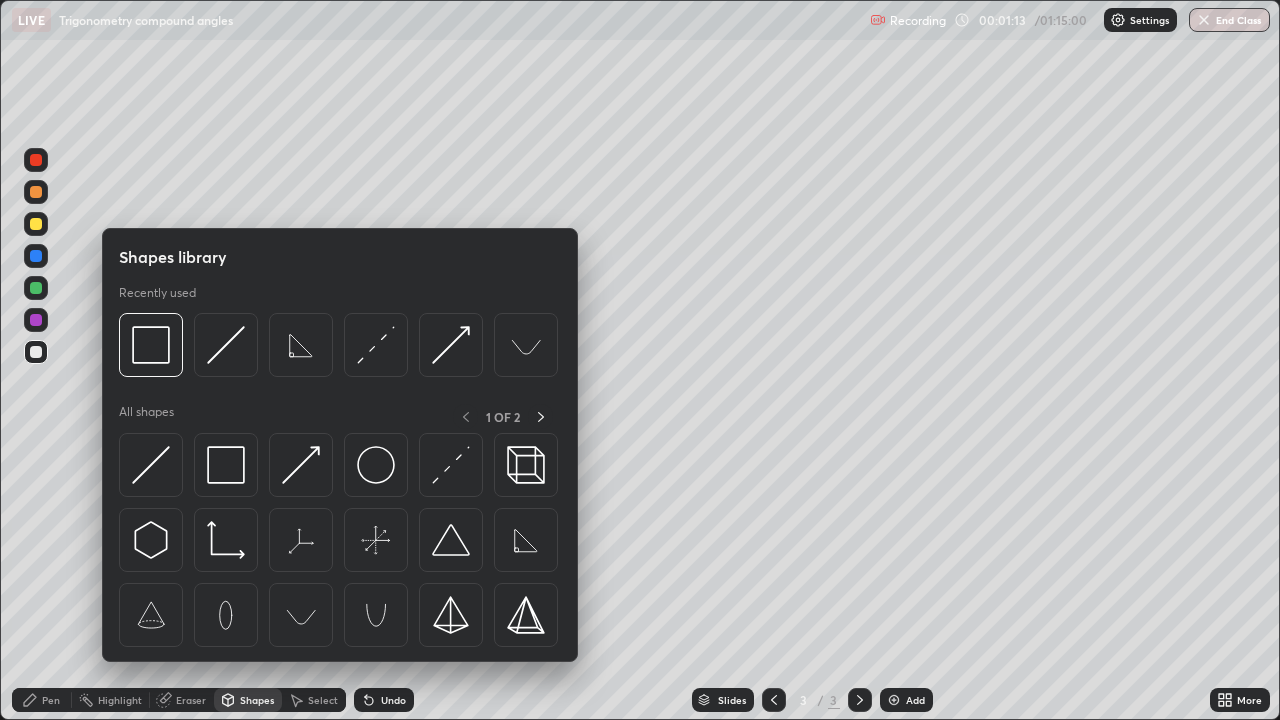 click at bounding box center (226, 465) 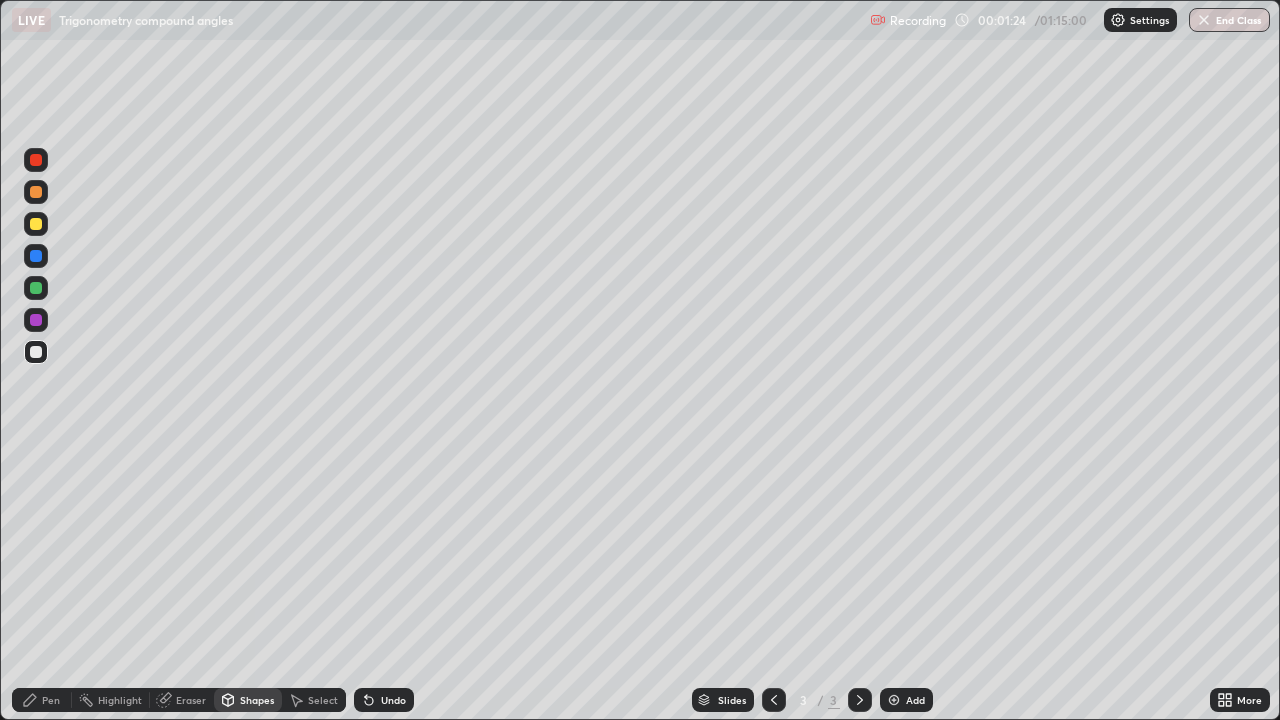 click on "Undo" at bounding box center [393, 700] 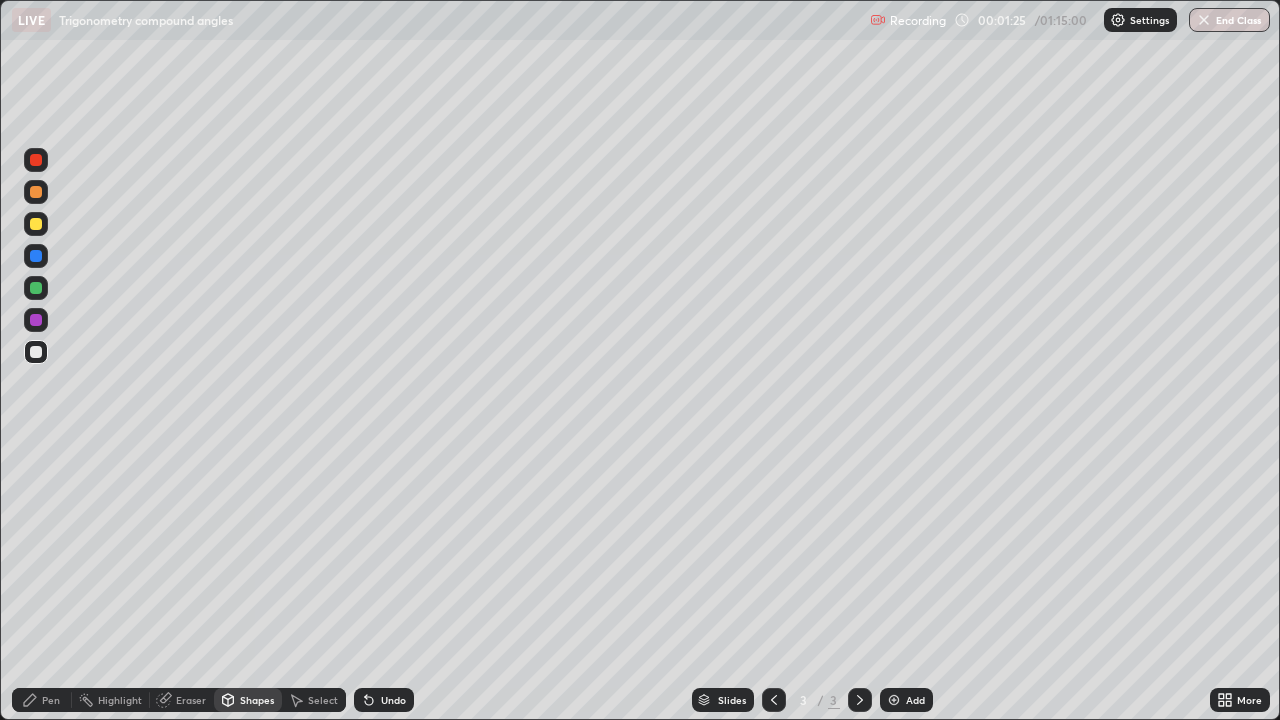 click on "Pen" at bounding box center [51, 700] 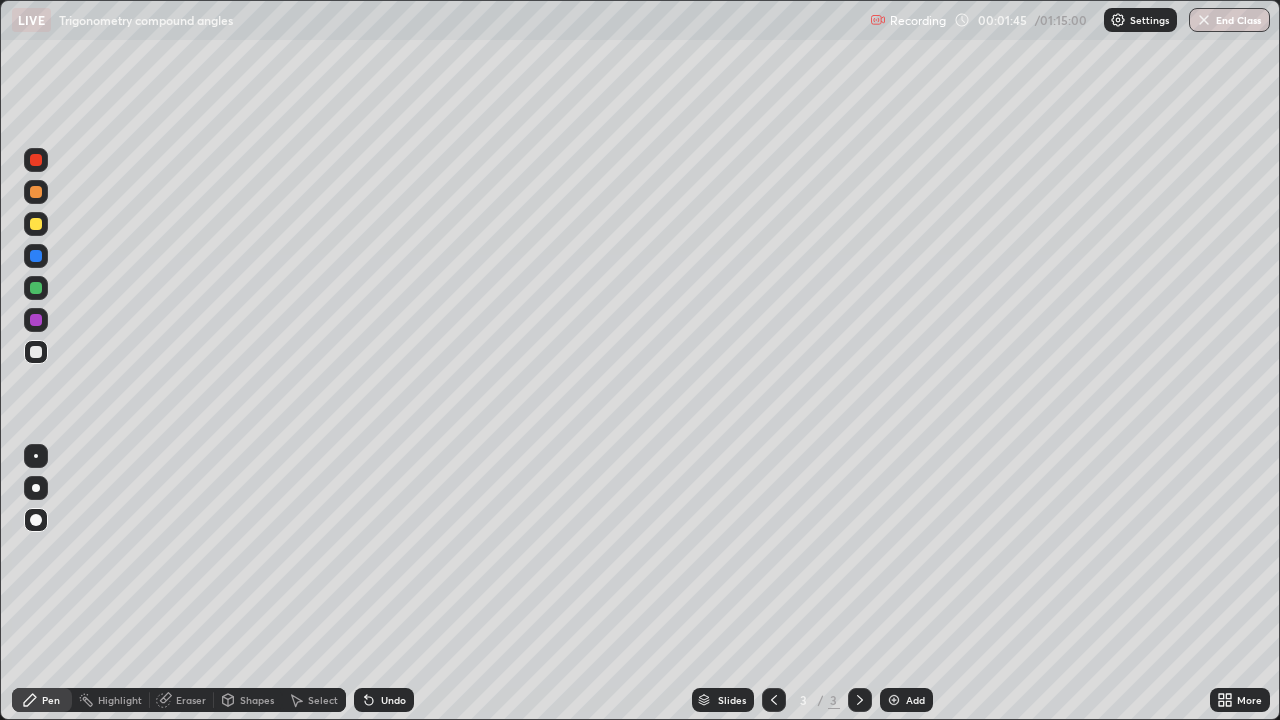 click on "Eraser" at bounding box center [191, 700] 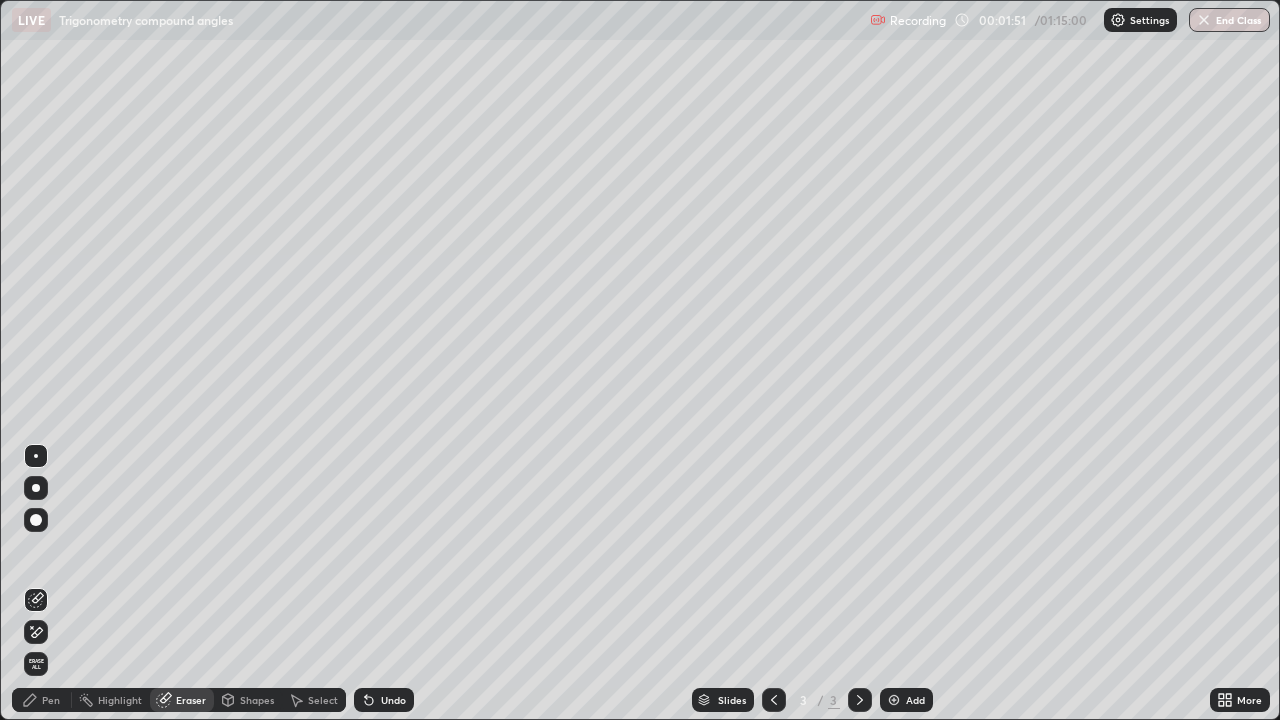 click on "Pen" at bounding box center (51, 700) 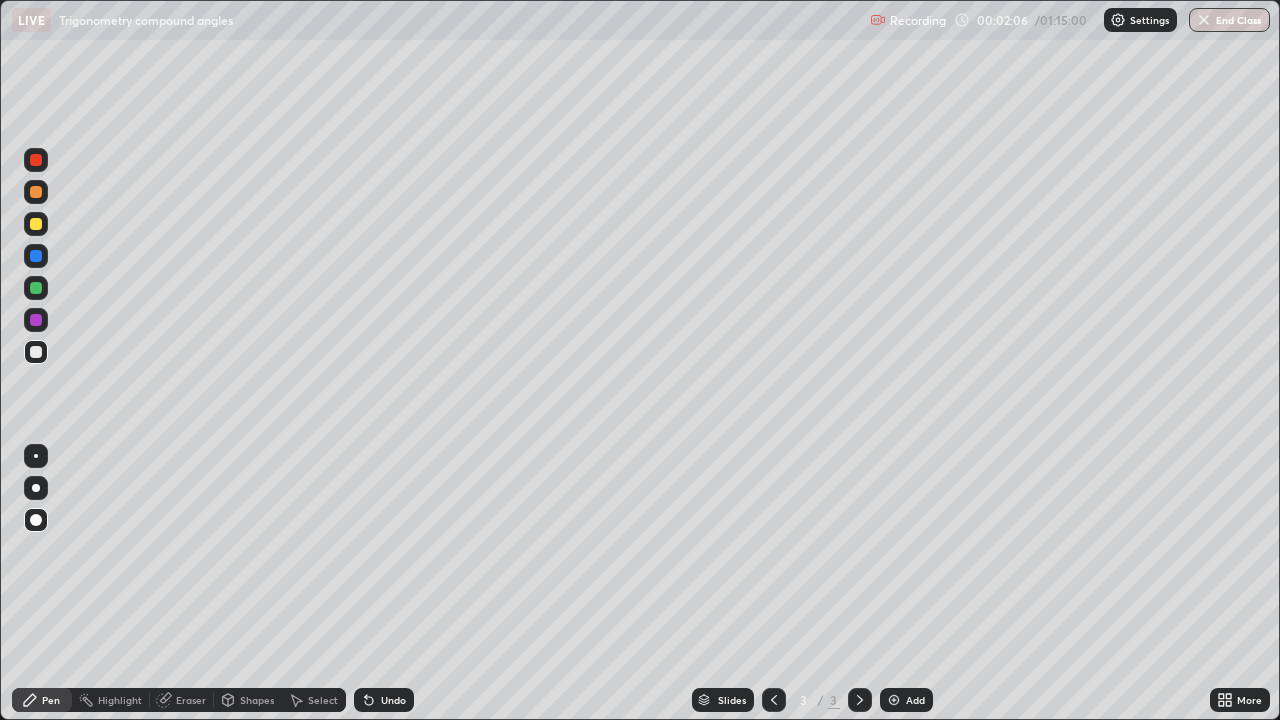 click on "Shapes" at bounding box center [248, 700] 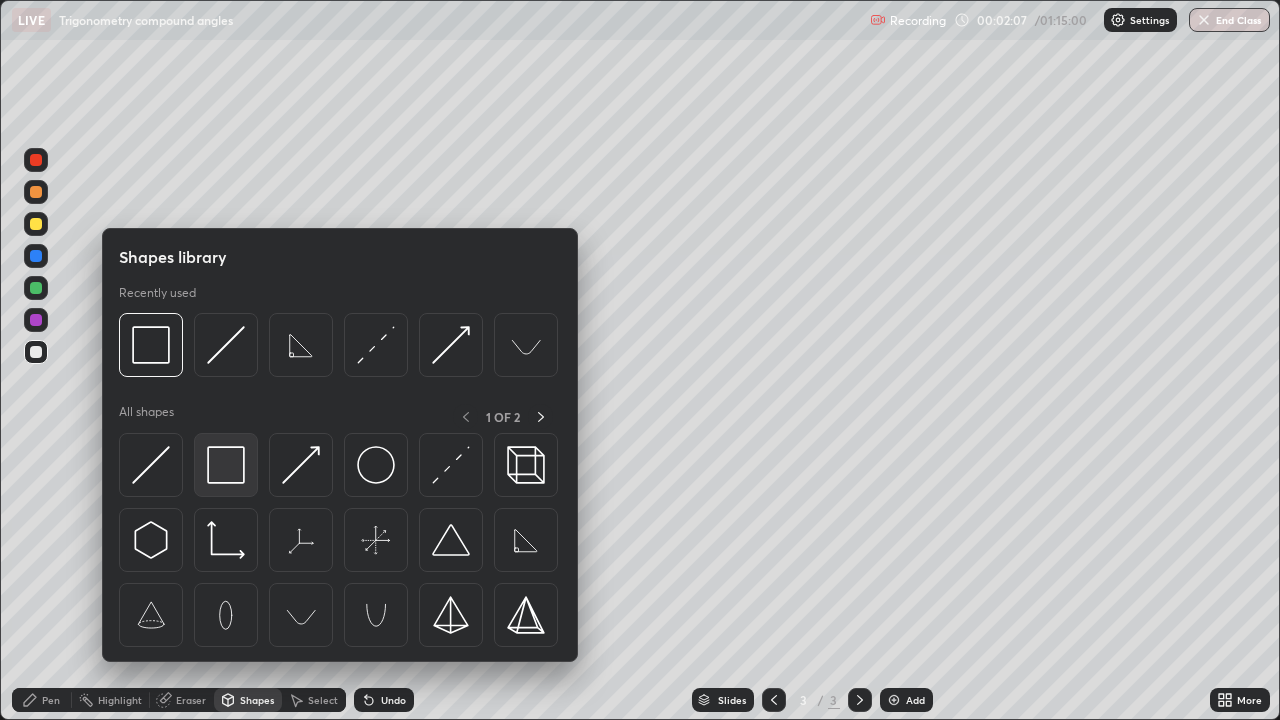 click at bounding box center (226, 465) 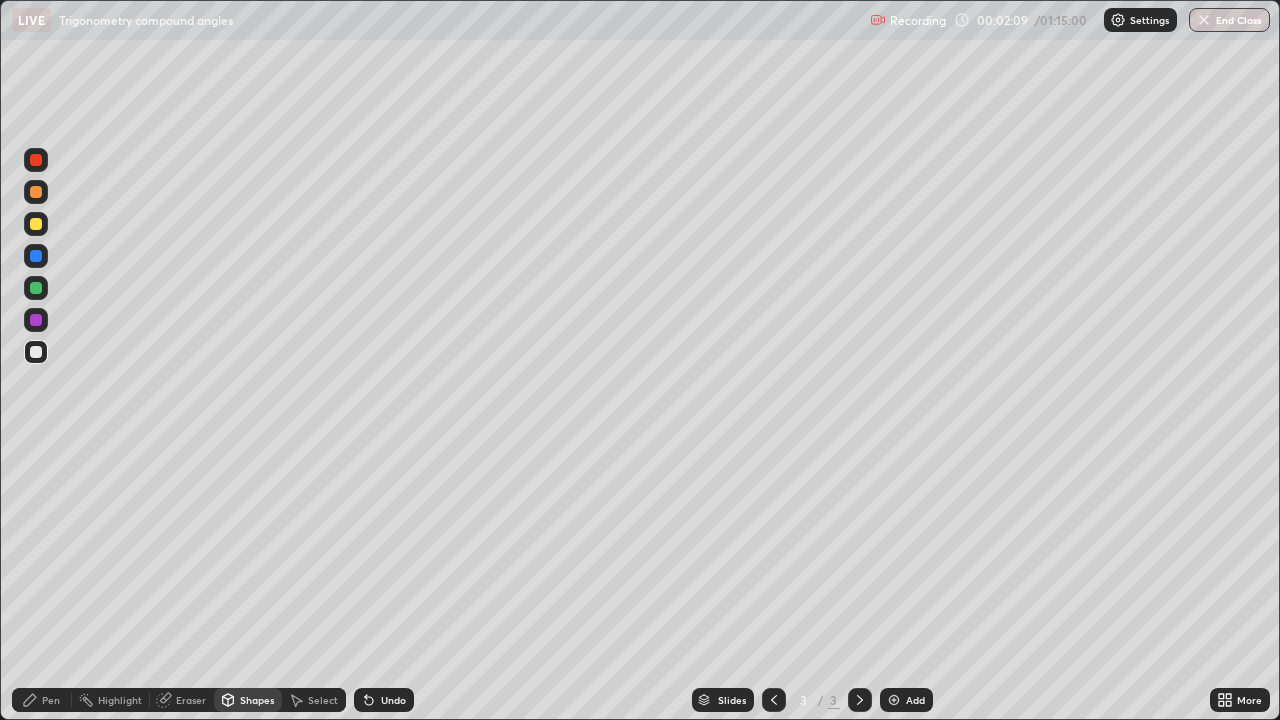 click on "Pen" at bounding box center (51, 700) 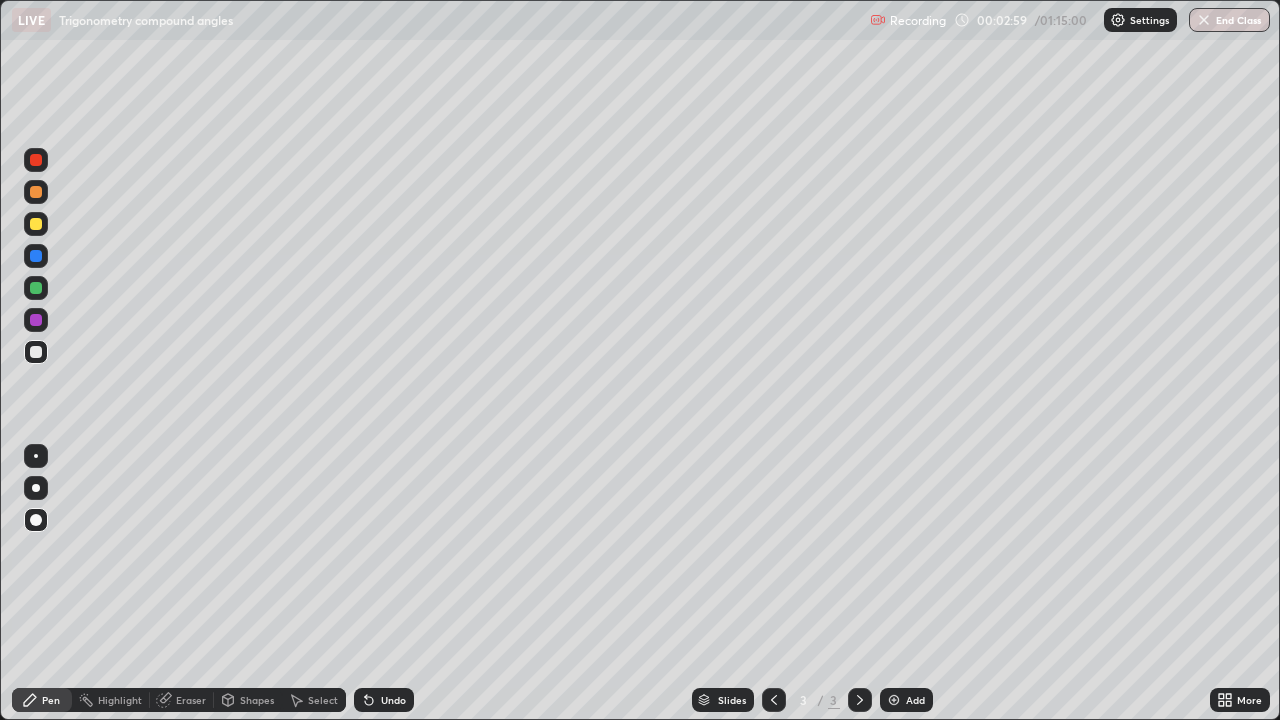 click on "Shapes" at bounding box center (257, 700) 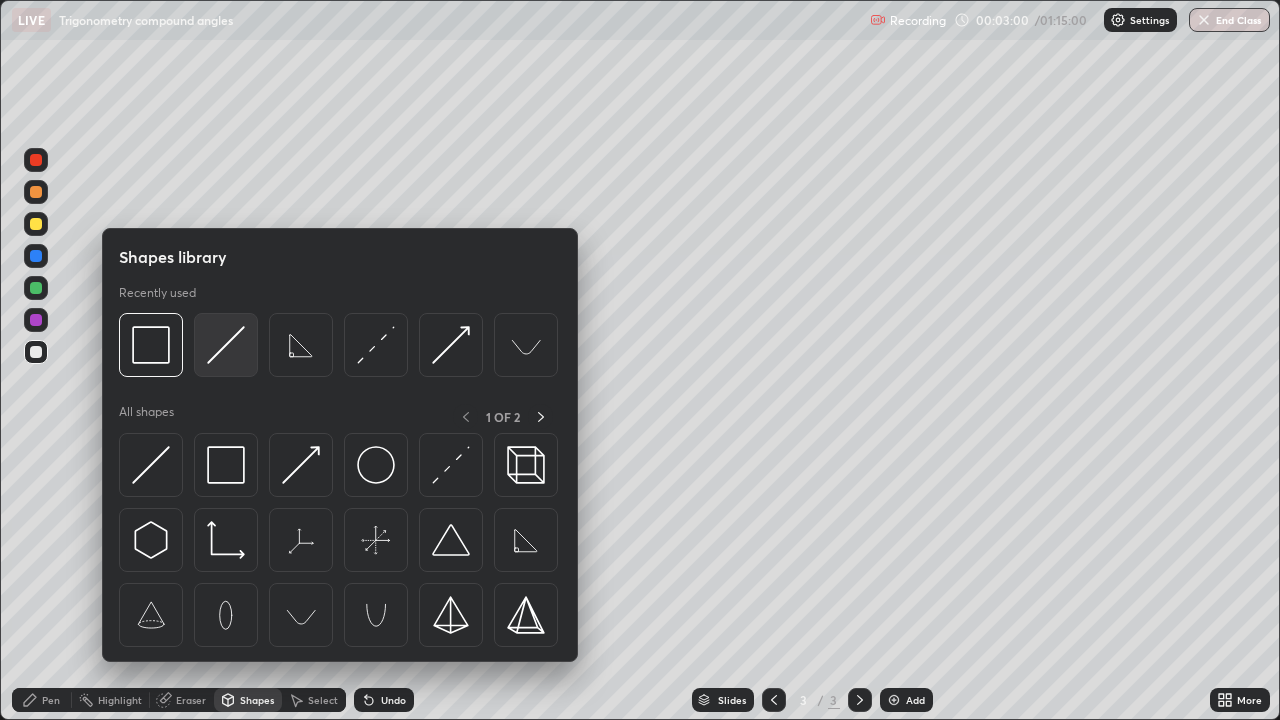click at bounding box center (226, 345) 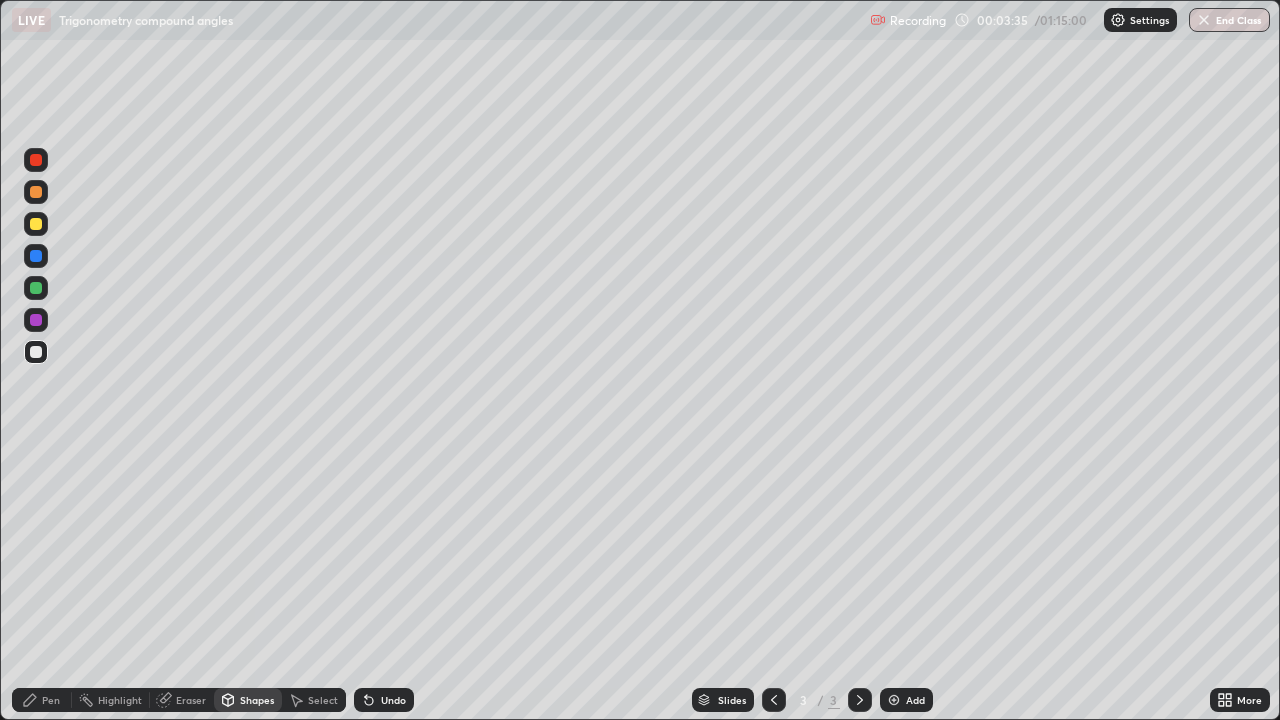 click on "Pen" at bounding box center (51, 700) 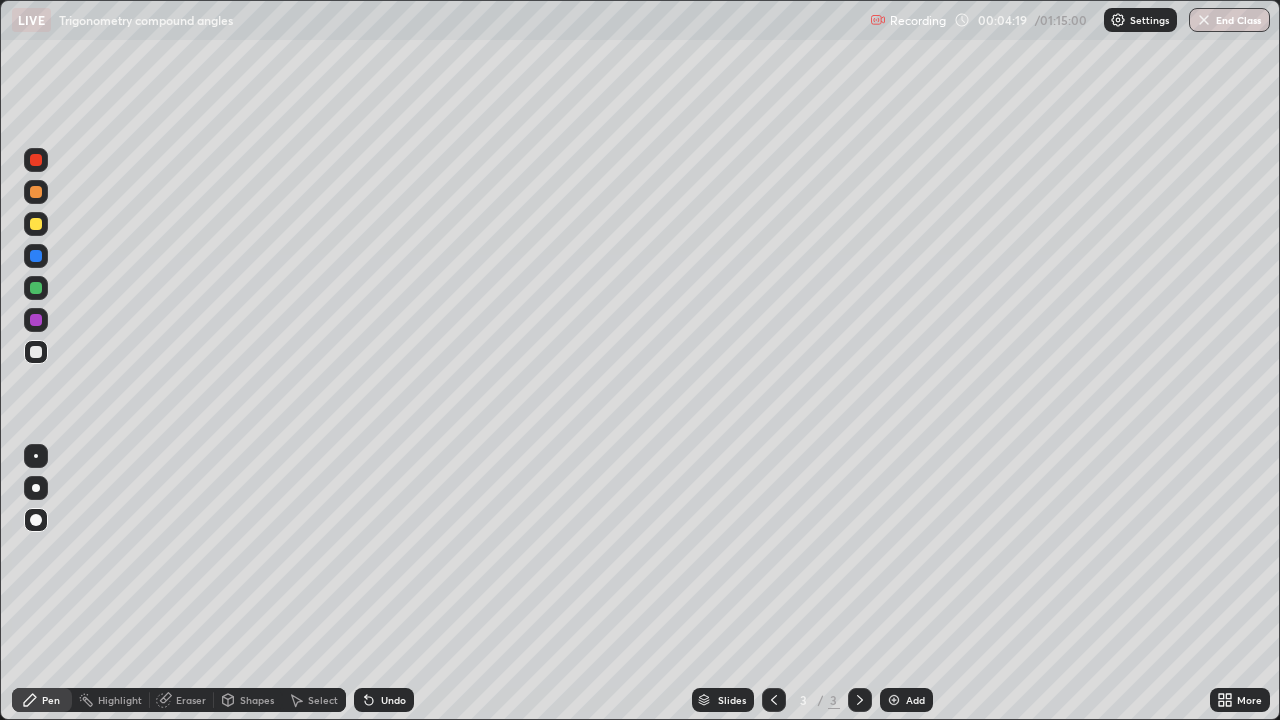 click on "Eraser" at bounding box center [191, 700] 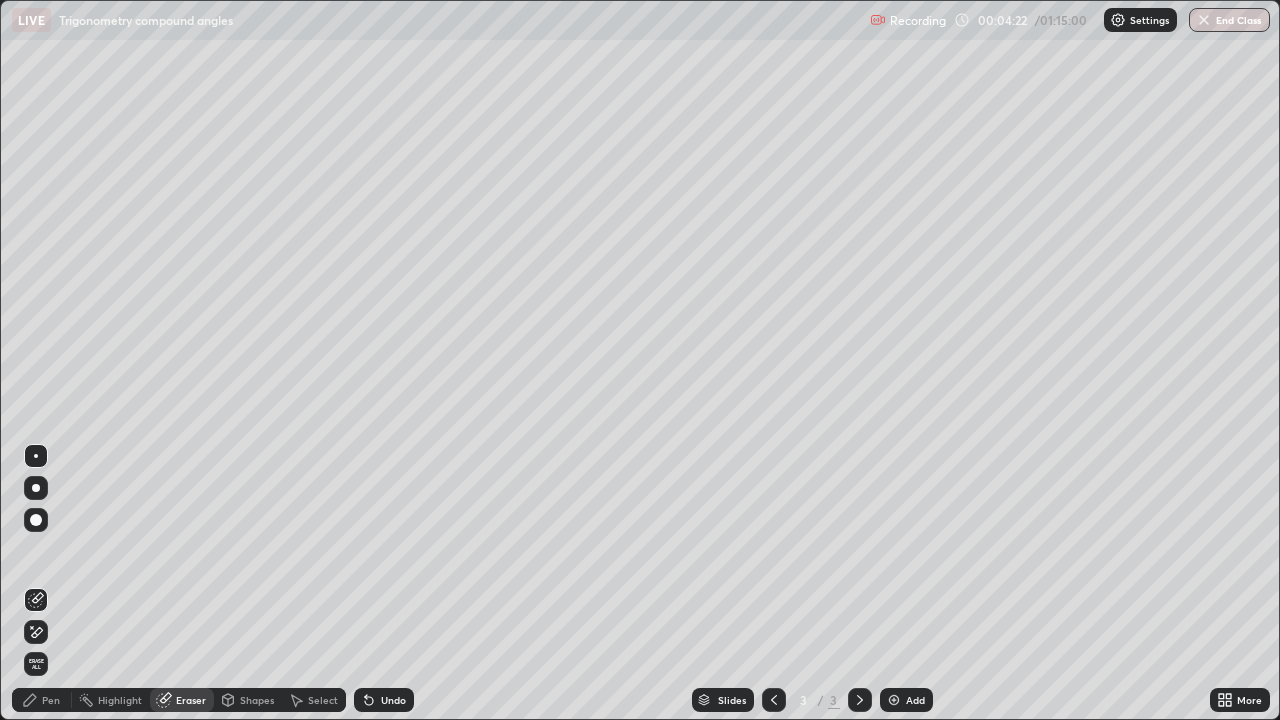 click on "Pen" at bounding box center [51, 700] 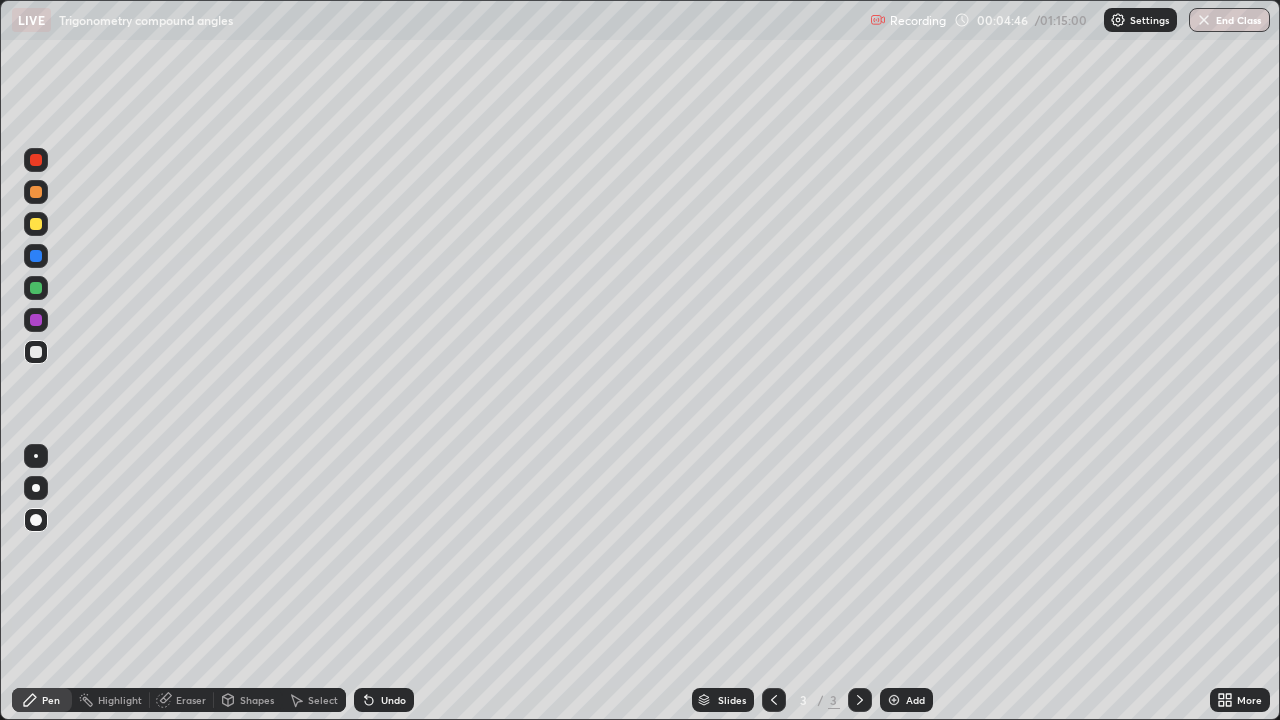 click on "Undo" at bounding box center (393, 700) 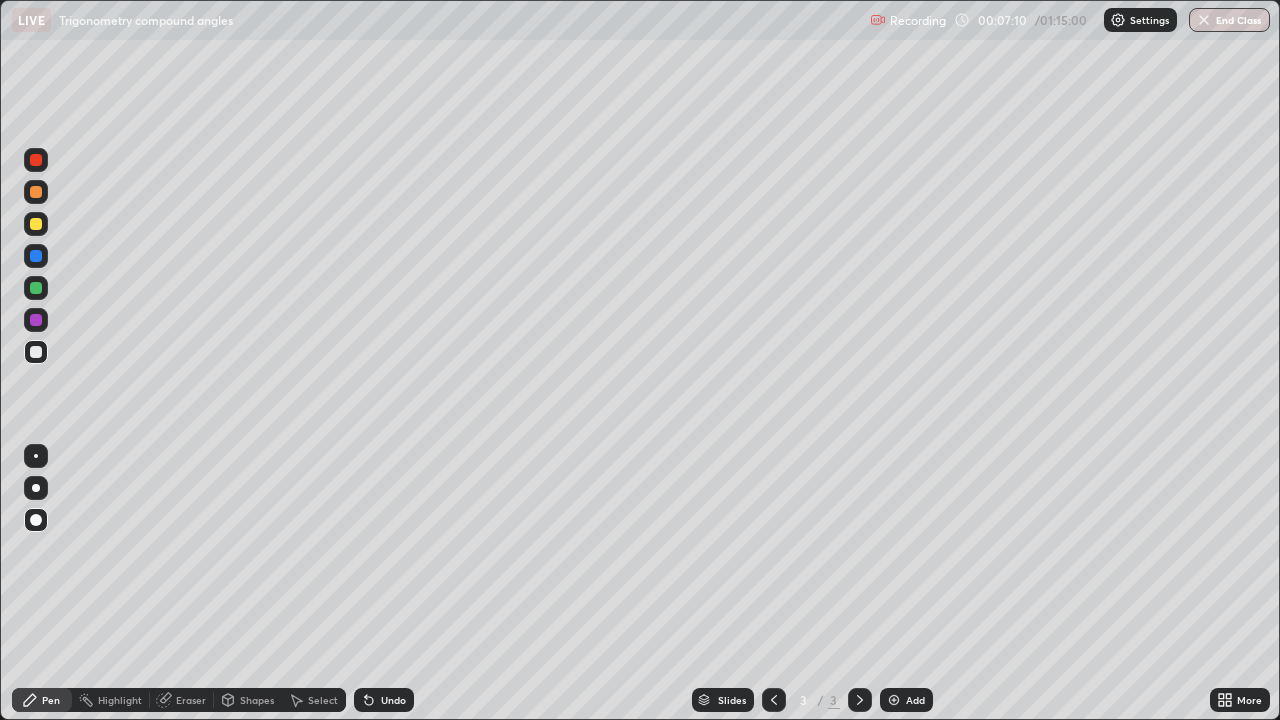 click at bounding box center (36, 488) 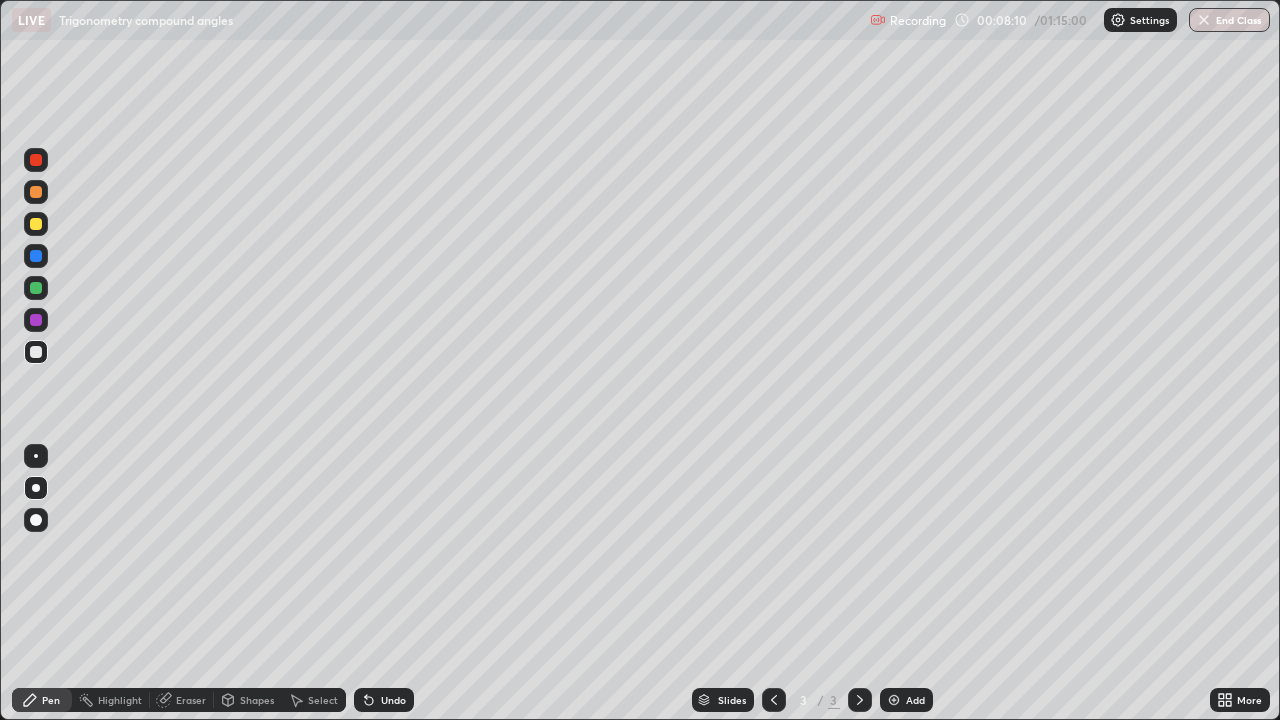 click at bounding box center [894, 700] 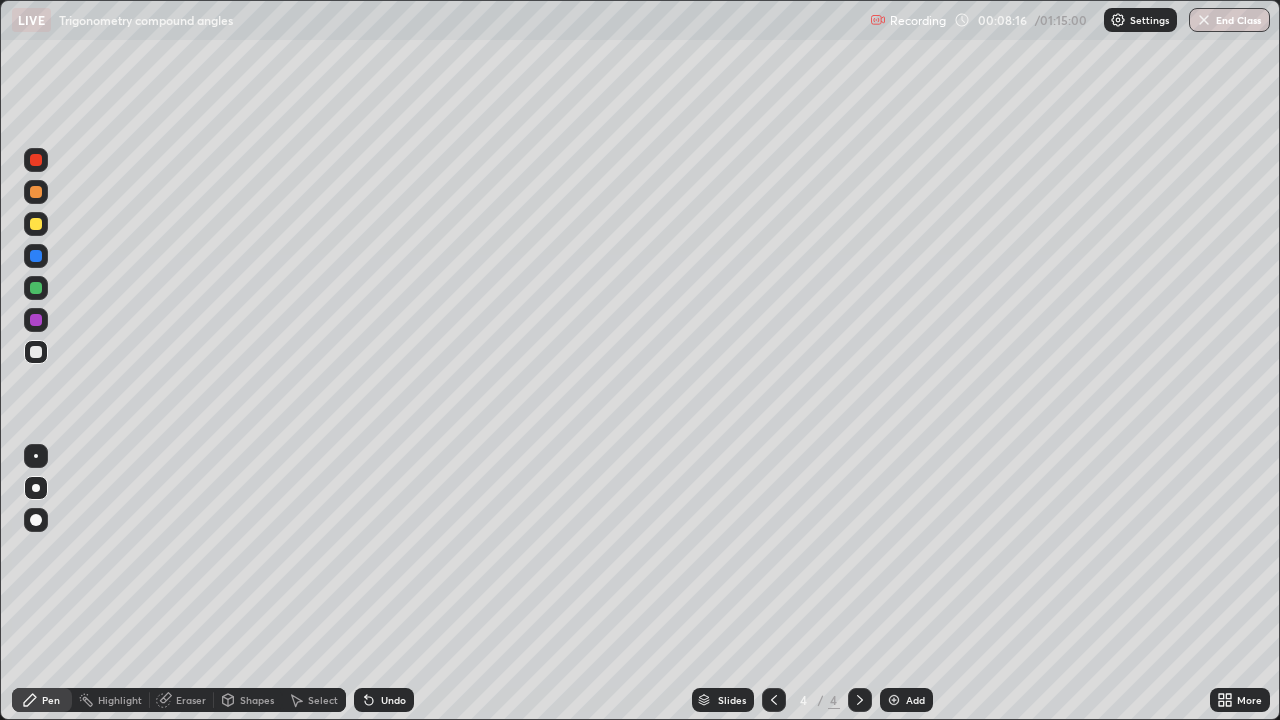 click on "Shapes" at bounding box center [257, 700] 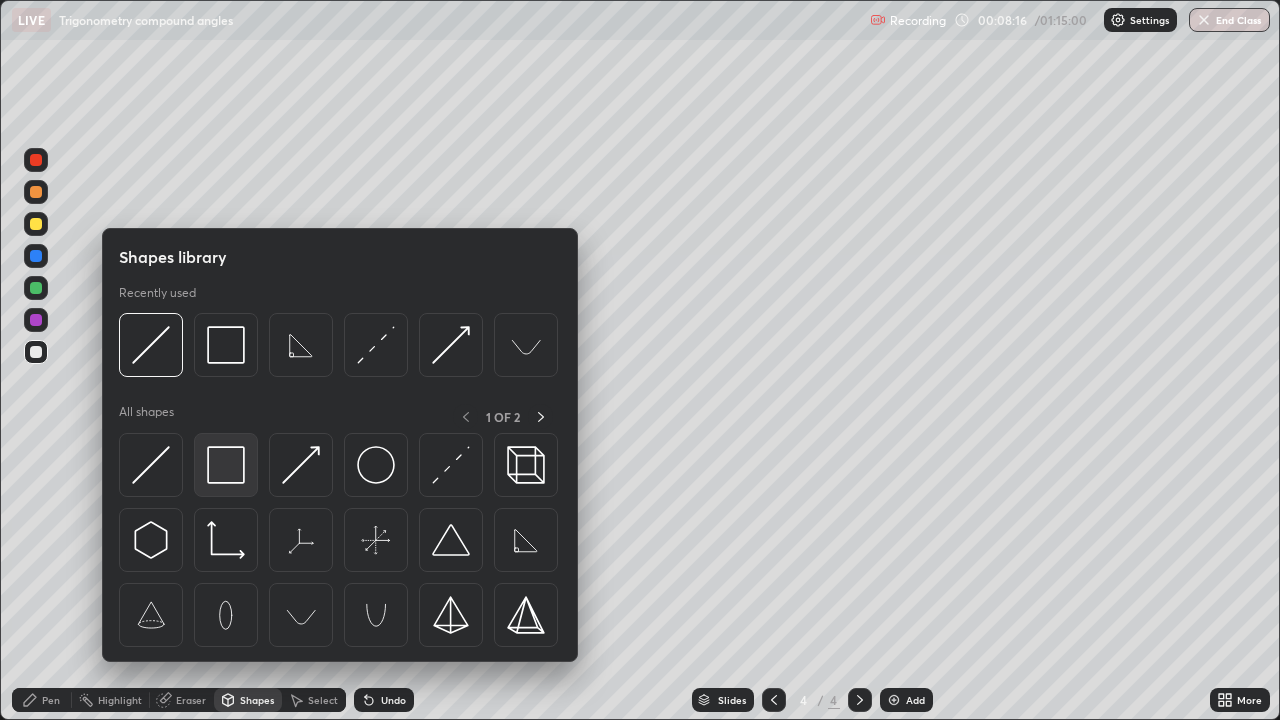 click at bounding box center [226, 465] 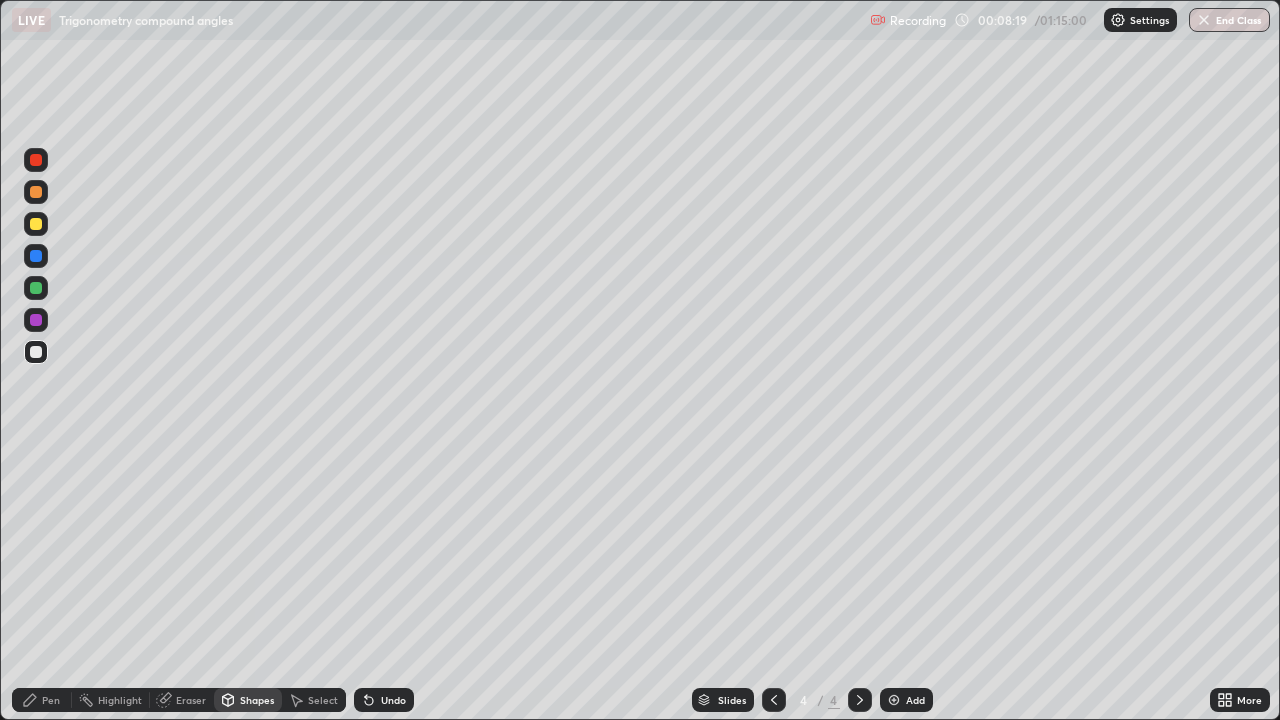 click on "Pen" at bounding box center (42, 700) 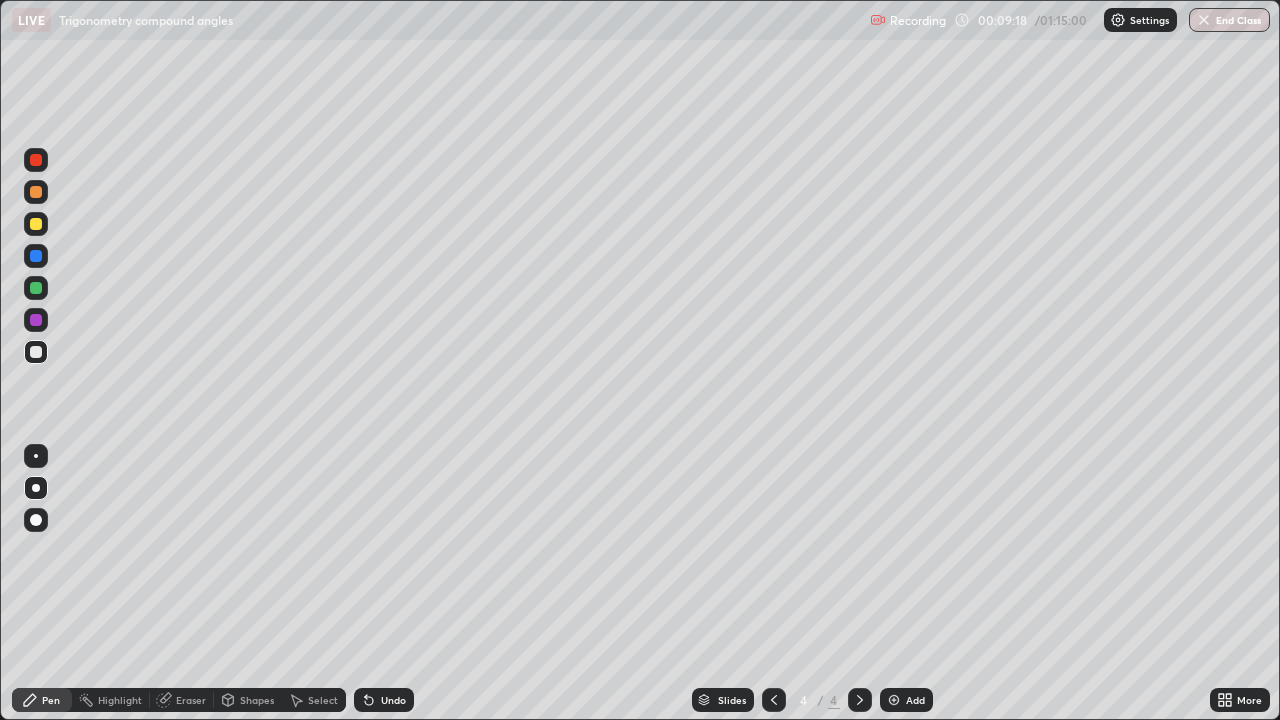 click on "Shapes" at bounding box center [257, 700] 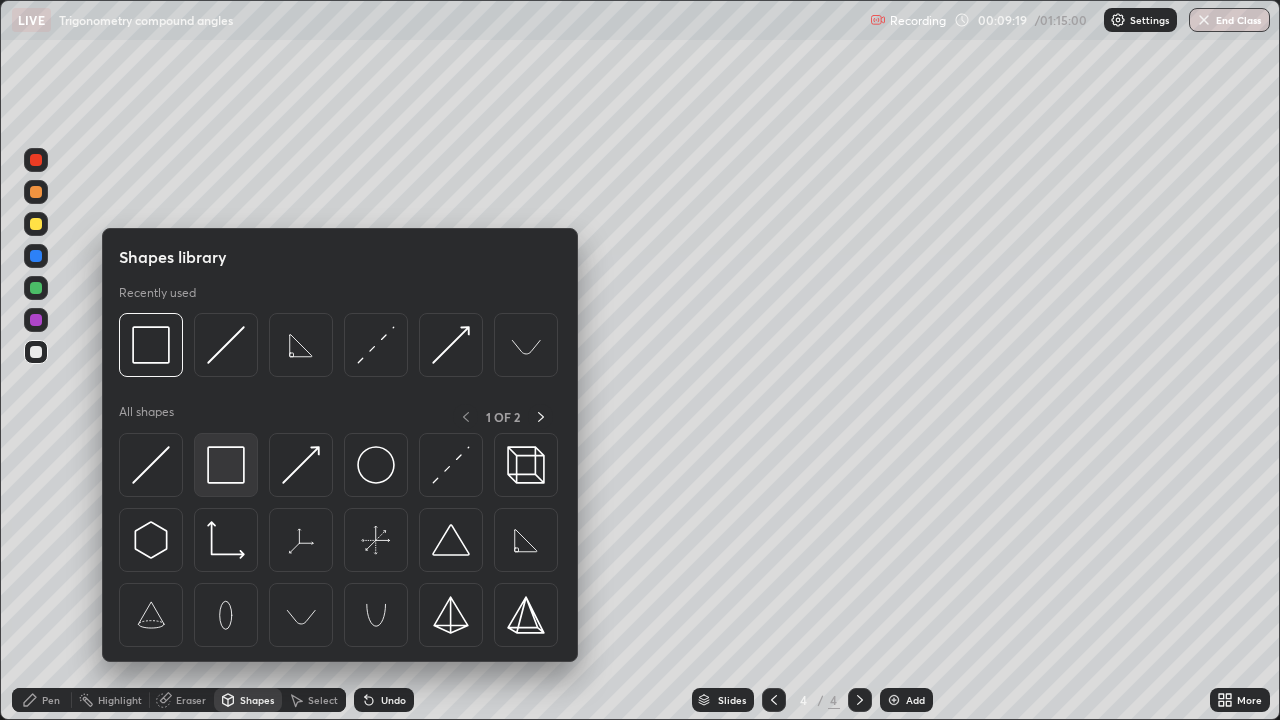 click at bounding box center (226, 465) 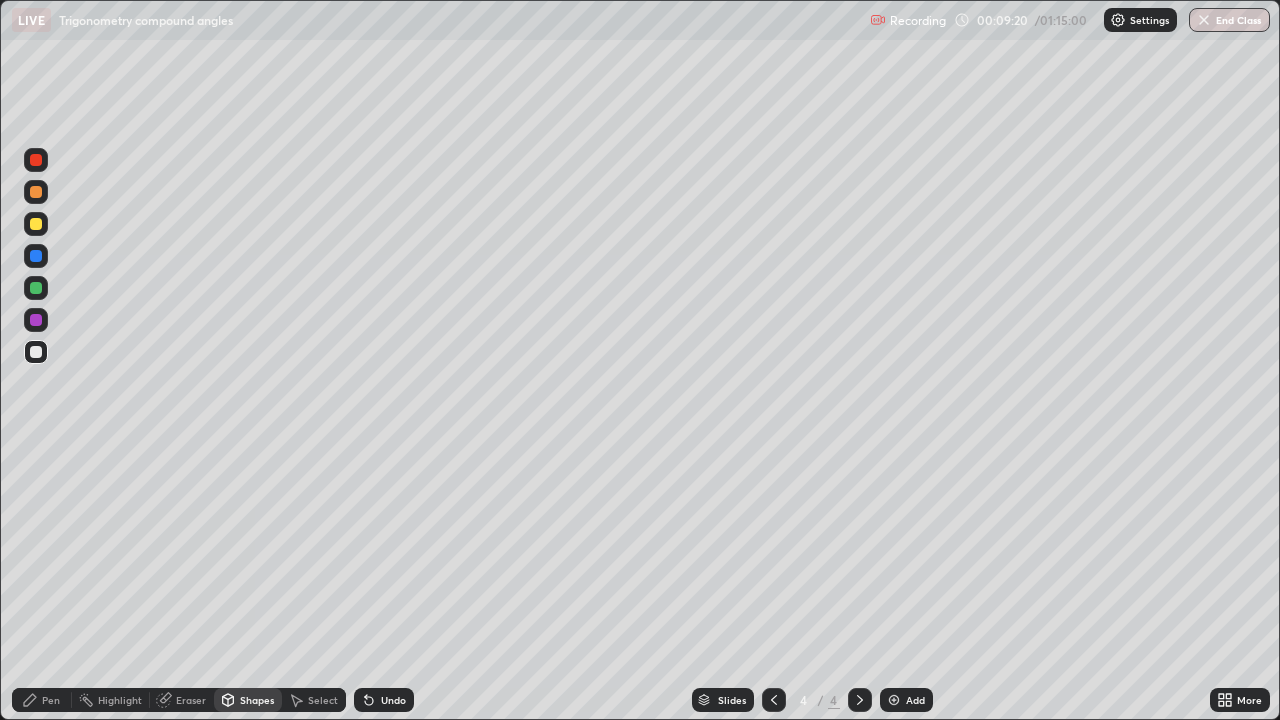 click on "Shapes" at bounding box center (257, 700) 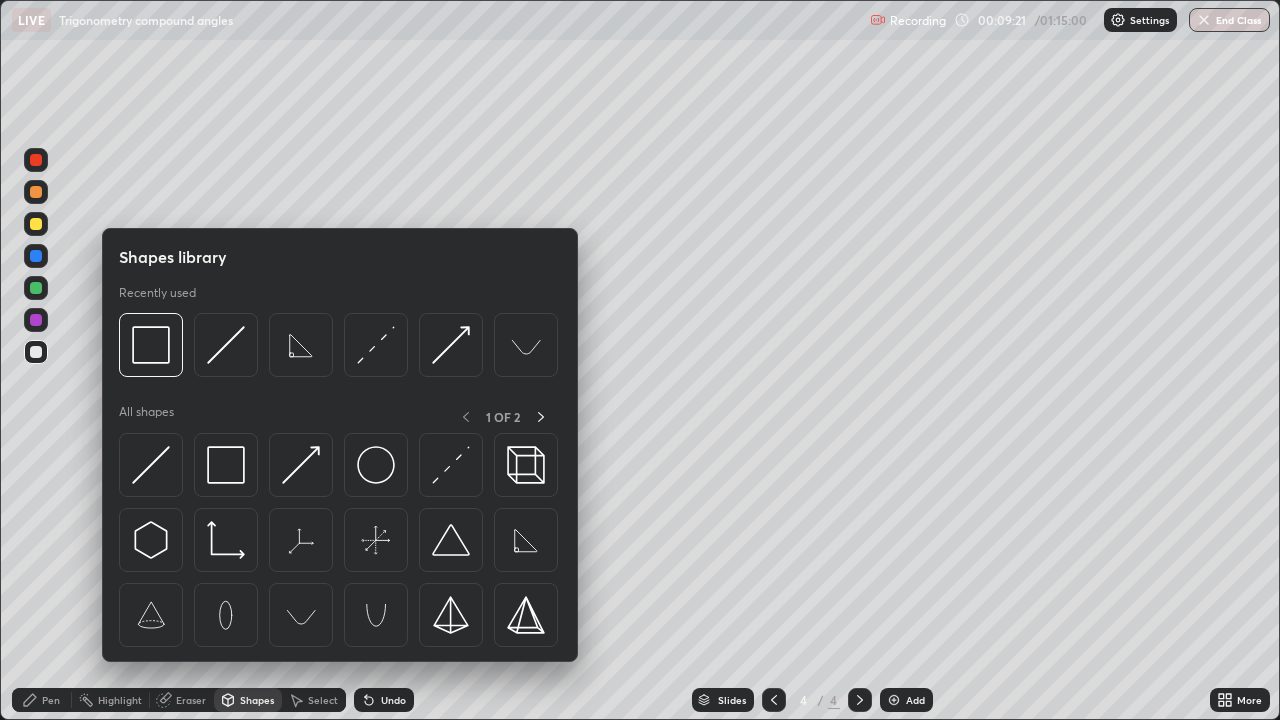 click at bounding box center (226, 345) 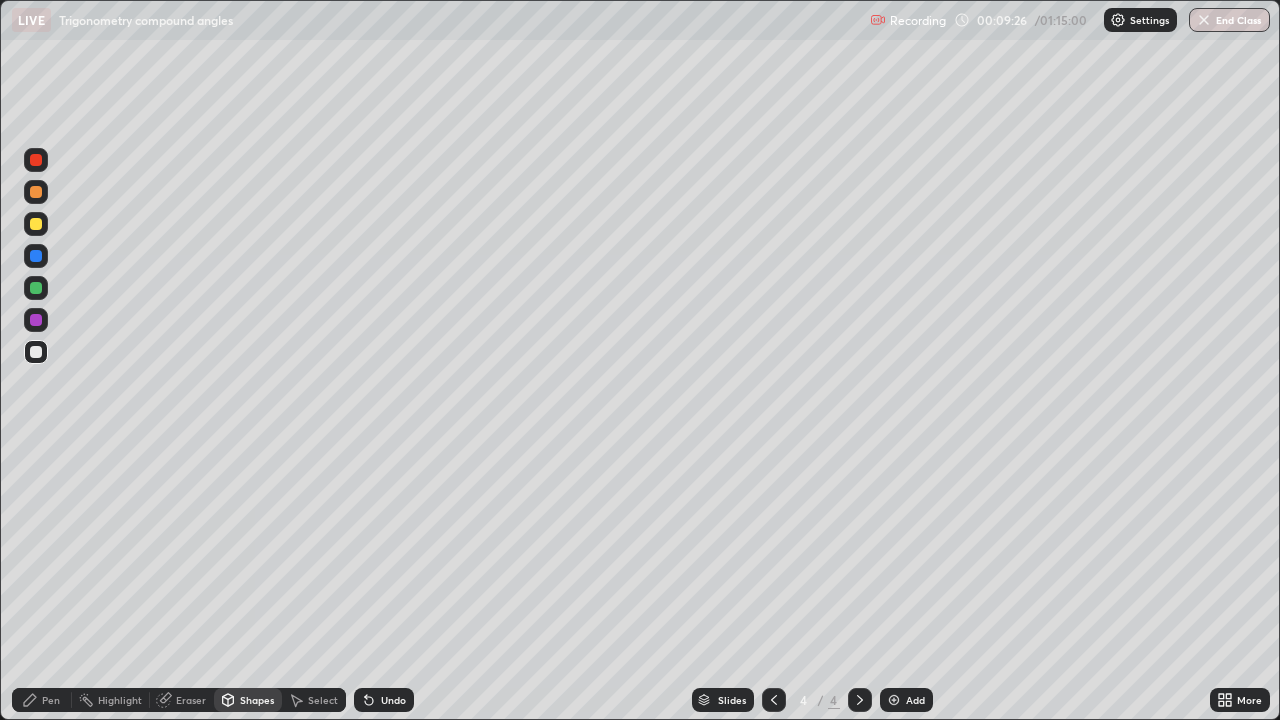 click on "Pen" at bounding box center (42, 700) 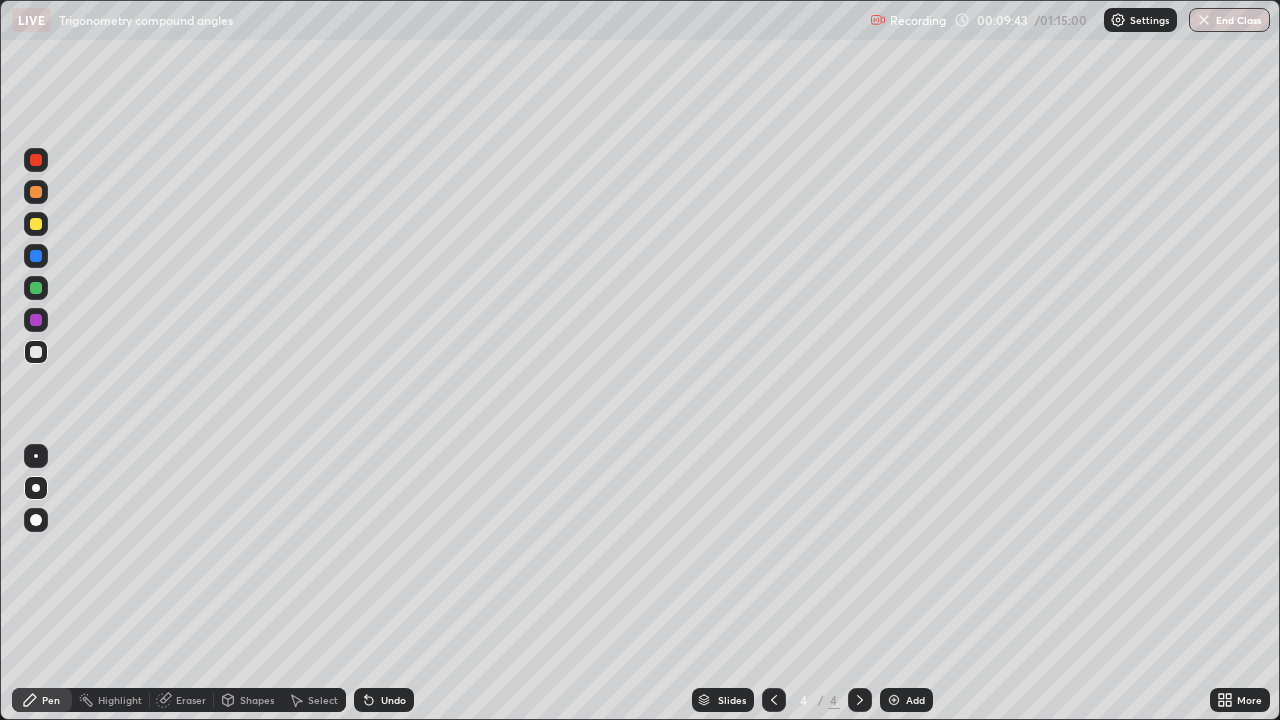 click on "Shapes" at bounding box center [257, 700] 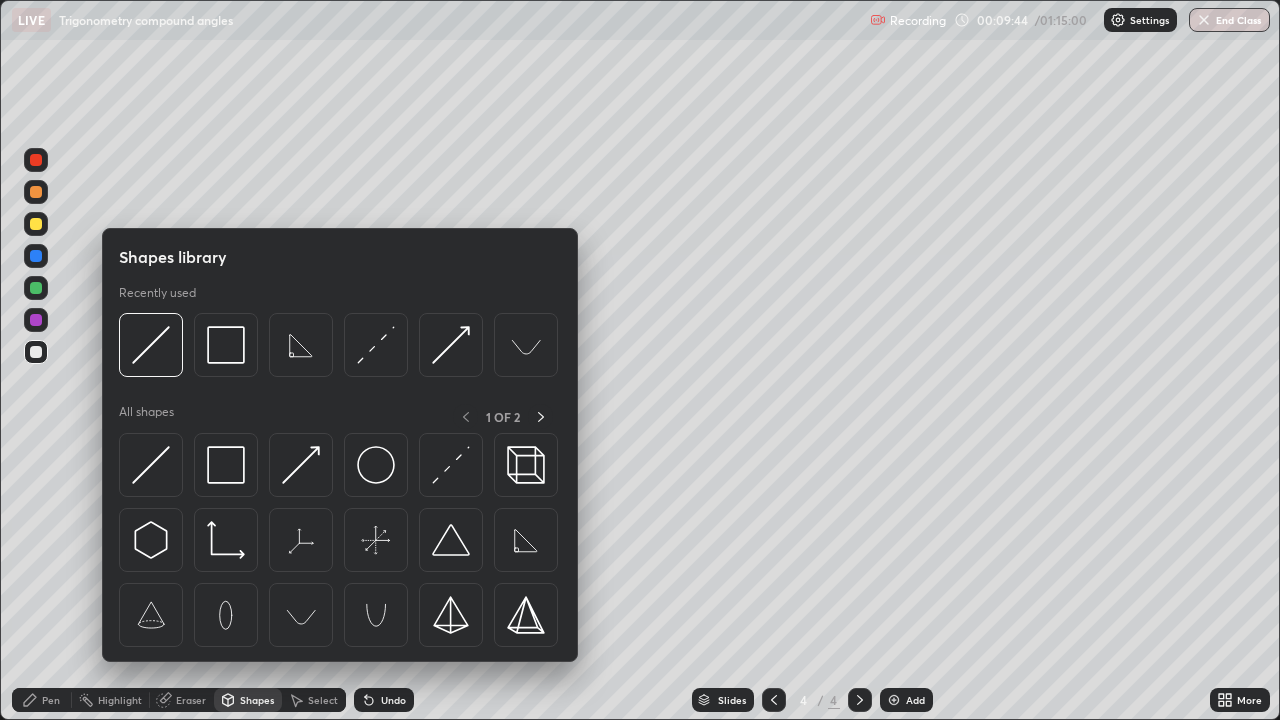 click at bounding box center [301, 465] 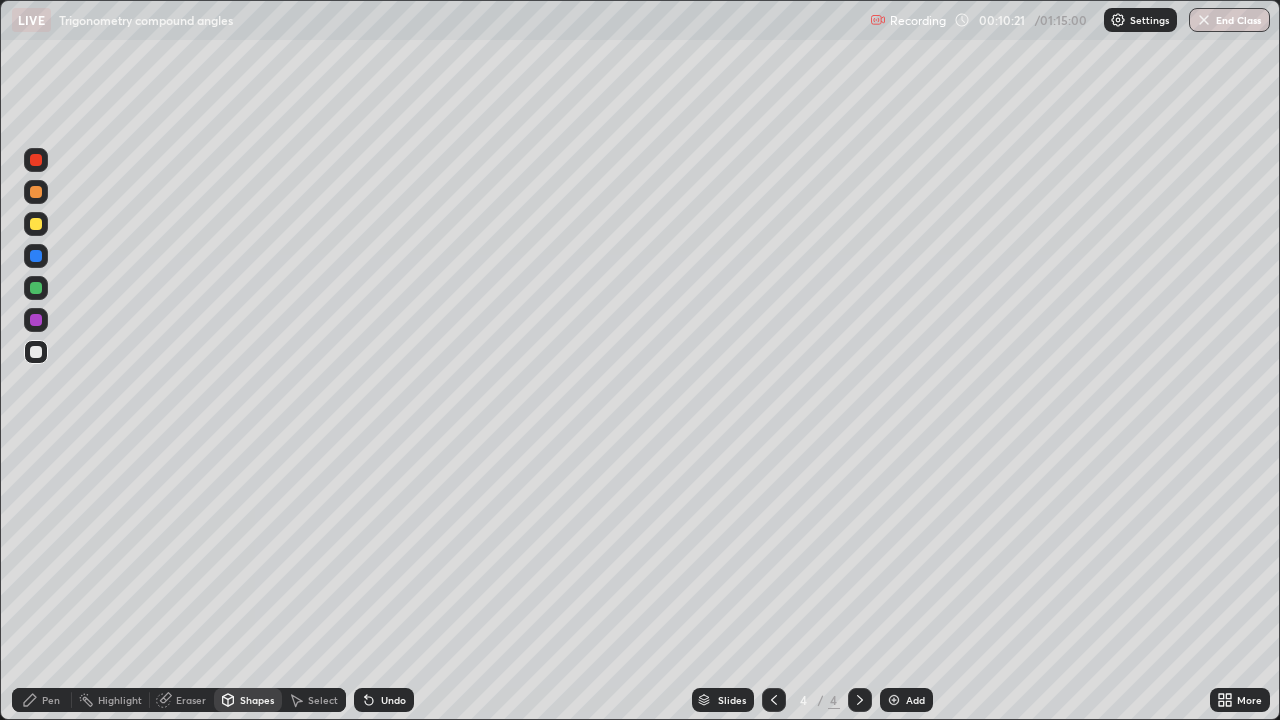 click on "Pen" at bounding box center (51, 700) 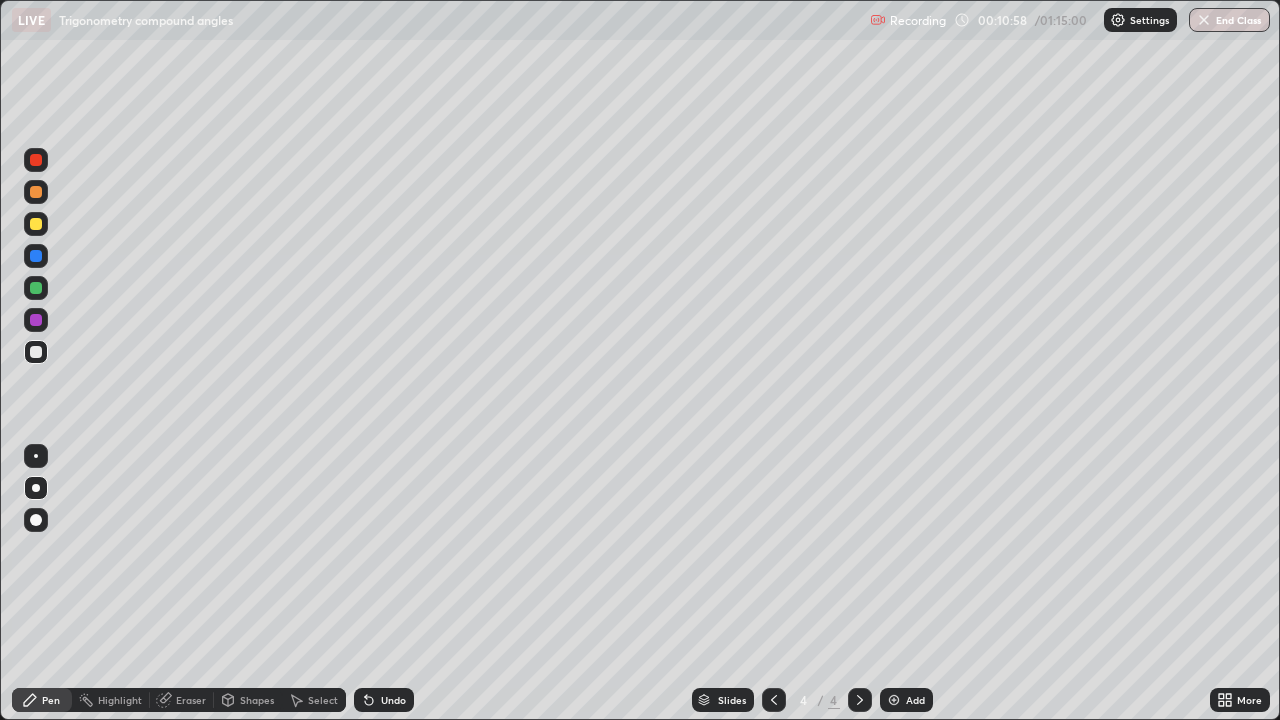 click on "Undo" at bounding box center (384, 700) 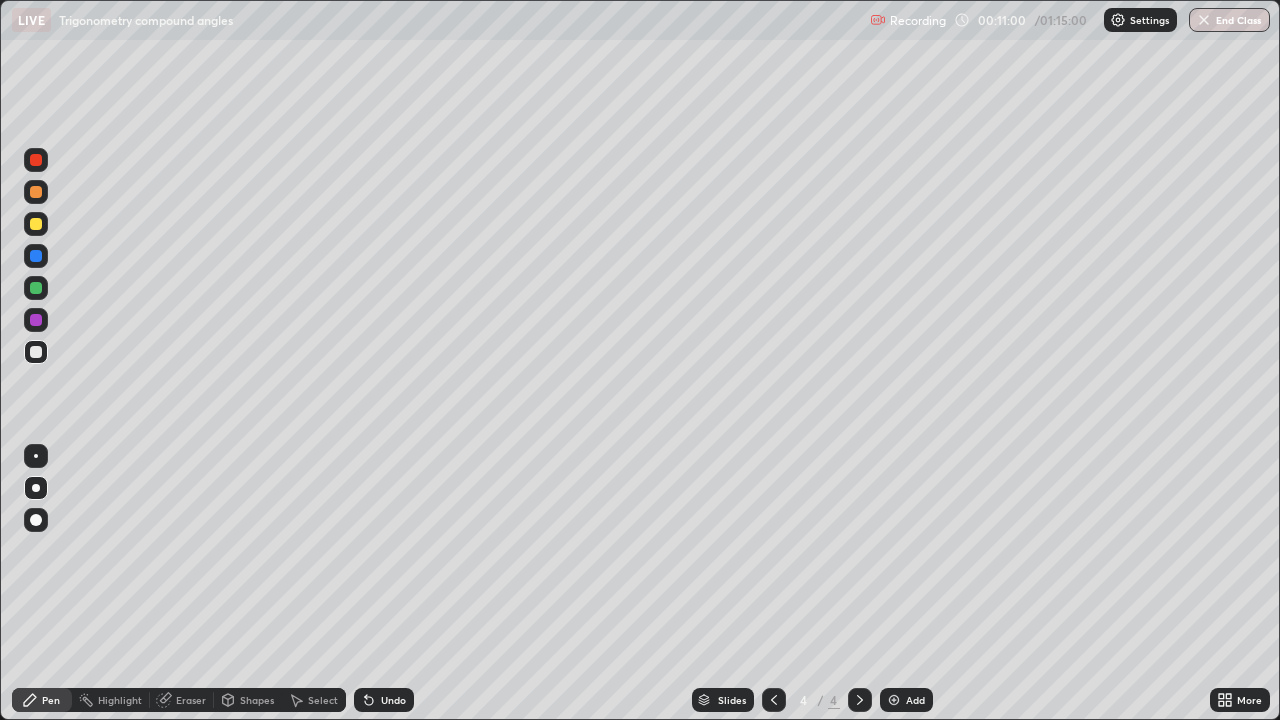 click on "Undo" at bounding box center (393, 700) 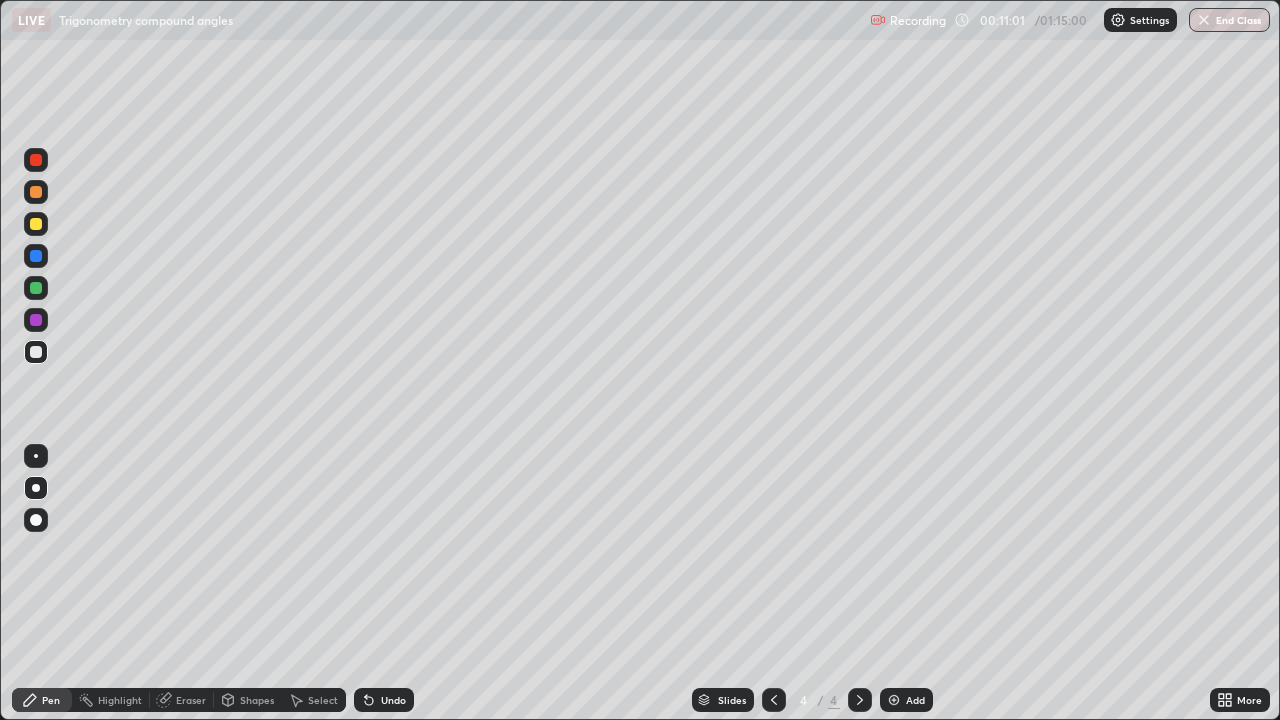 click on "Undo" at bounding box center [393, 700] 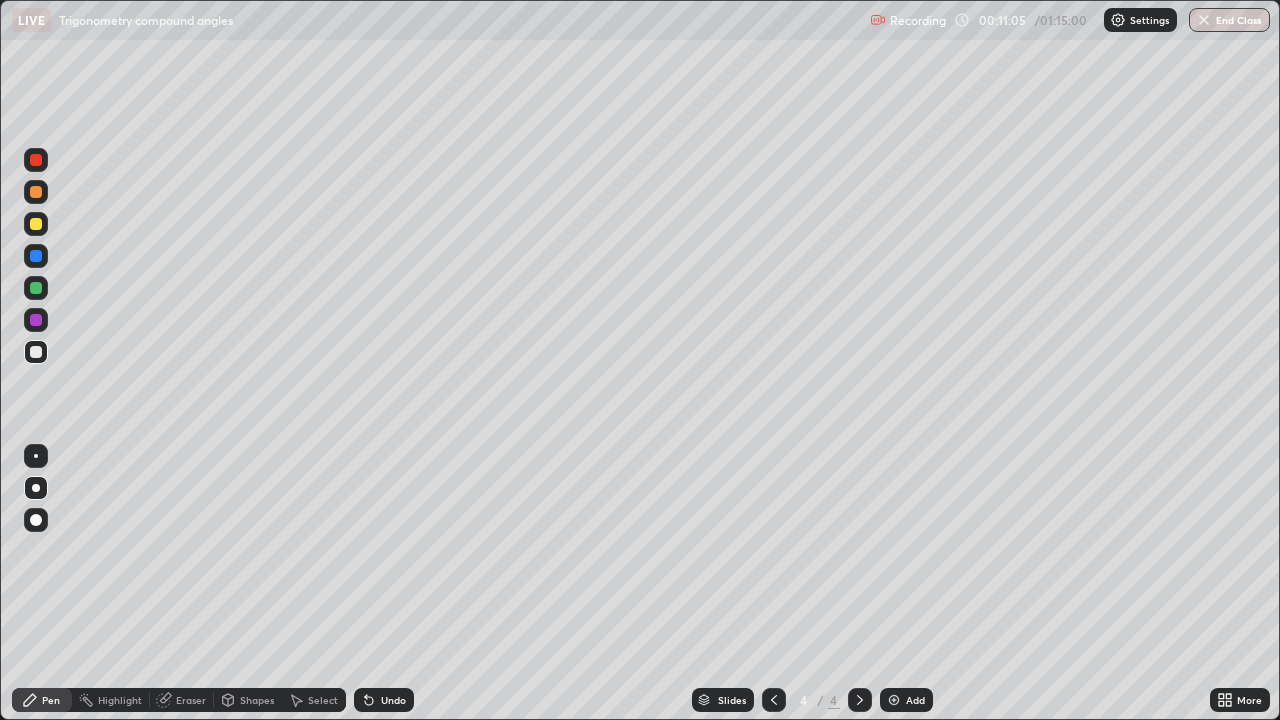 click on "Shapes" at bounding box center [257, 700] 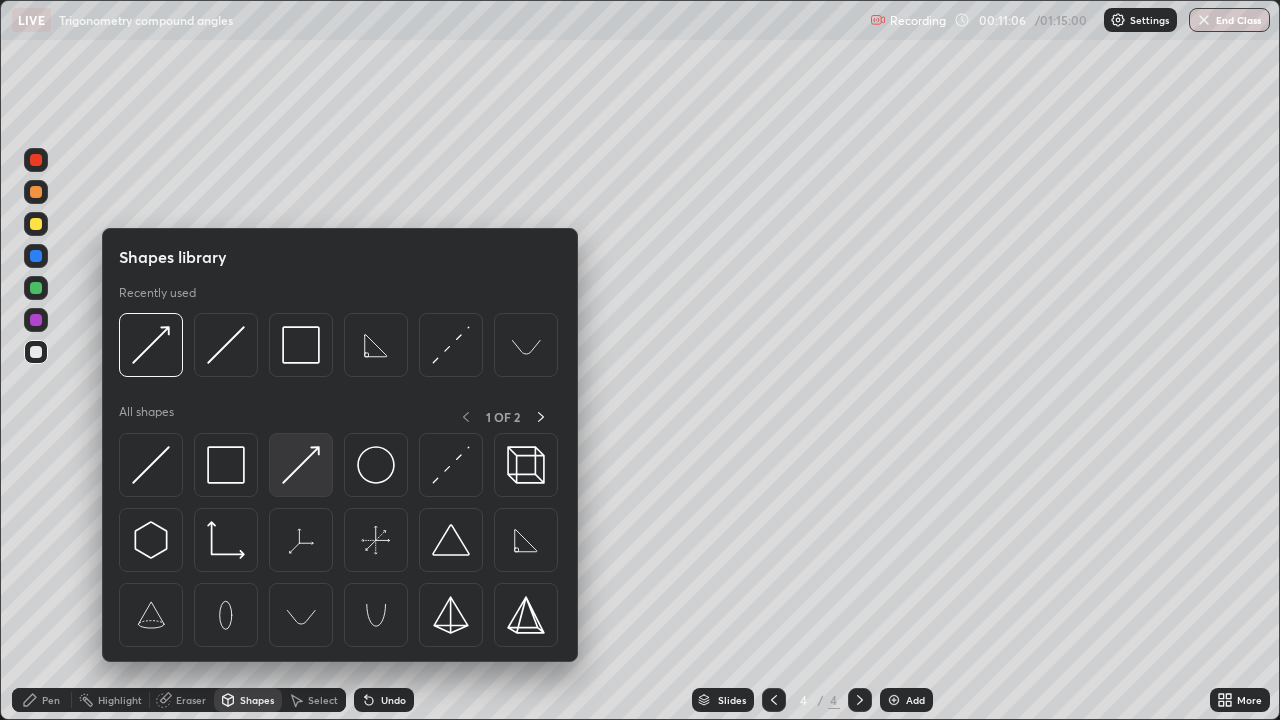 click at bounding box center [301, 465] 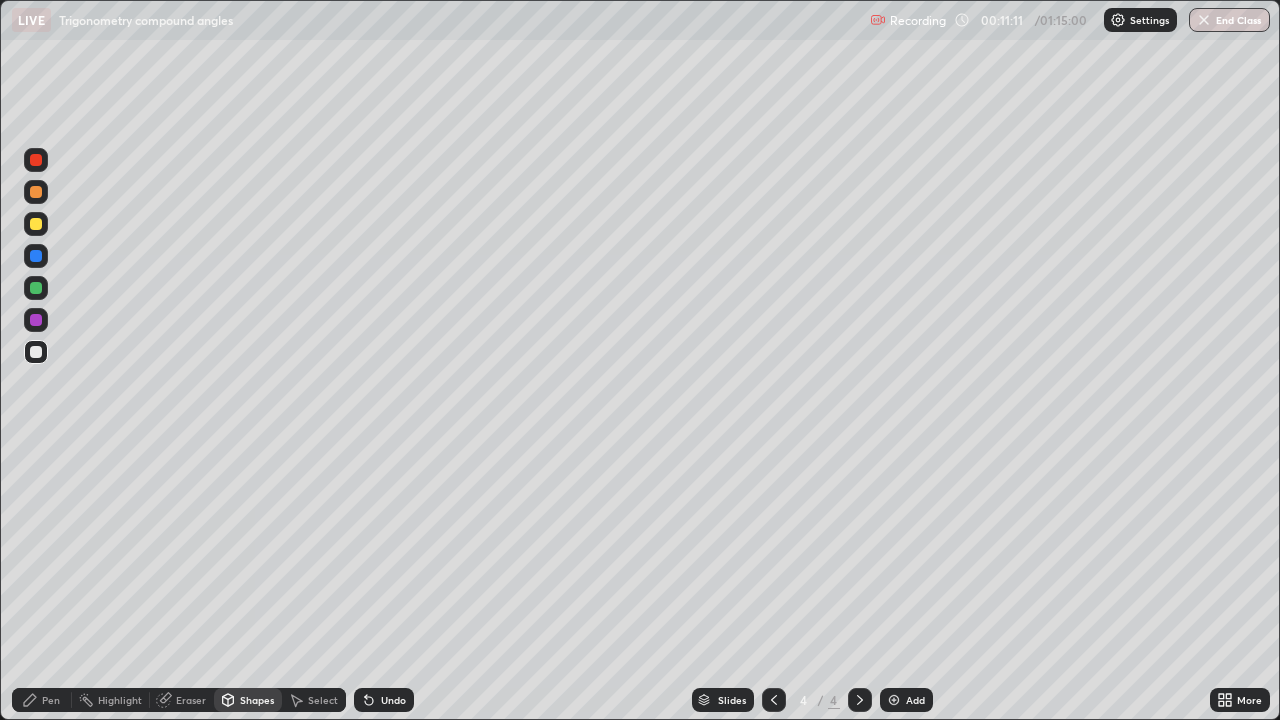 click on "Pen" at bounding box center [51, 700] 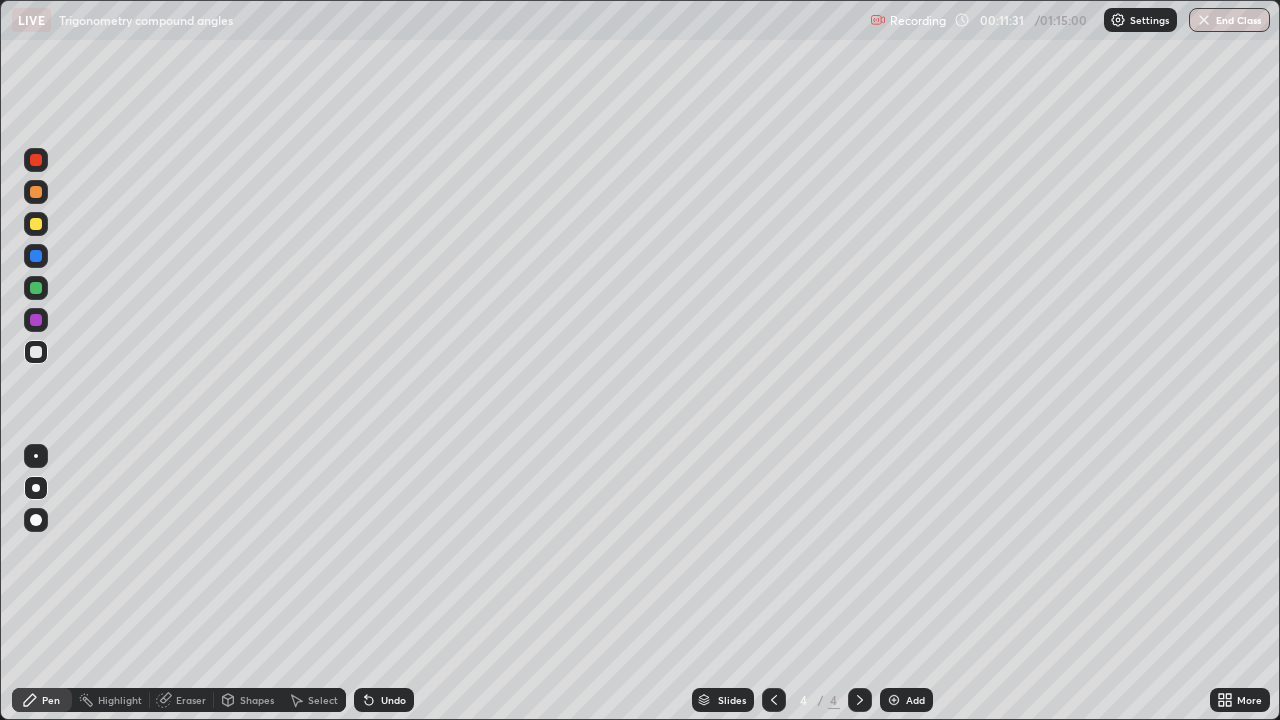 click on "Shapes" at bounding box center (257, 700) 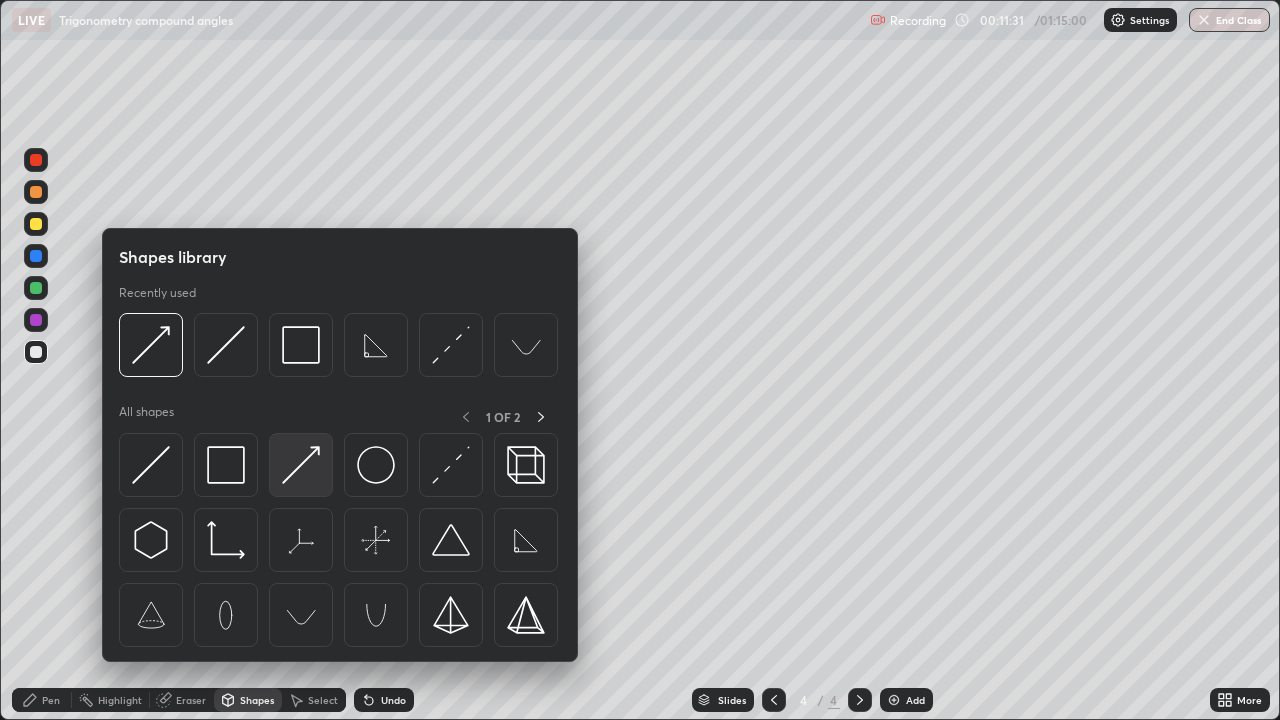 click at bounding box center [301, 465] 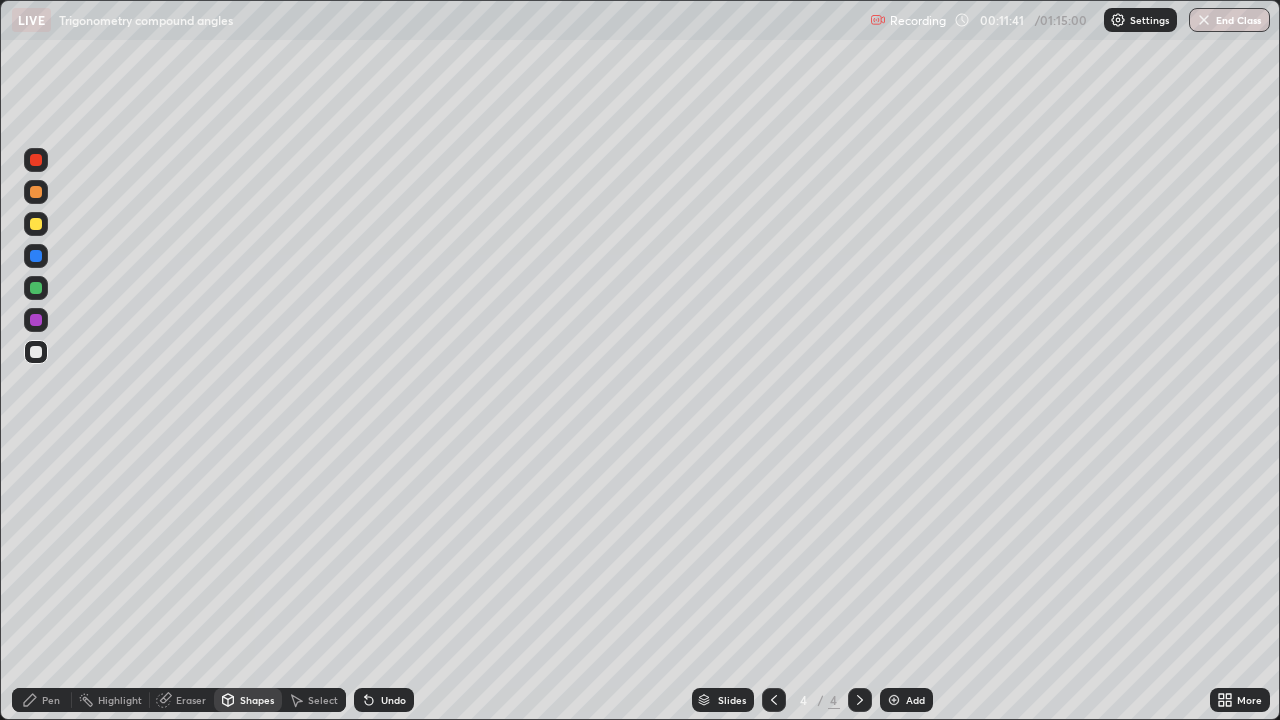 click on "Undo" at bounding box center (393, 700) 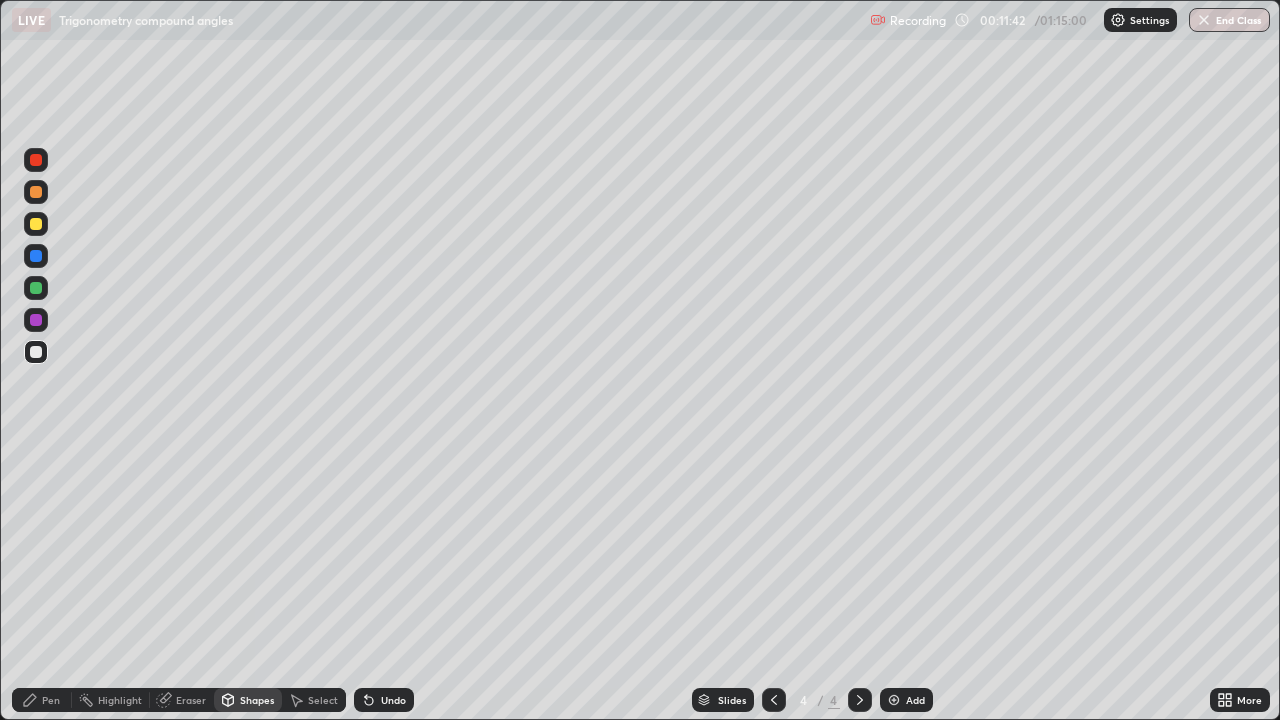 click on "Pen" at bounding box center [42, 700] 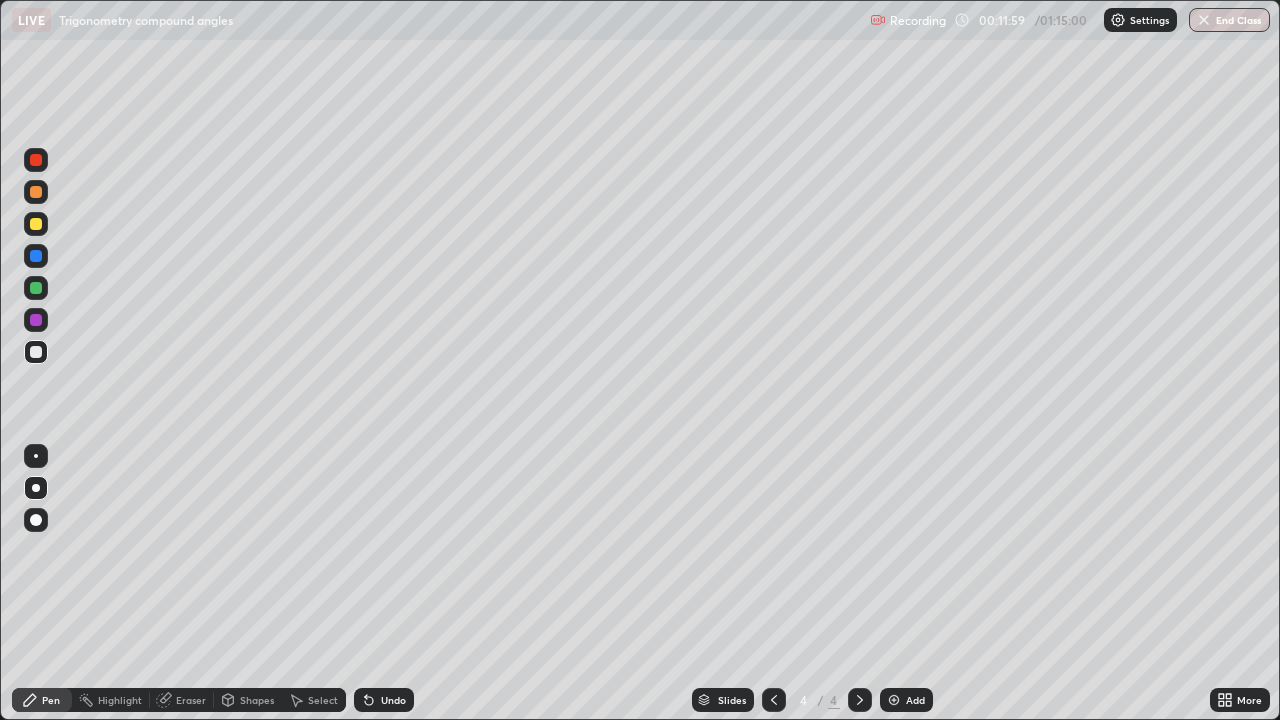 click on "Shapes" at bounding box center (257, 700) 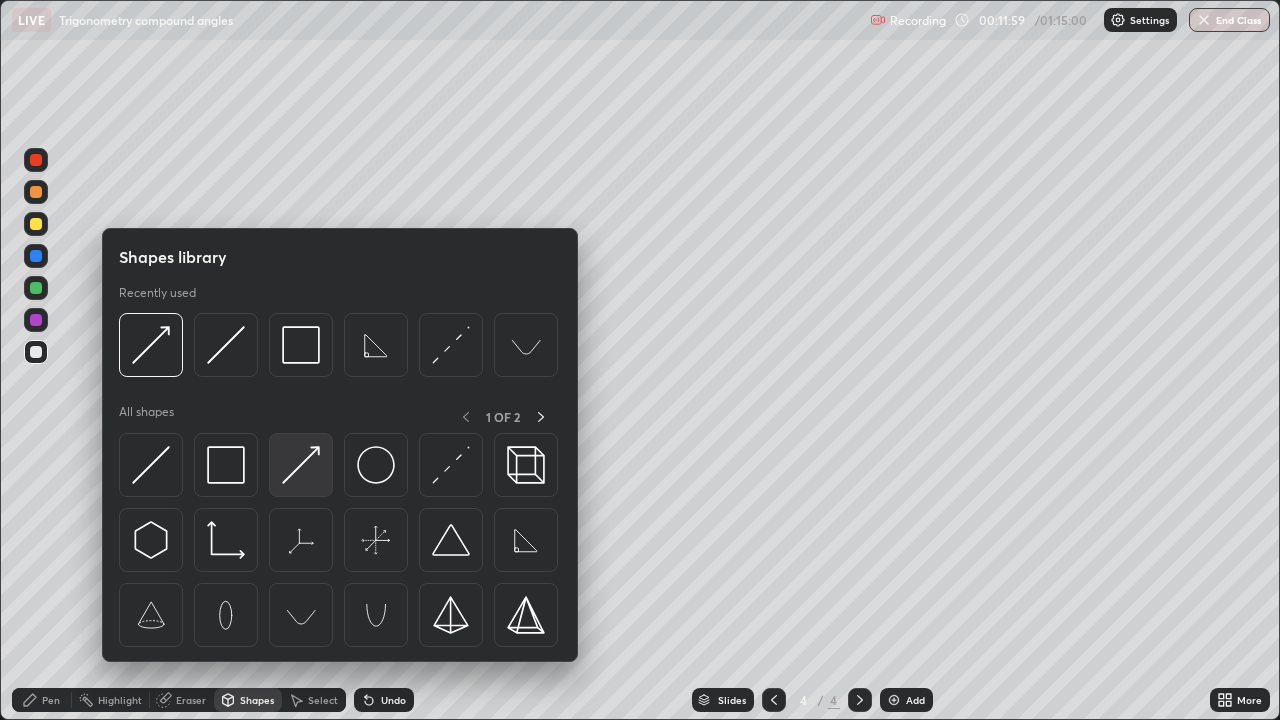 click at bounding box center (301, 465) 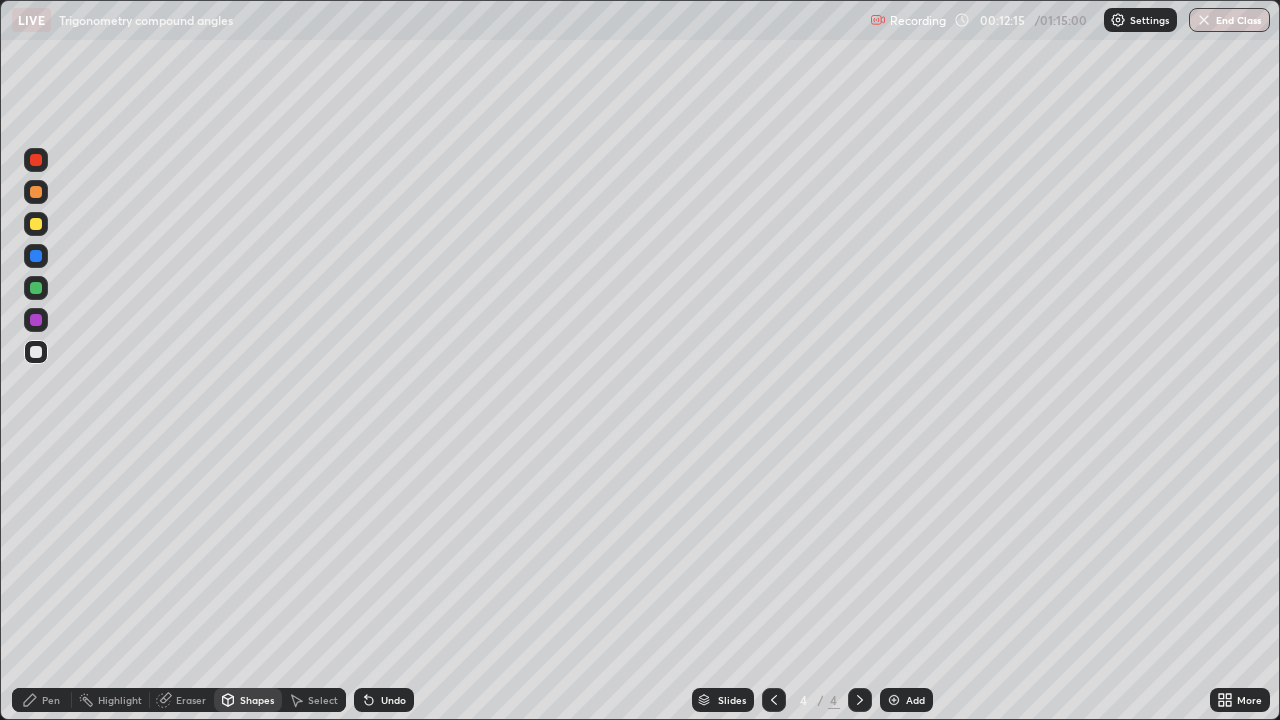 click on "Undo" at bounding box center [384, 700] 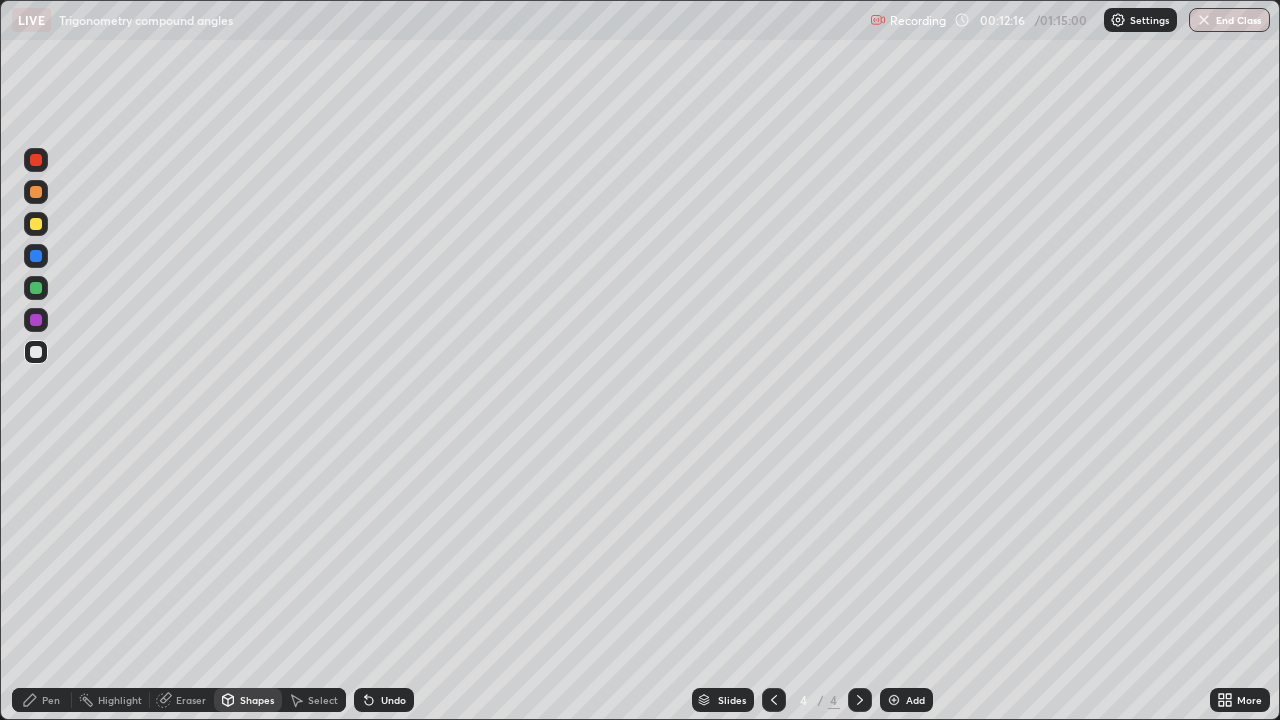 click on "Pen" at bounding box center (51, 700) 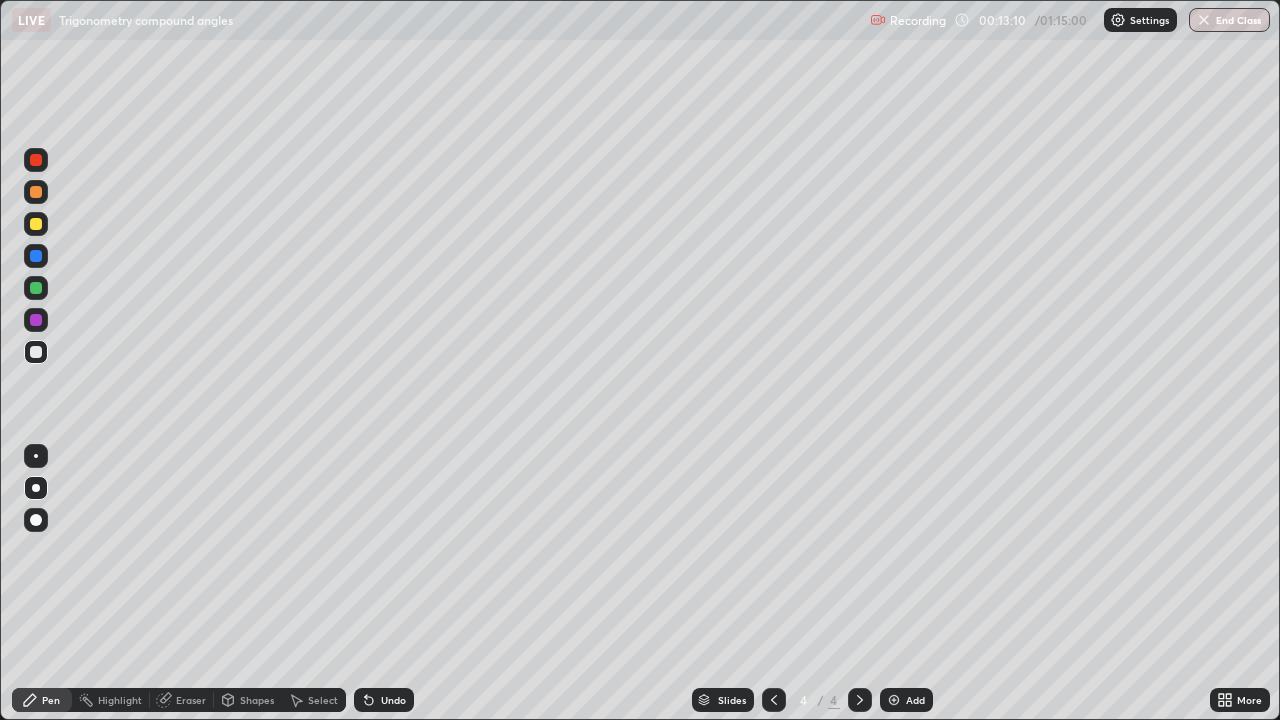 click on "Shapes" at bounding box center [257, 700] 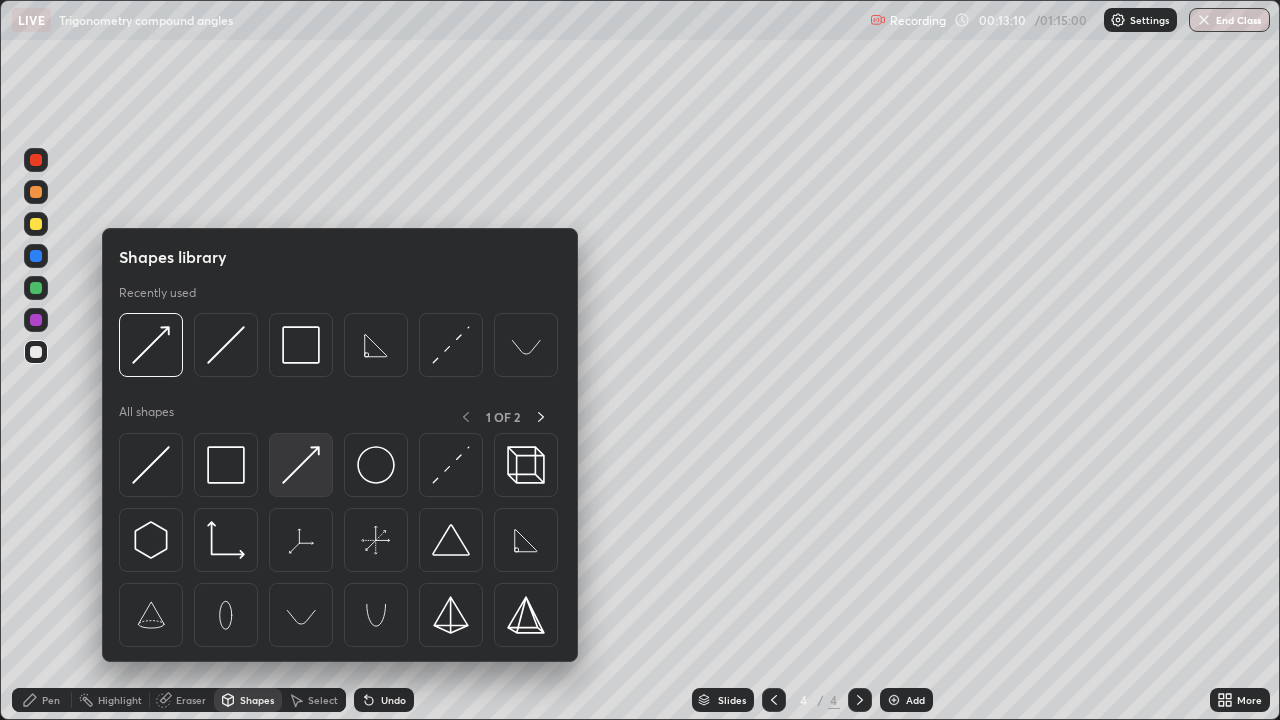 click at bounding box center (301, 465) 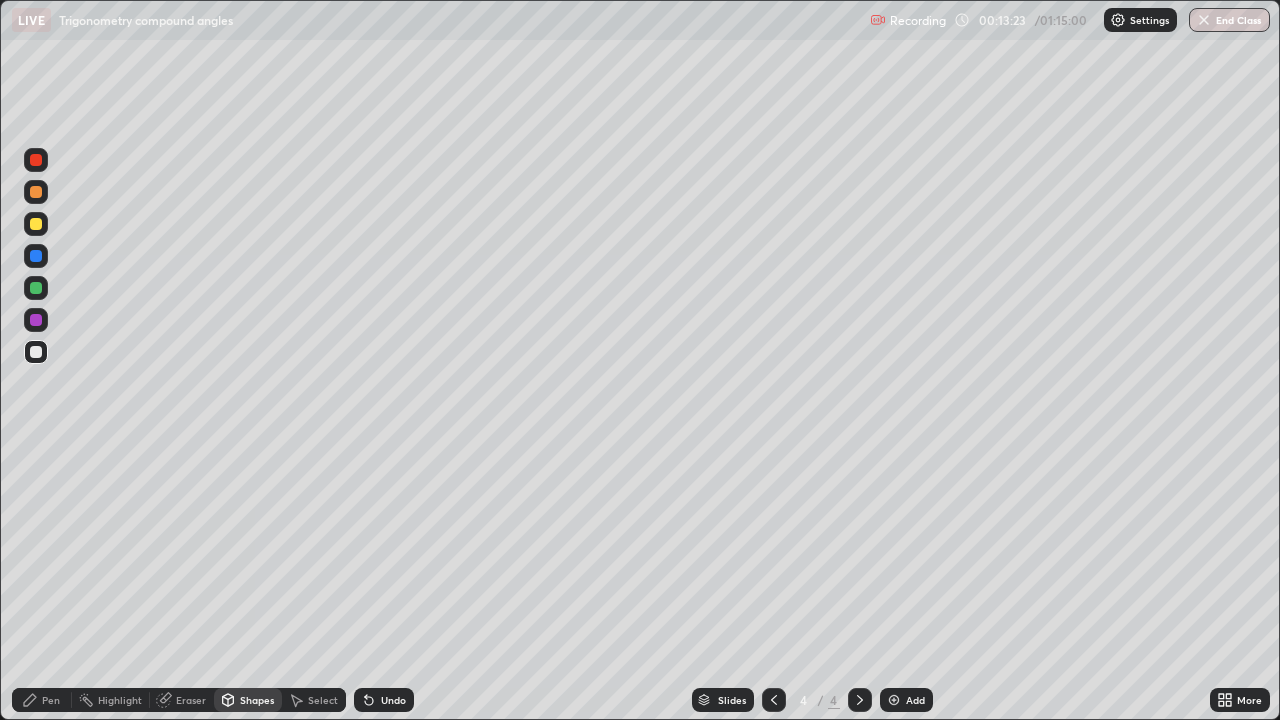 click on "Pen" at bounding box center (51, 700) 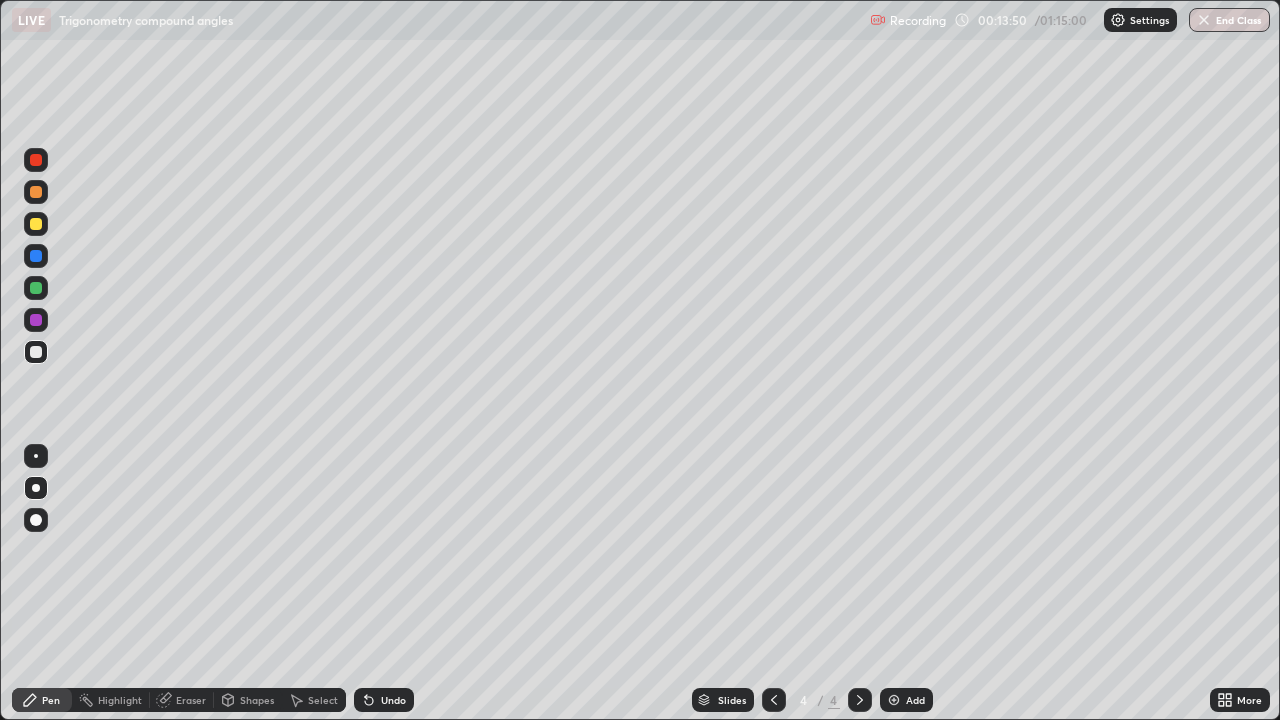 click at bounding box center [894, 700] 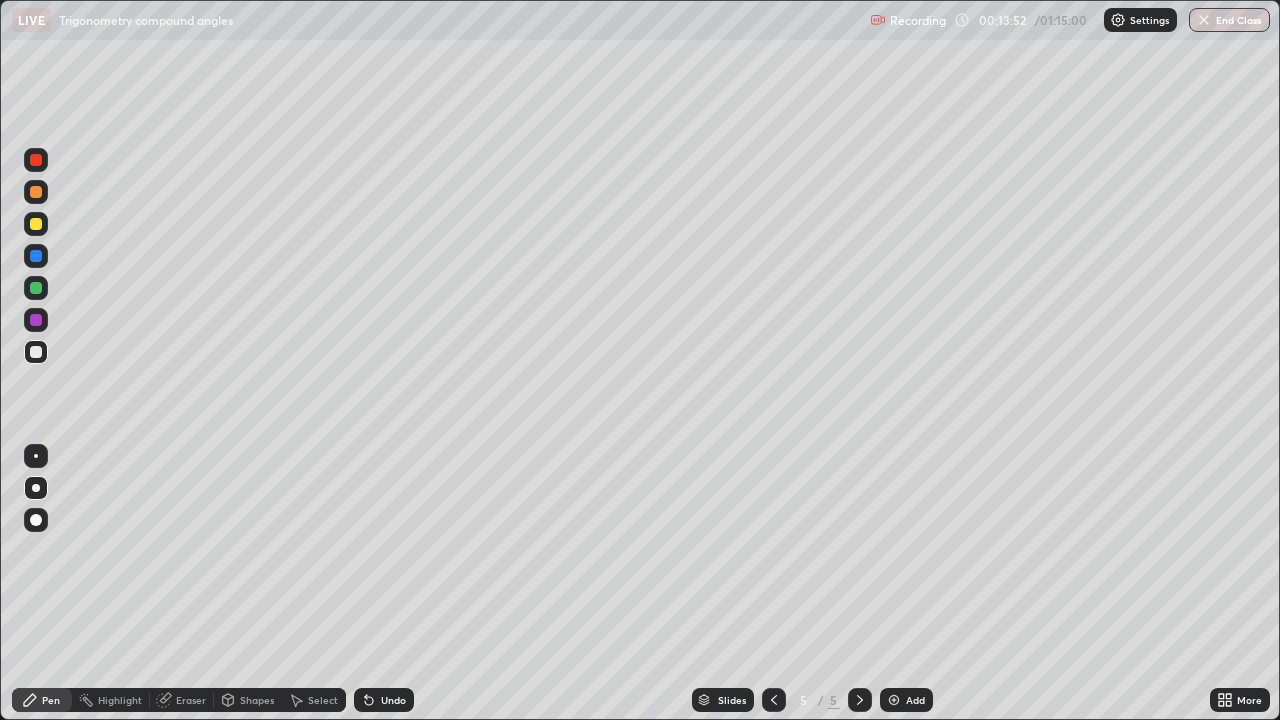 click on "Shapes" at bounding box center [257, 700] 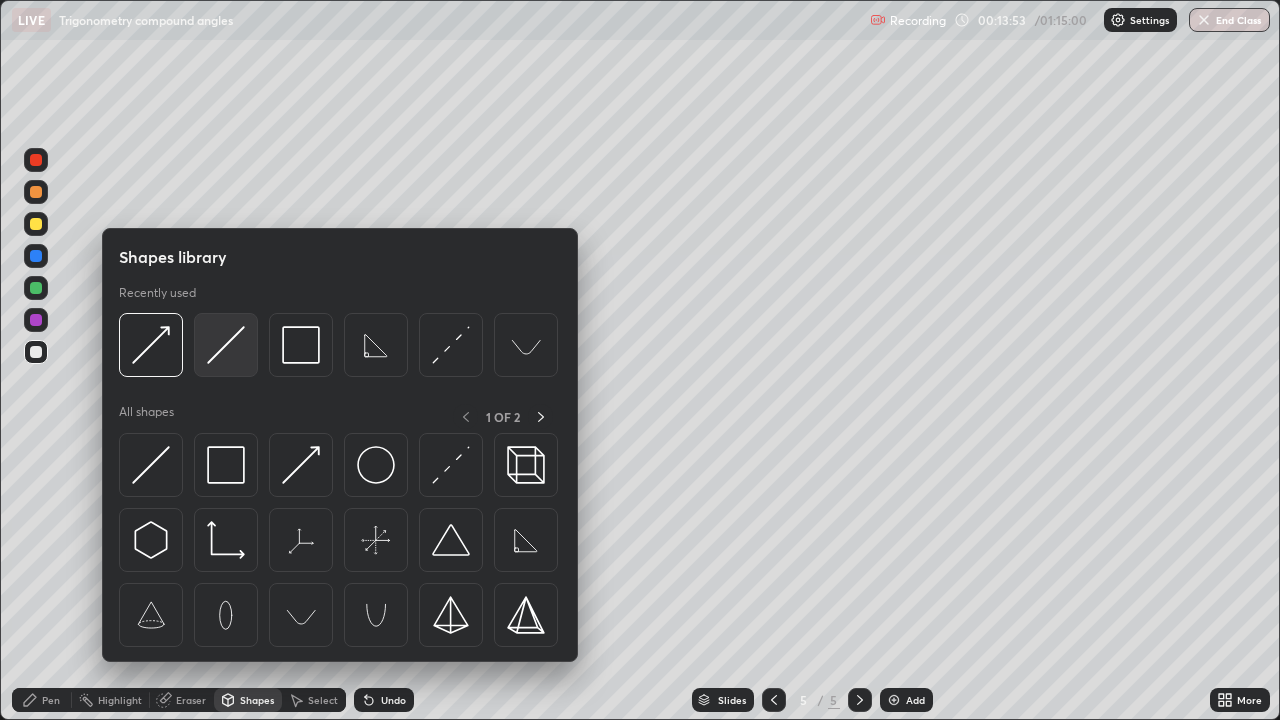 click at bounding box center [226, 345] 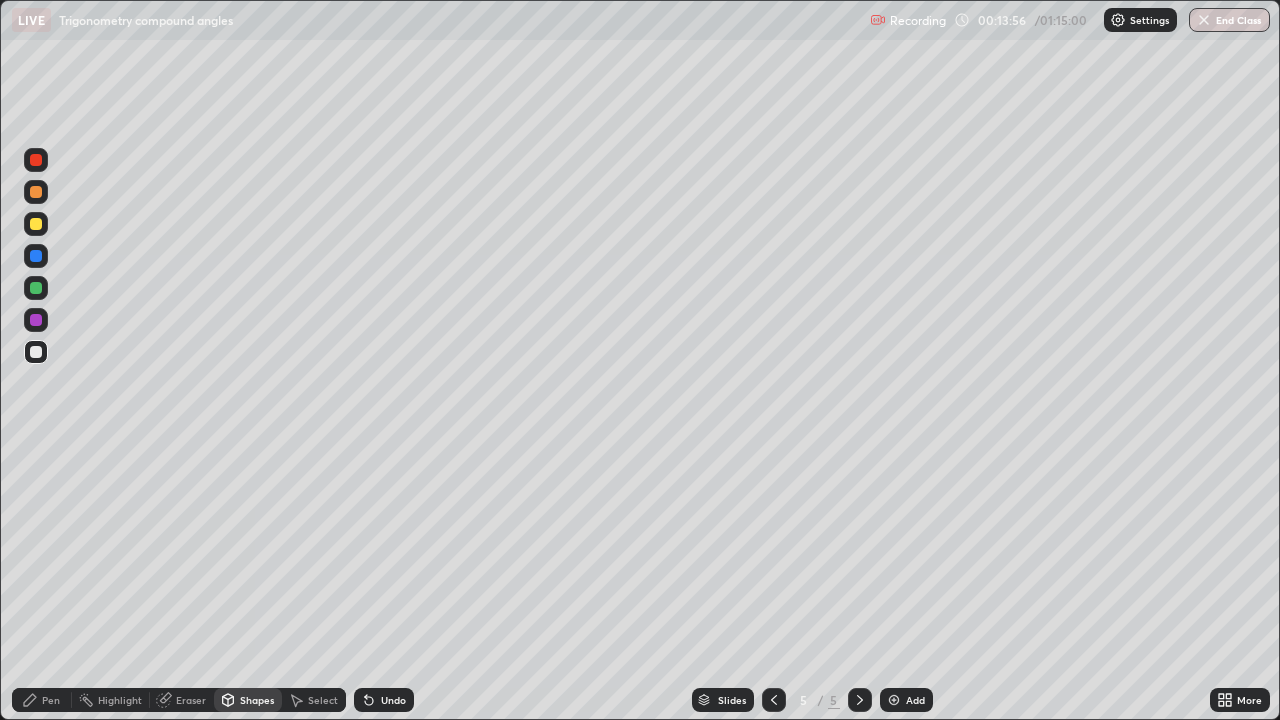 click on "Pen" at bounding box center [42, 700] 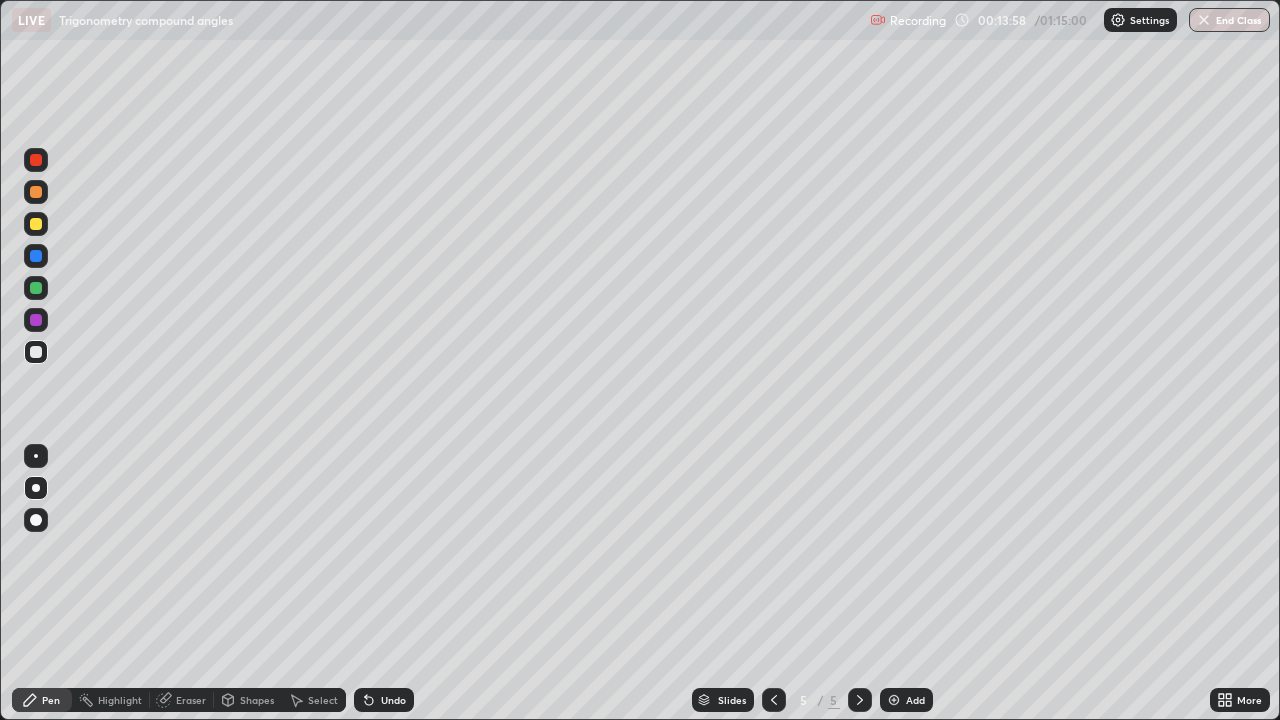 click on "Shapes" at bounding box center [257, 700] 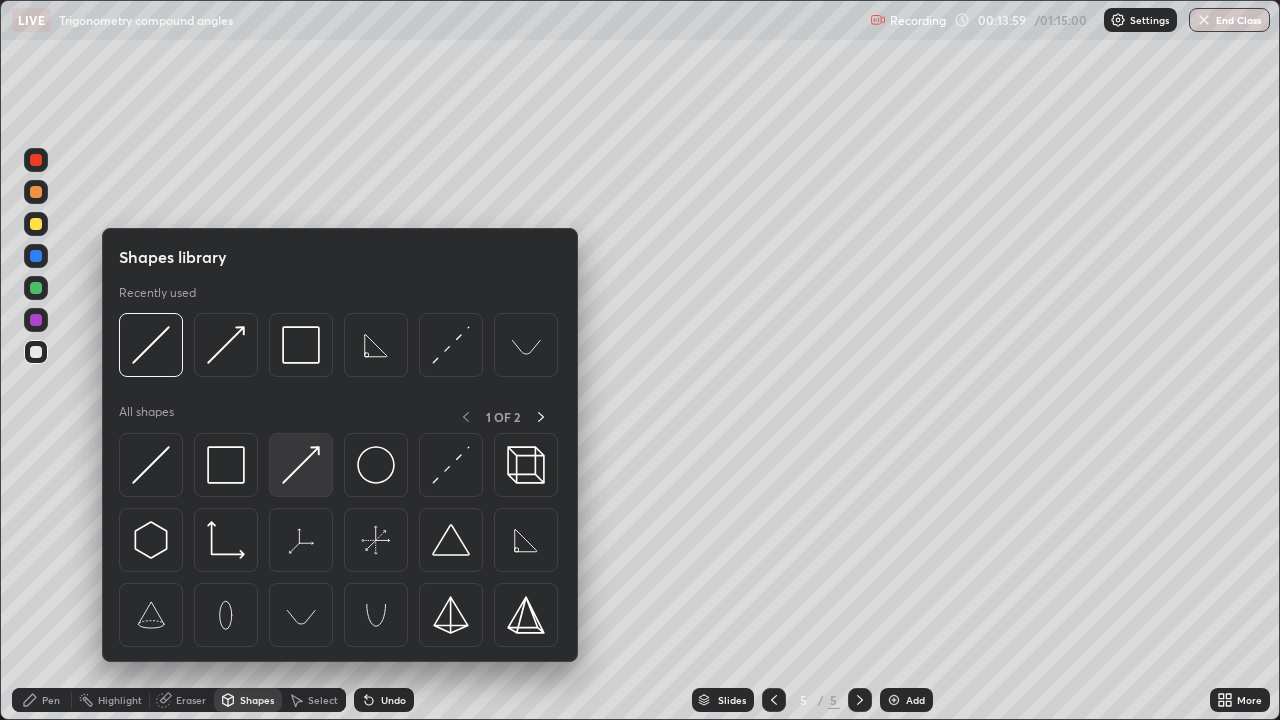 click at bounding box center (301, 465) 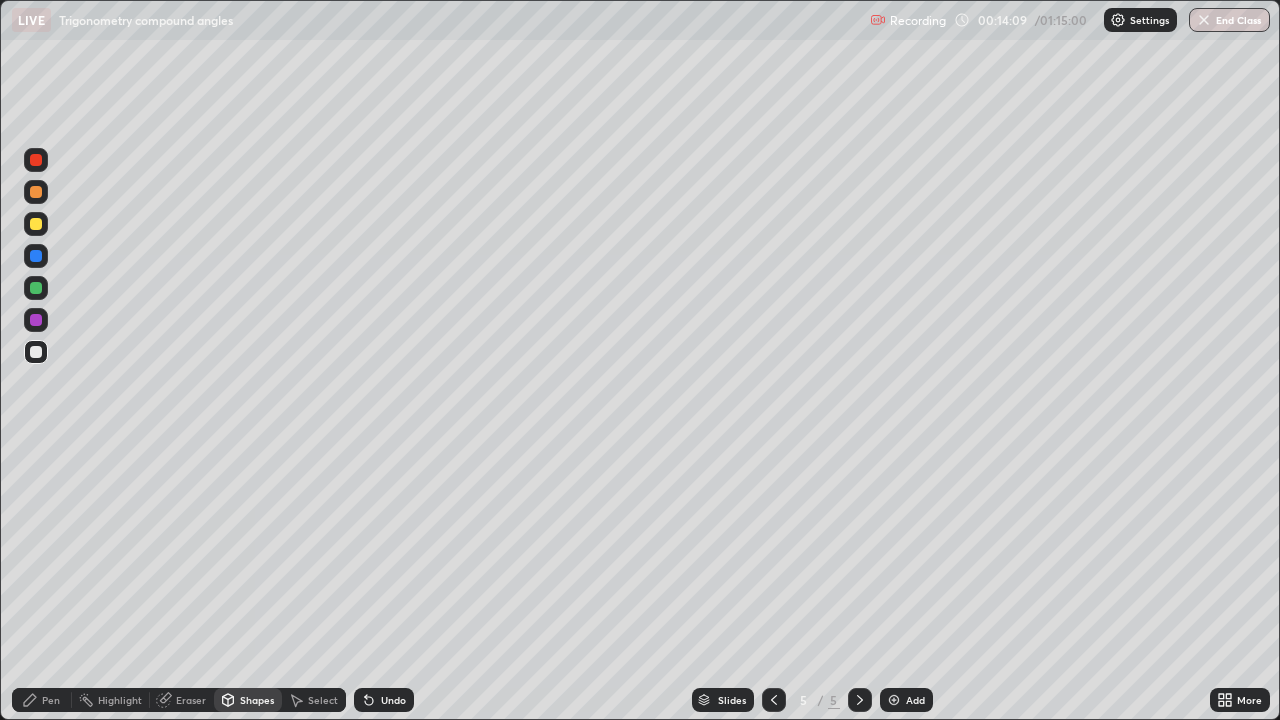 click on "Pen" at bounding box center (51, 700) 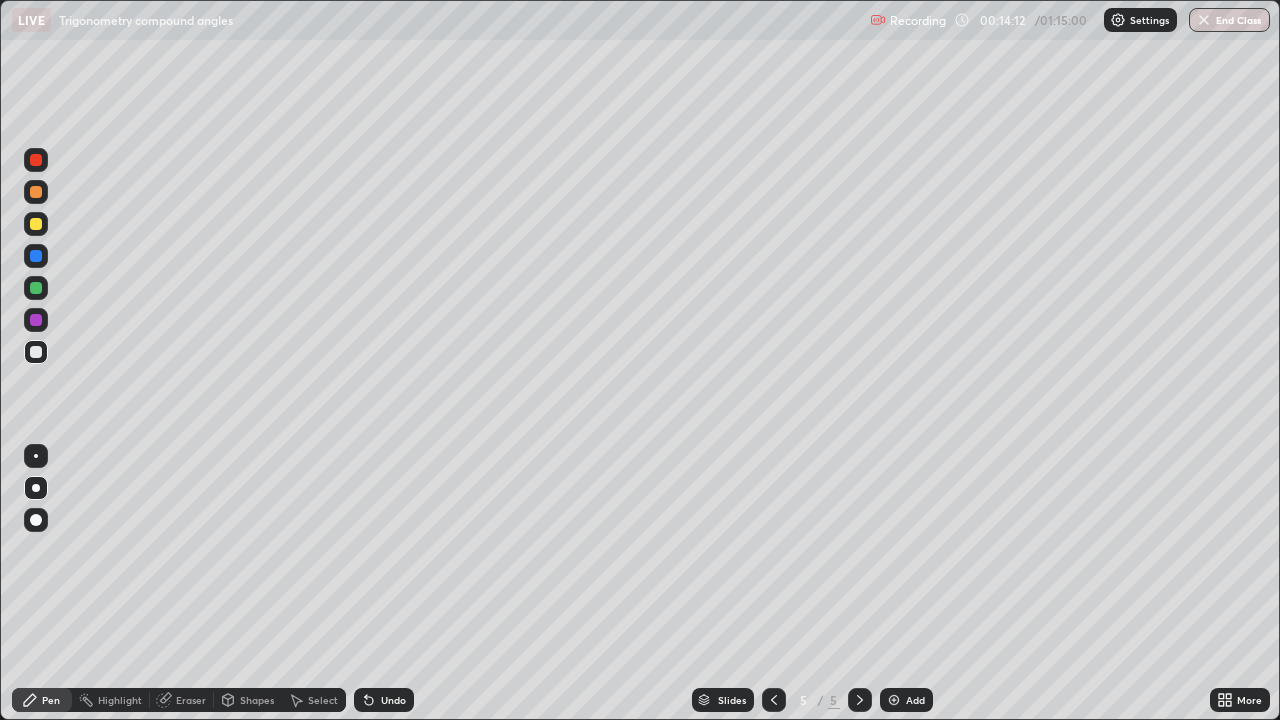 click on "Shapes" at bounding box center (257, 700) 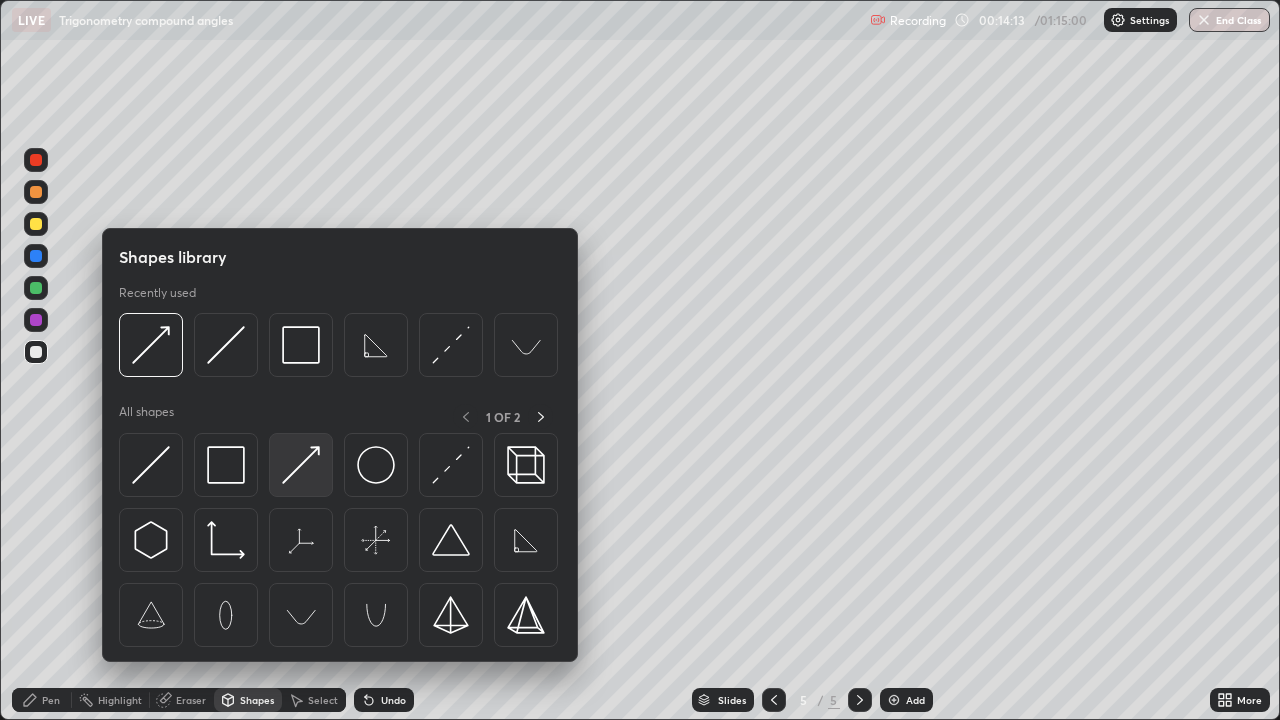 click at bounding box center [301, 465] 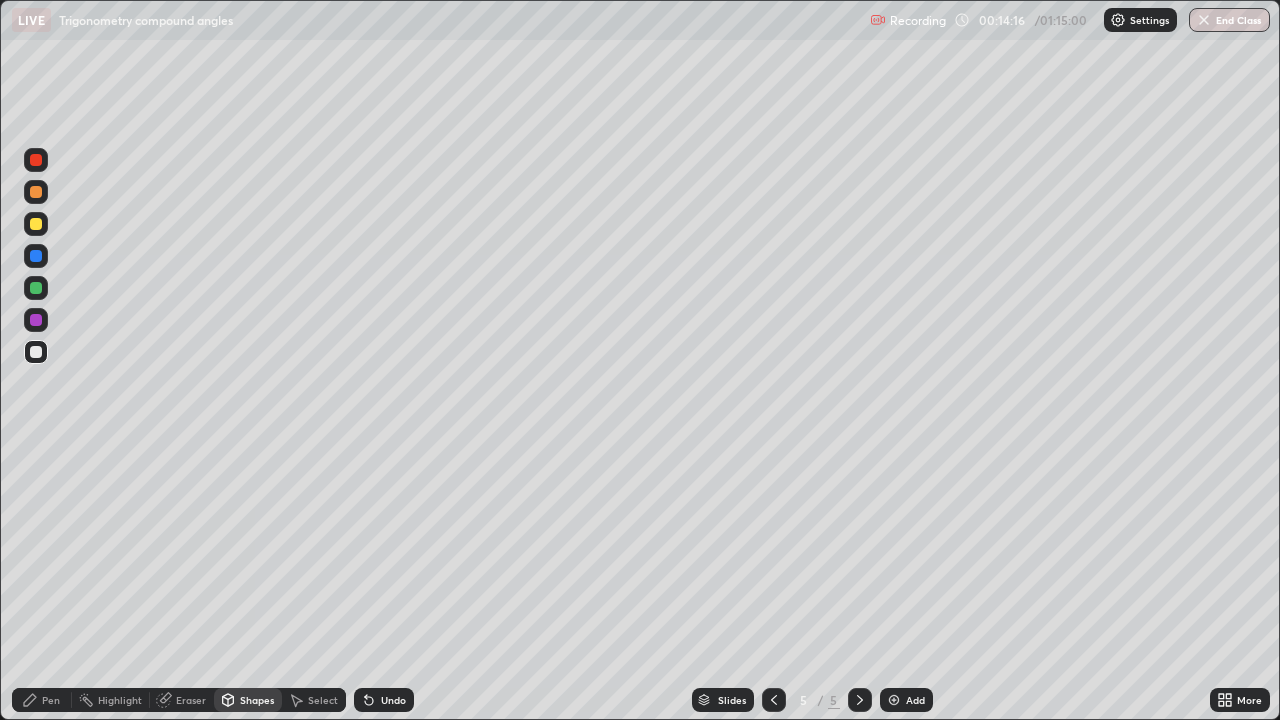 click on "Pen" at bounding box center (51, 700) 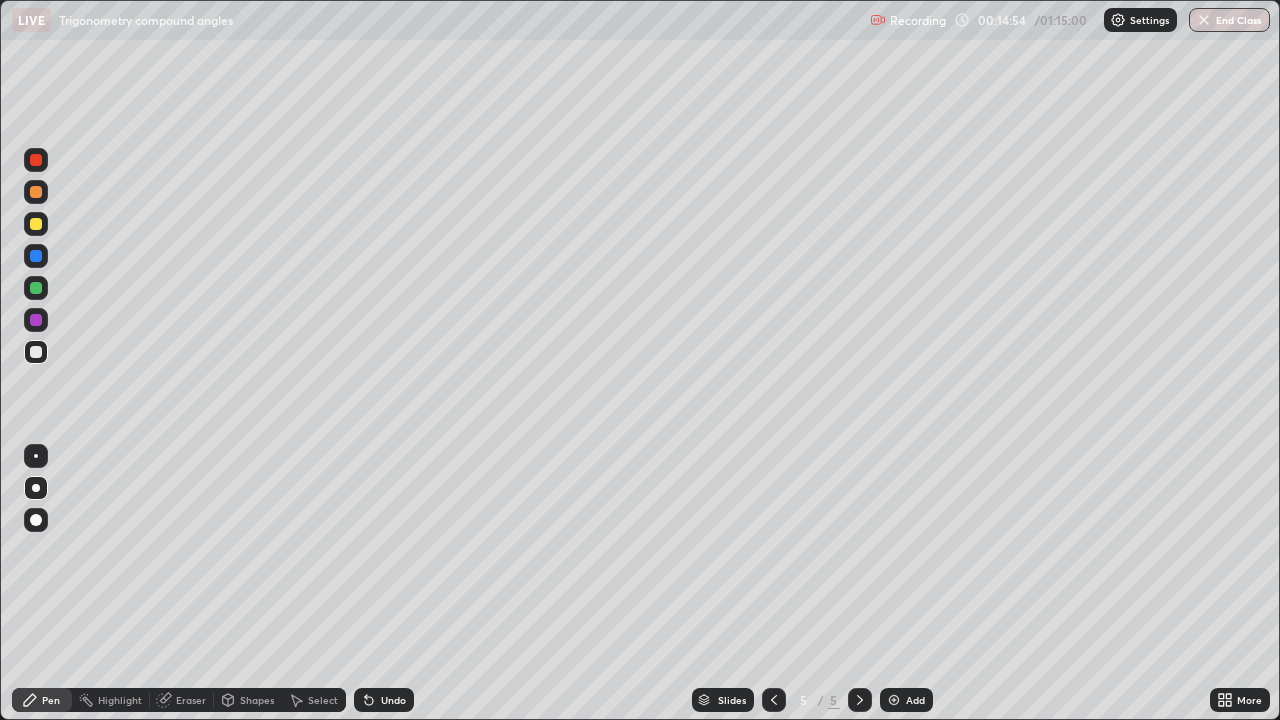 click 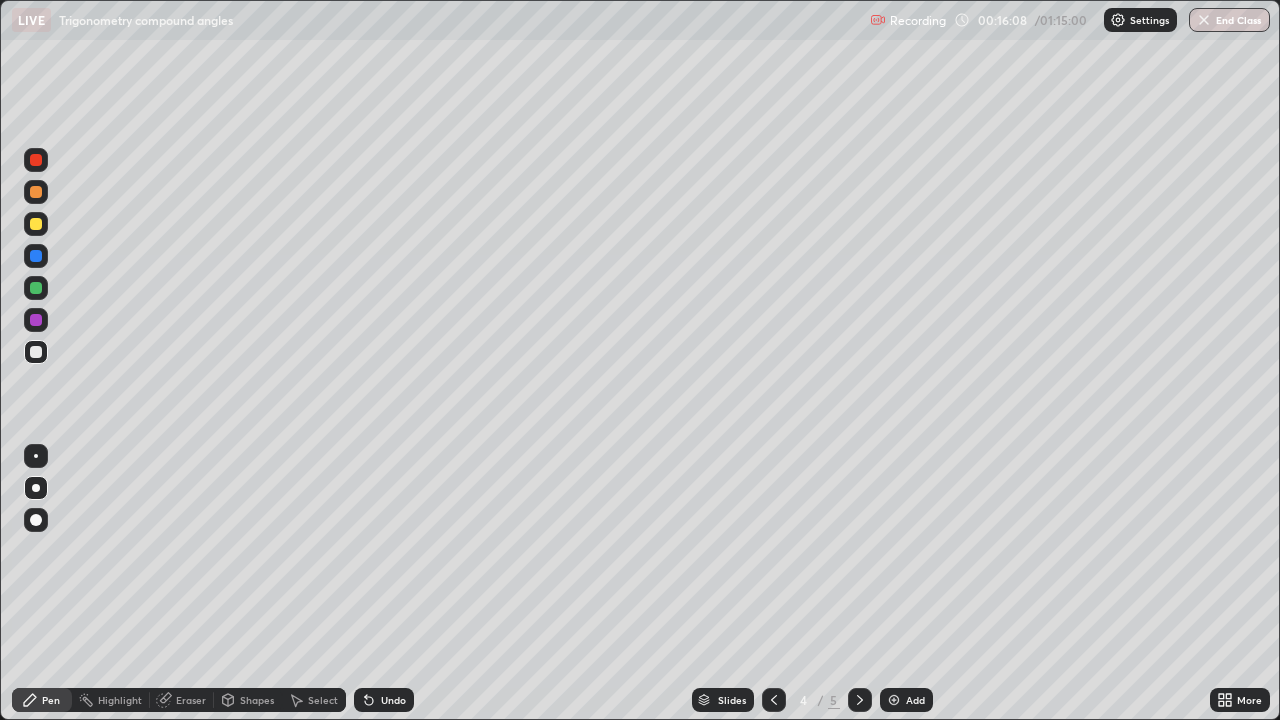 click at bounding box center (860, 700) 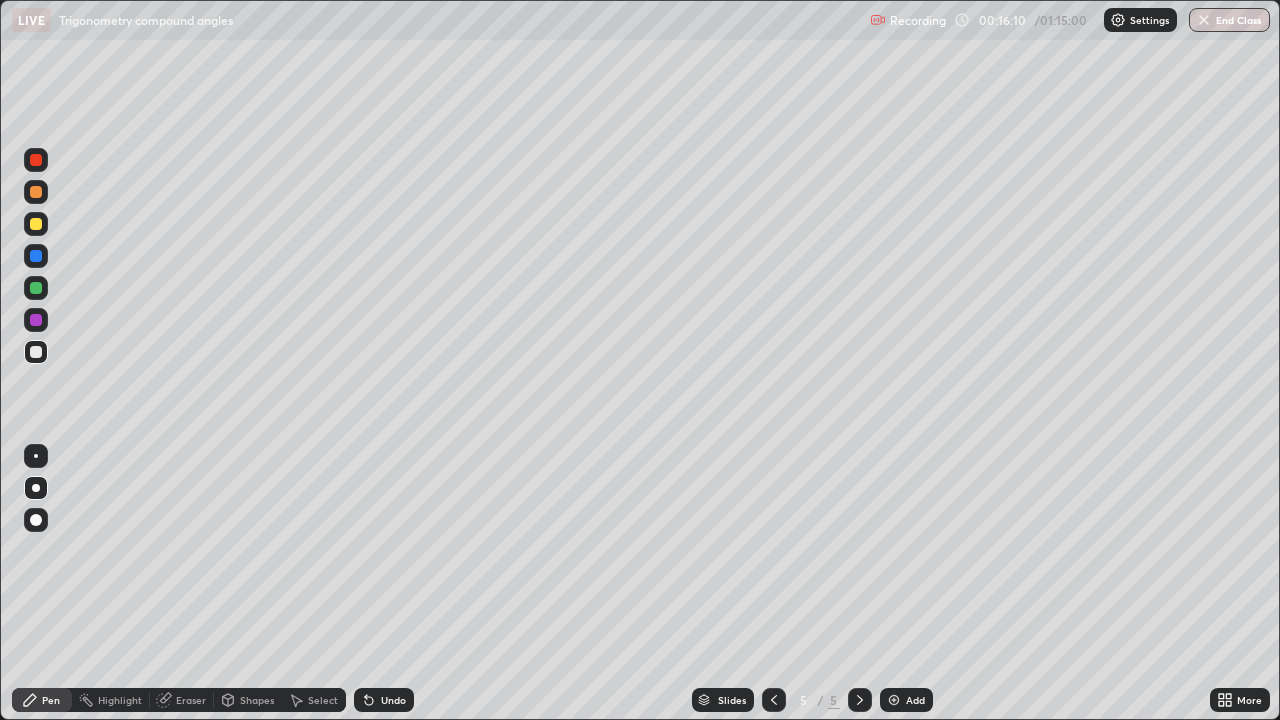 click at bounding box center (894, 700) 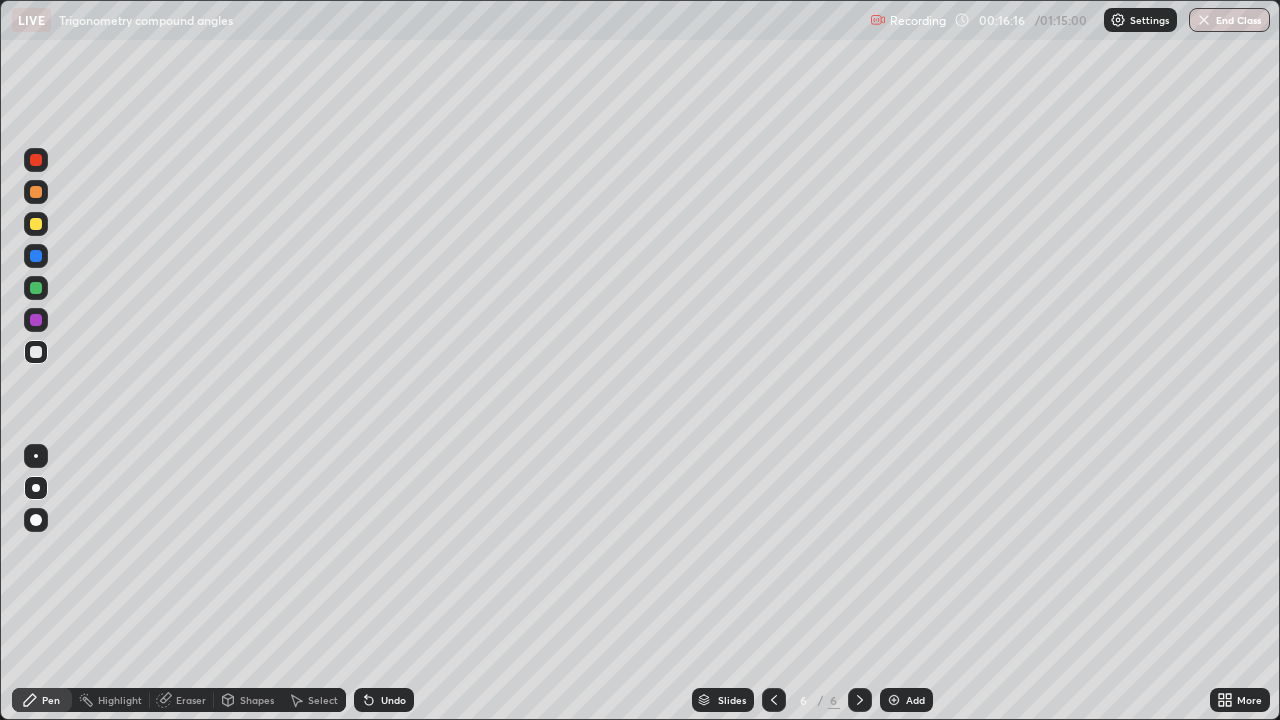 click on "Shapes" at bounding box center [257, 700] 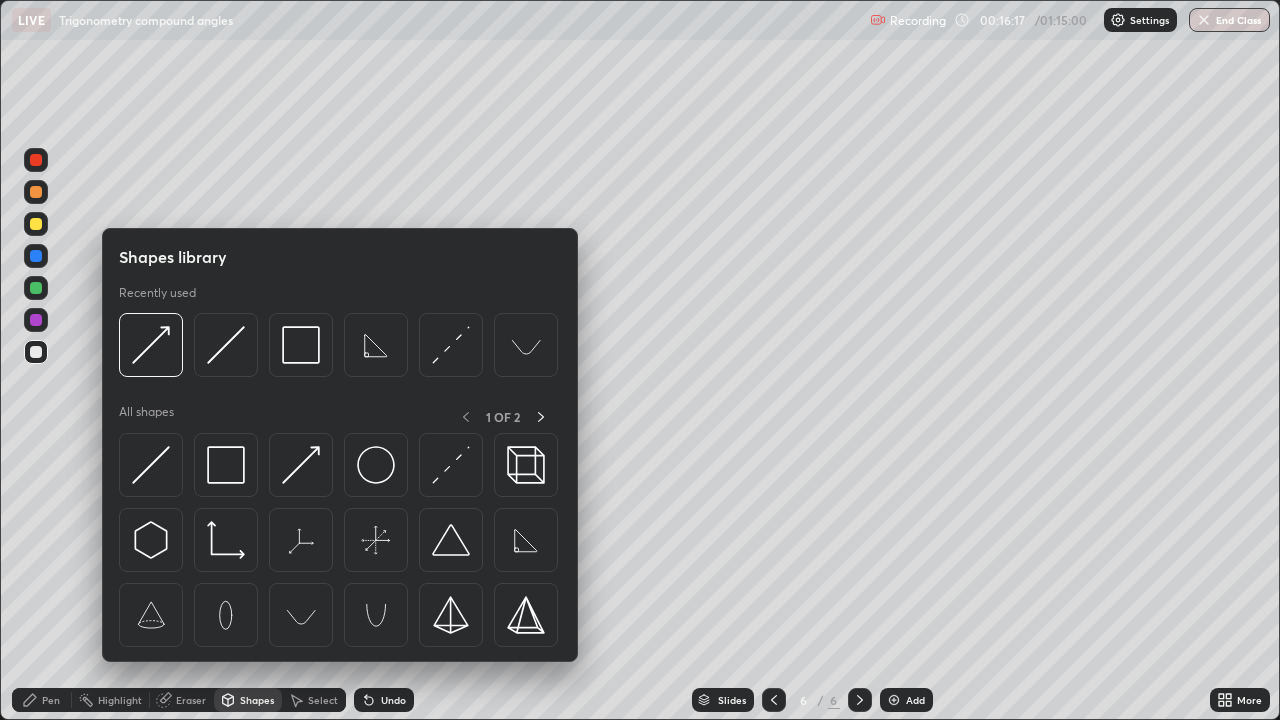 click at bounding box center [226, 465] 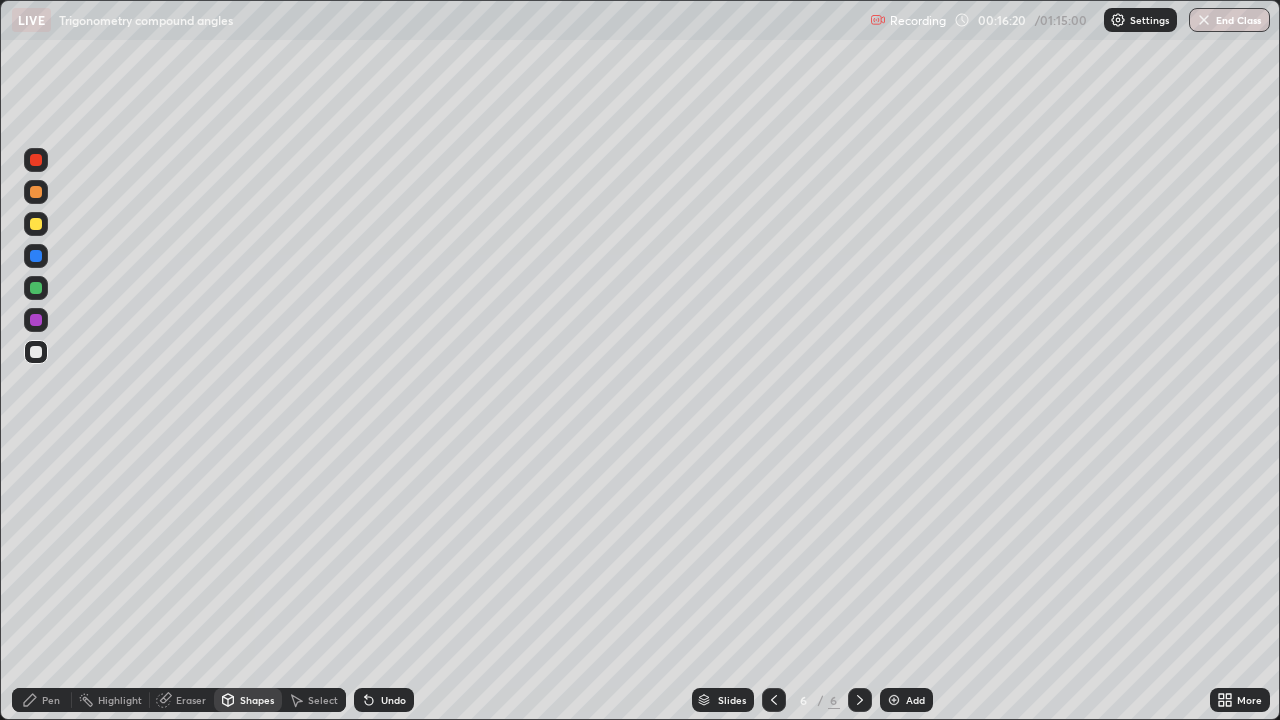 click on "Pen" at bounding box center [51, 700] 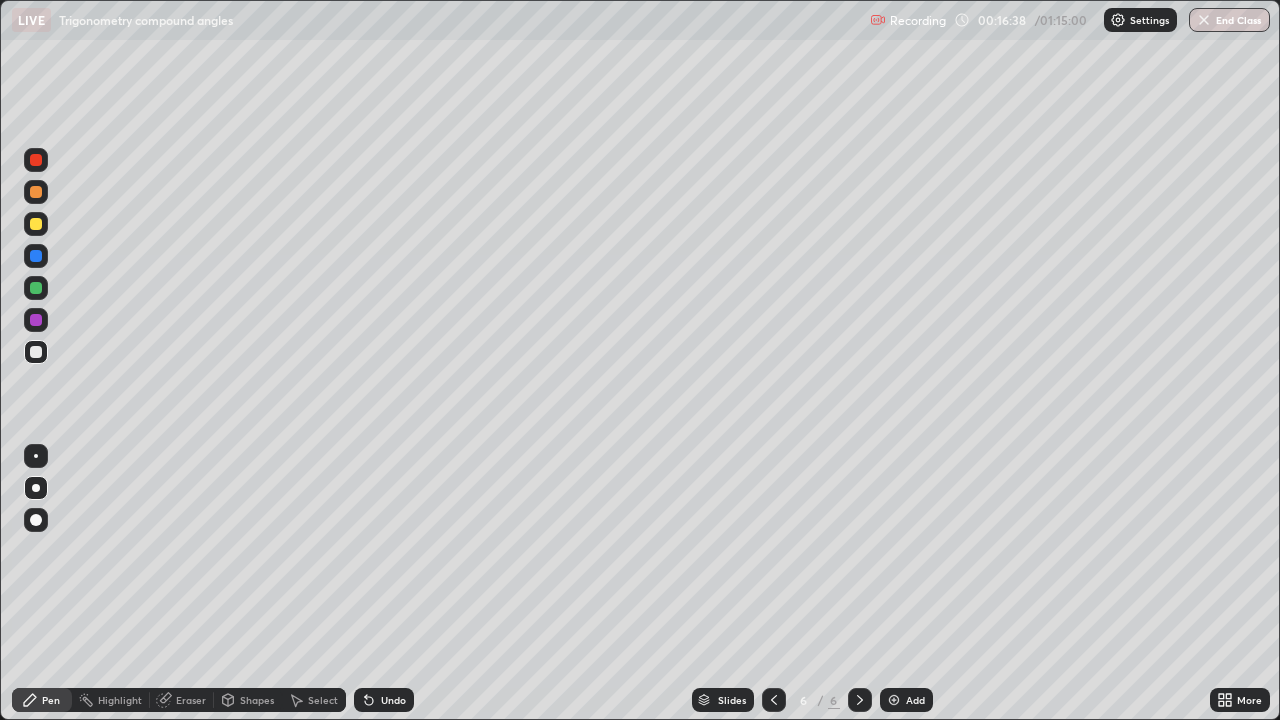 click on "Shapes" at bounding box center [257, 700] 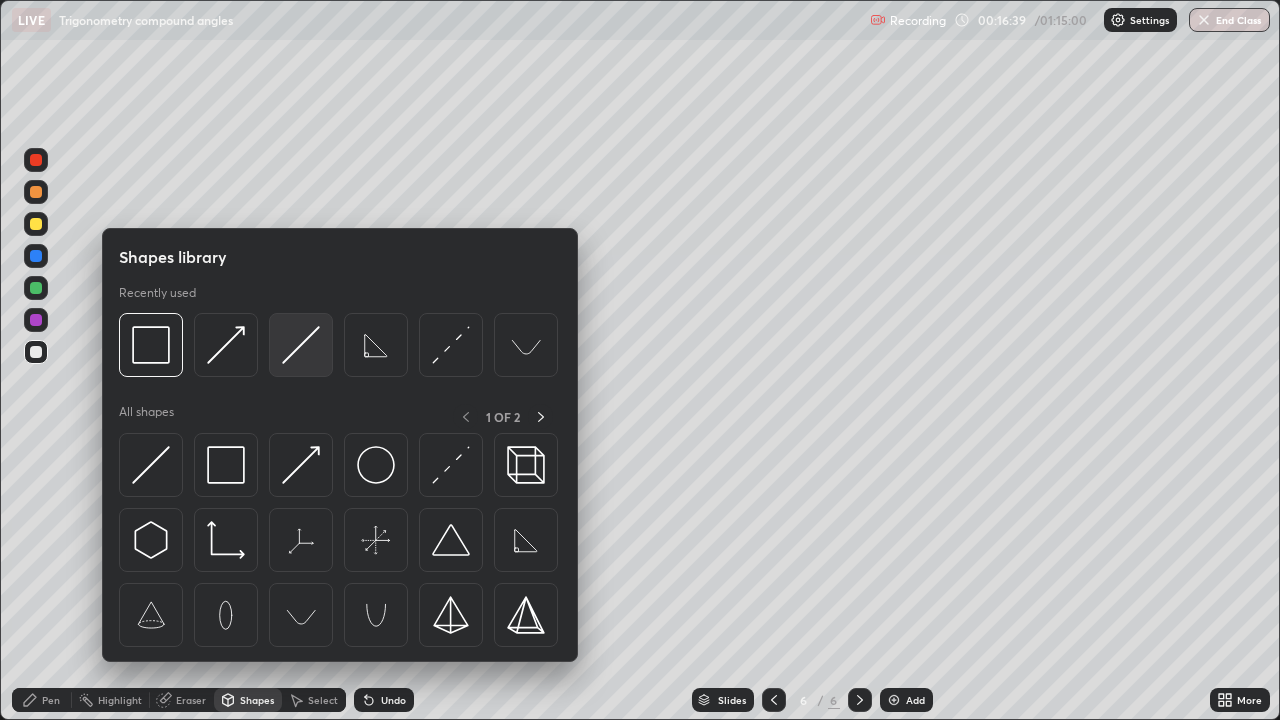 click at bounding box center [301, 345] 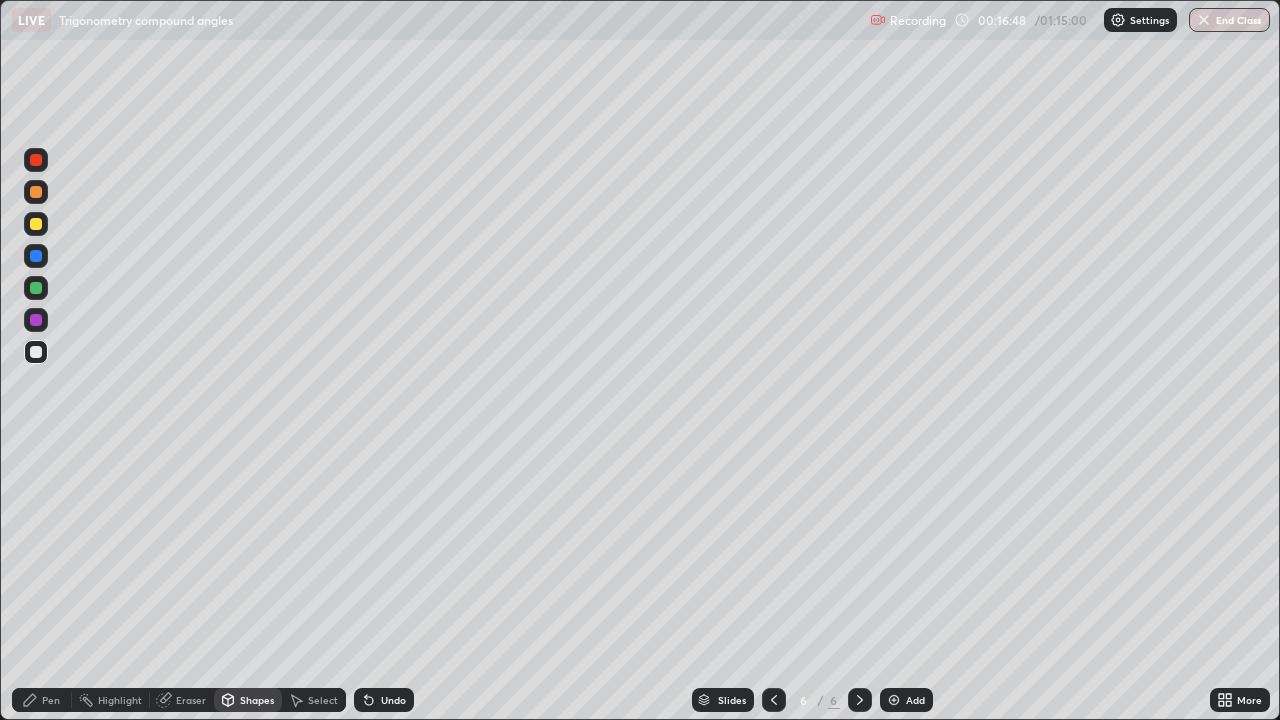click on "Pen" at bounding box center [51, 700] 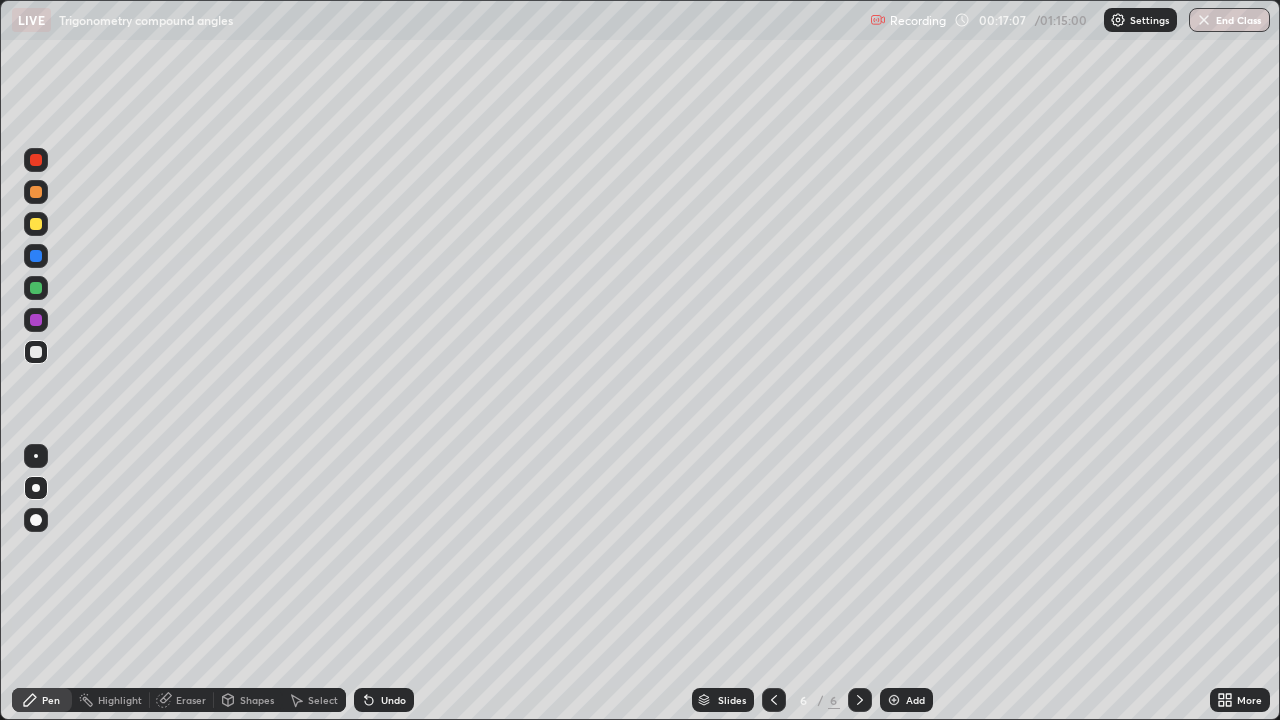 click on "Shapes" at bounding box center [257, 700] 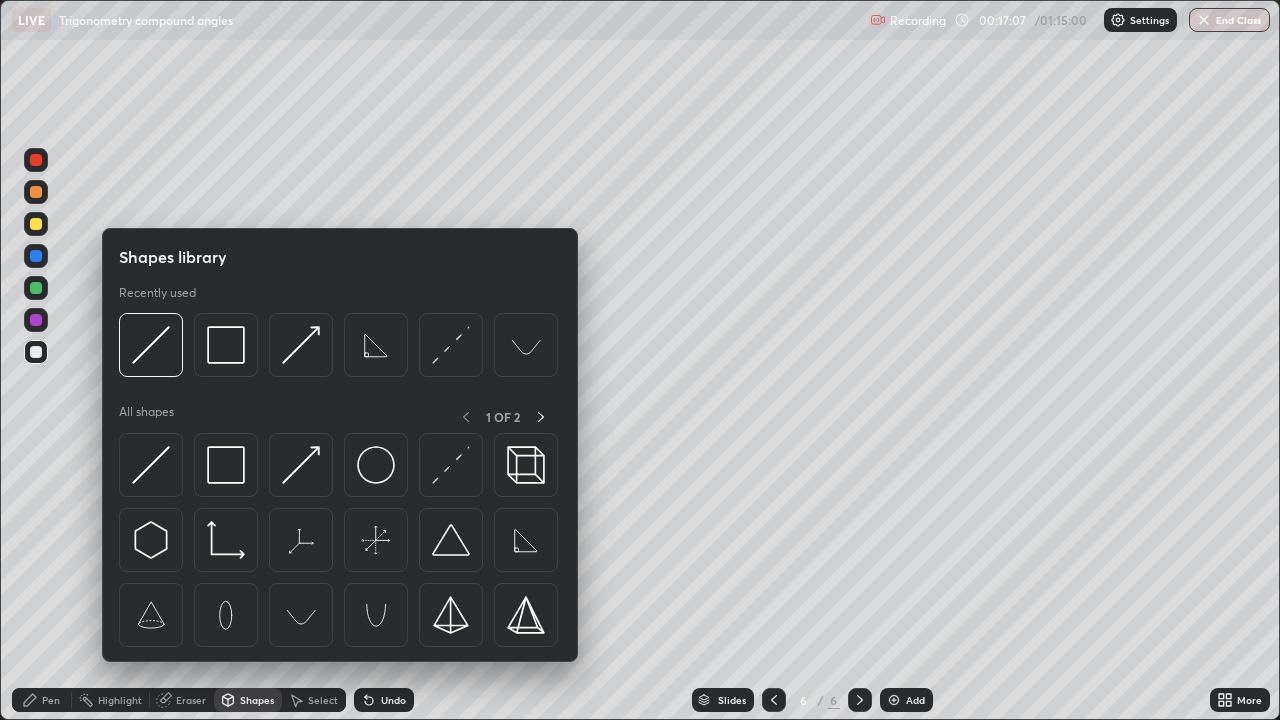 click at bounding box center [301, 465] 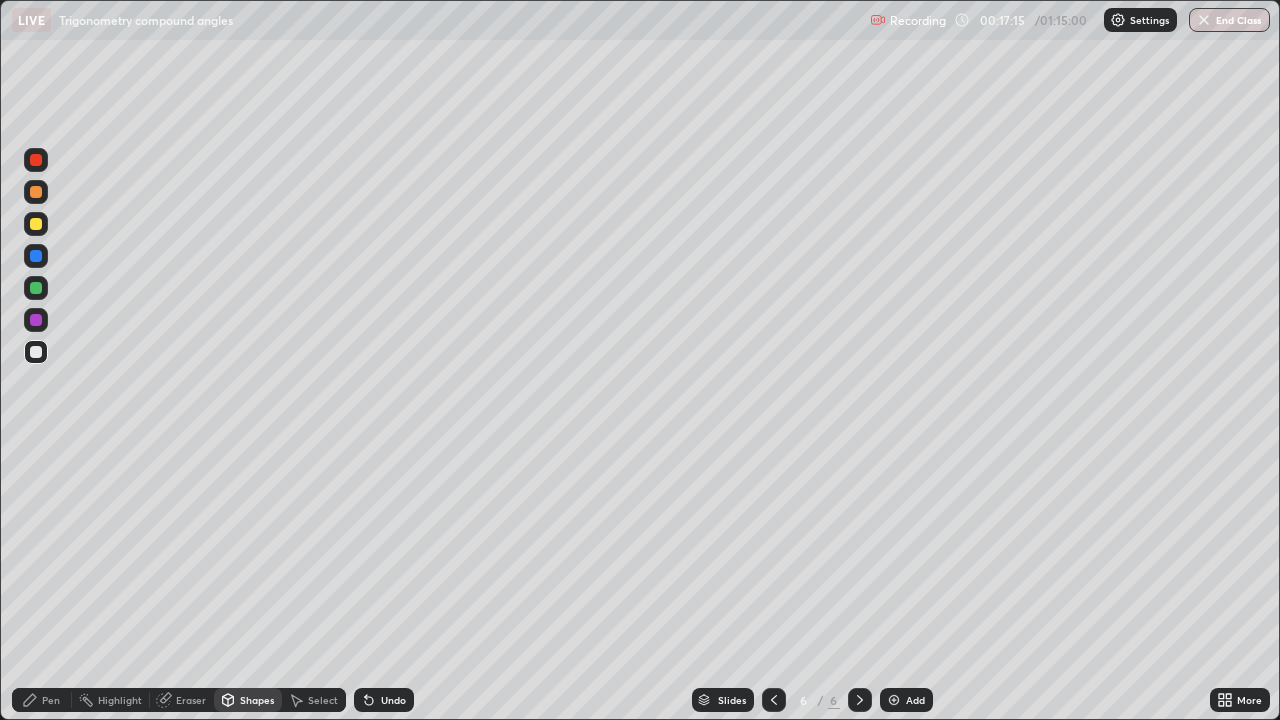 click on "Pen" at bounding box center [42, 700] 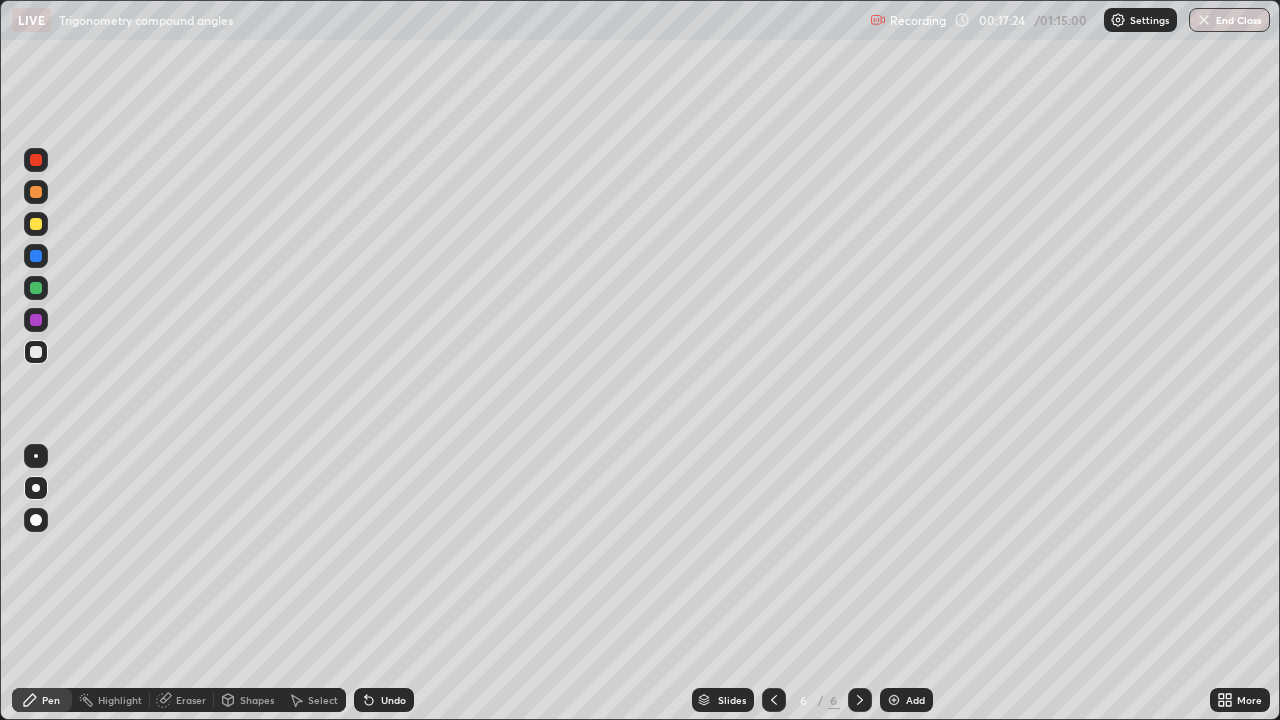 click on "Shapes" at bounding box center [257, 700] 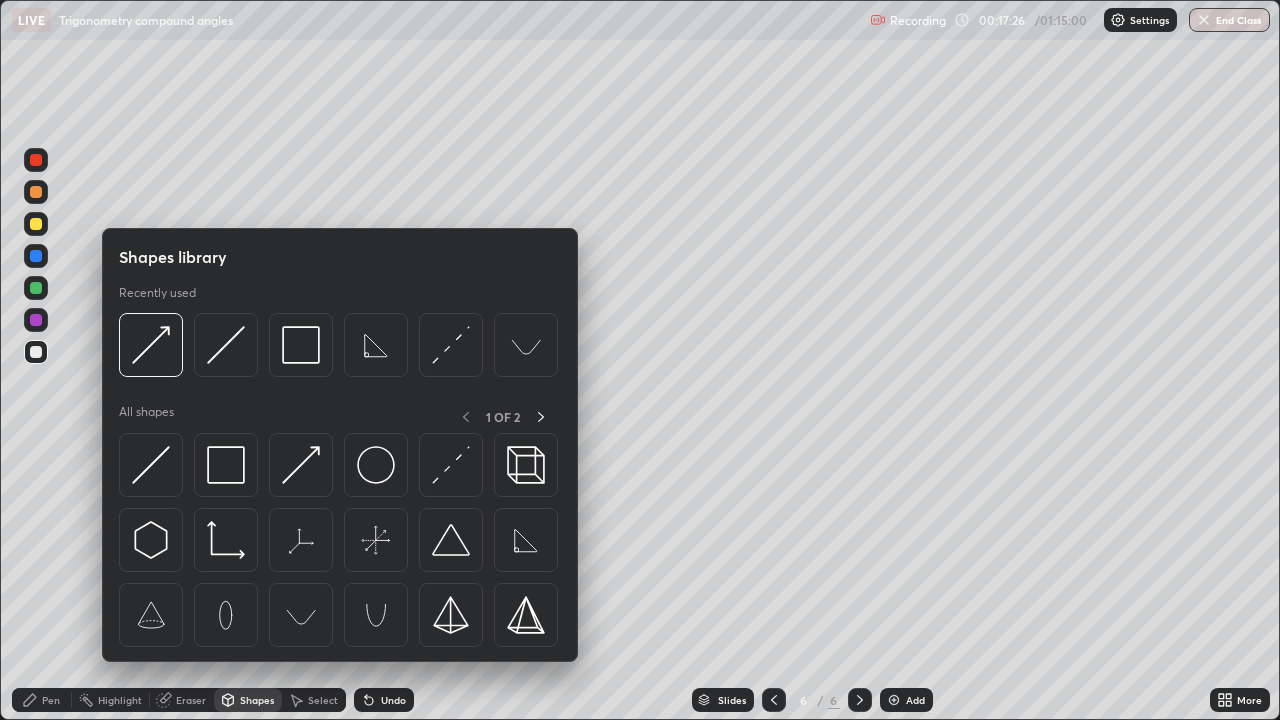 click at bounding box center (301, 465) 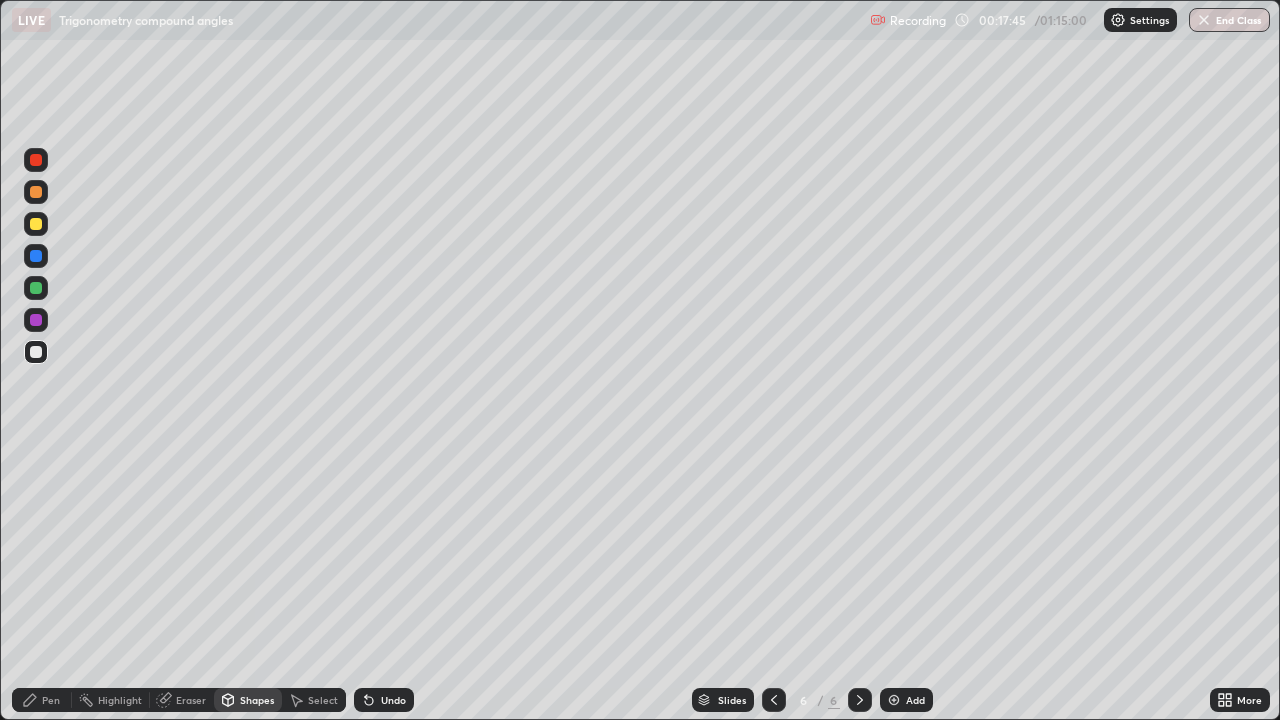 click on "Pen" at bounding box center [42, 700] 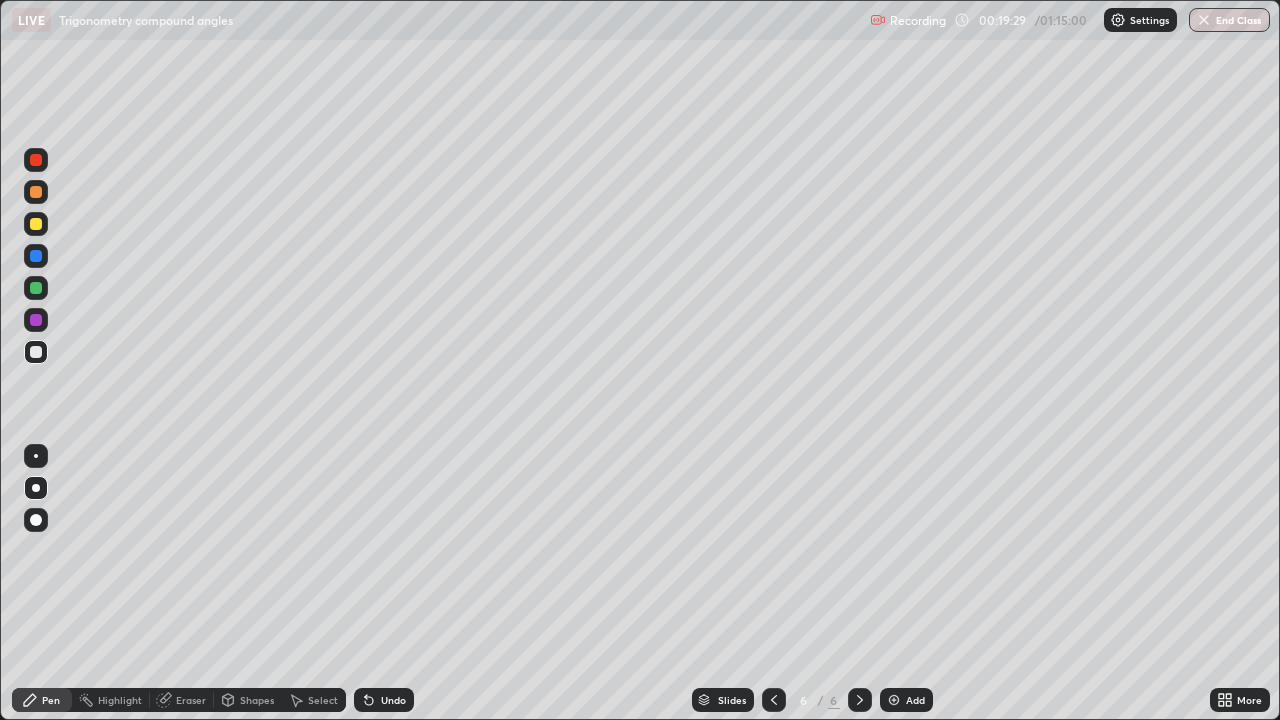 click on "Shapes" at bounding box center [257, 700] 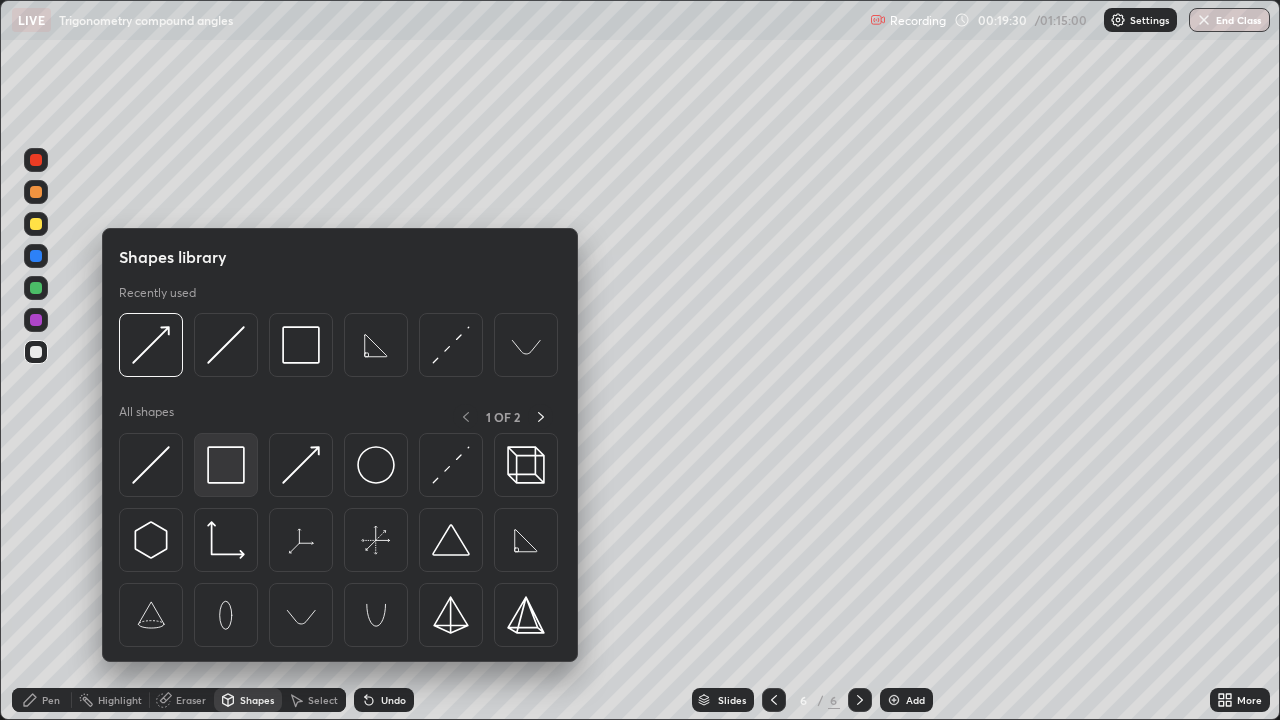 click at bounding box center [226, 465] 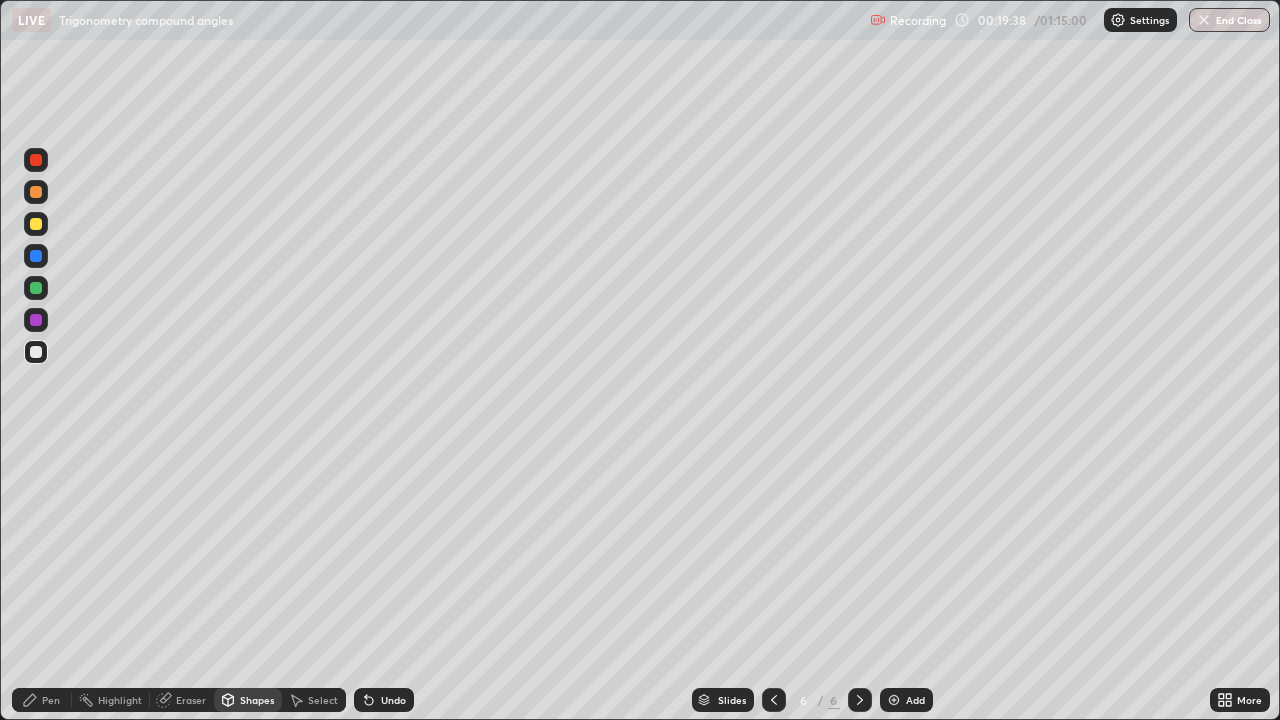 click on "Undo" at bounding box center (393, 700) 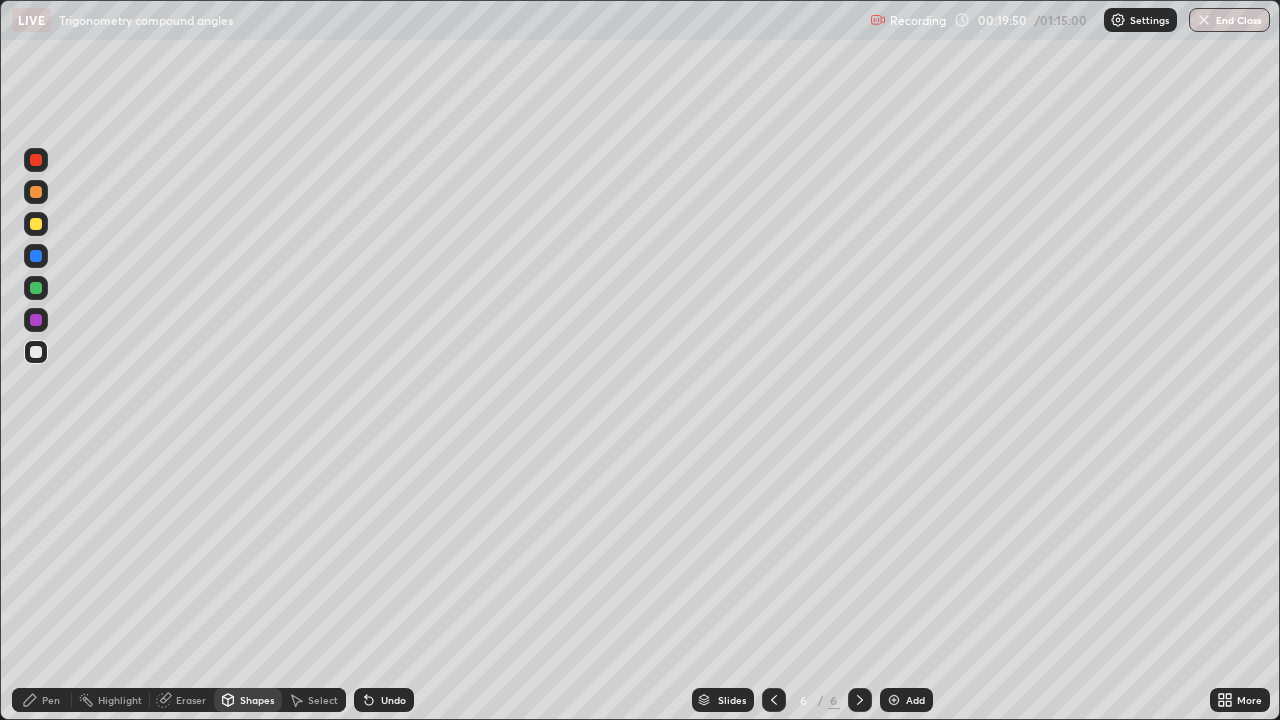 click on "Pen" at bounding box center [51, 700] 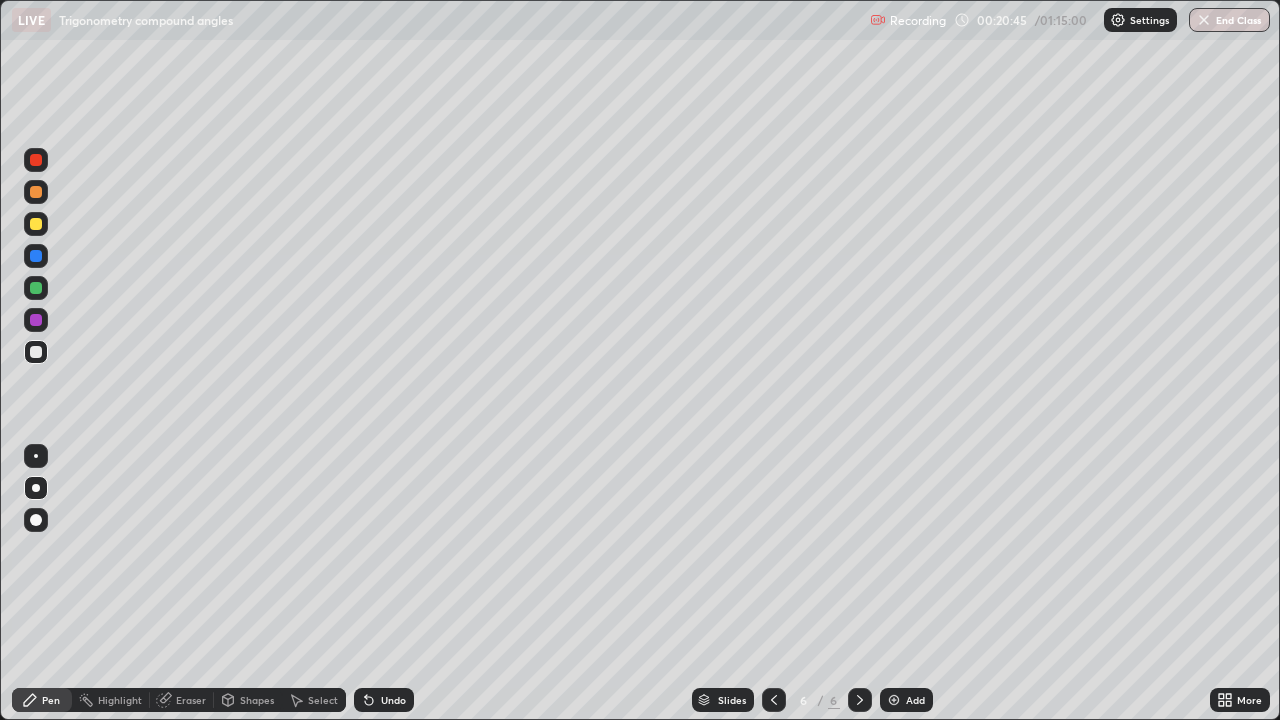 click on "Shapes" at bounding box center (257, 700) 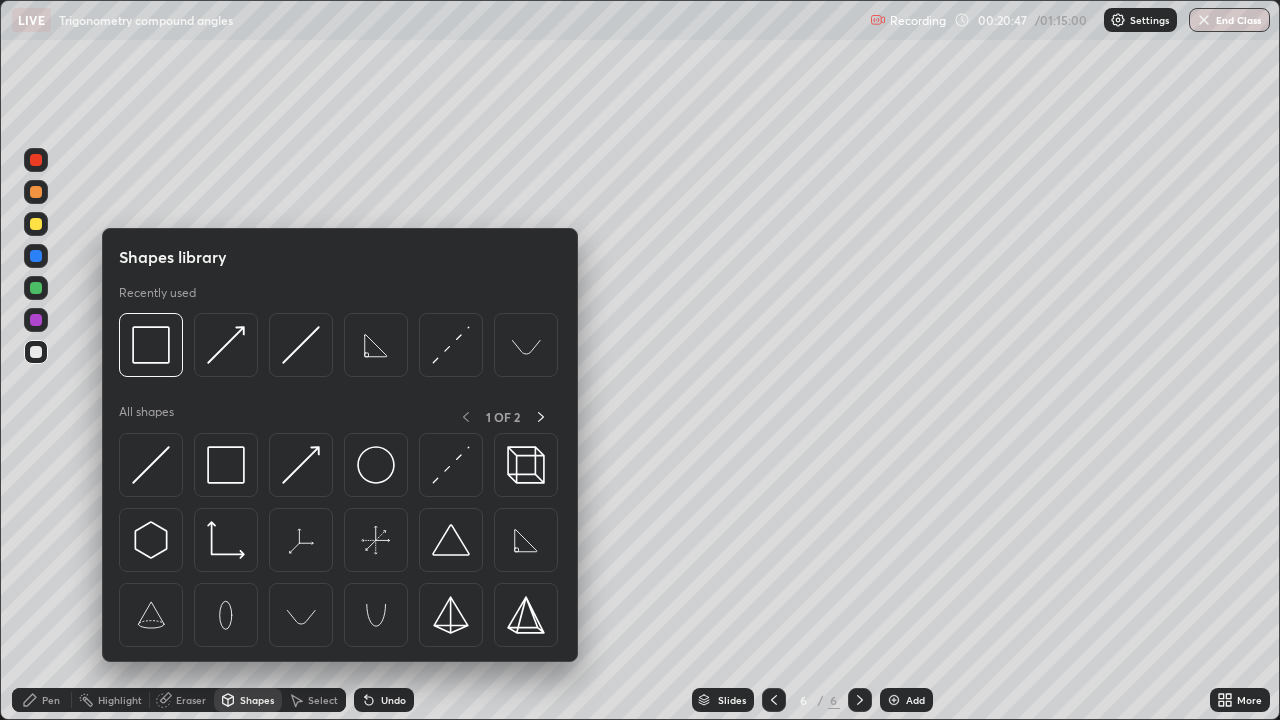 click at bounding box center (226, 465) 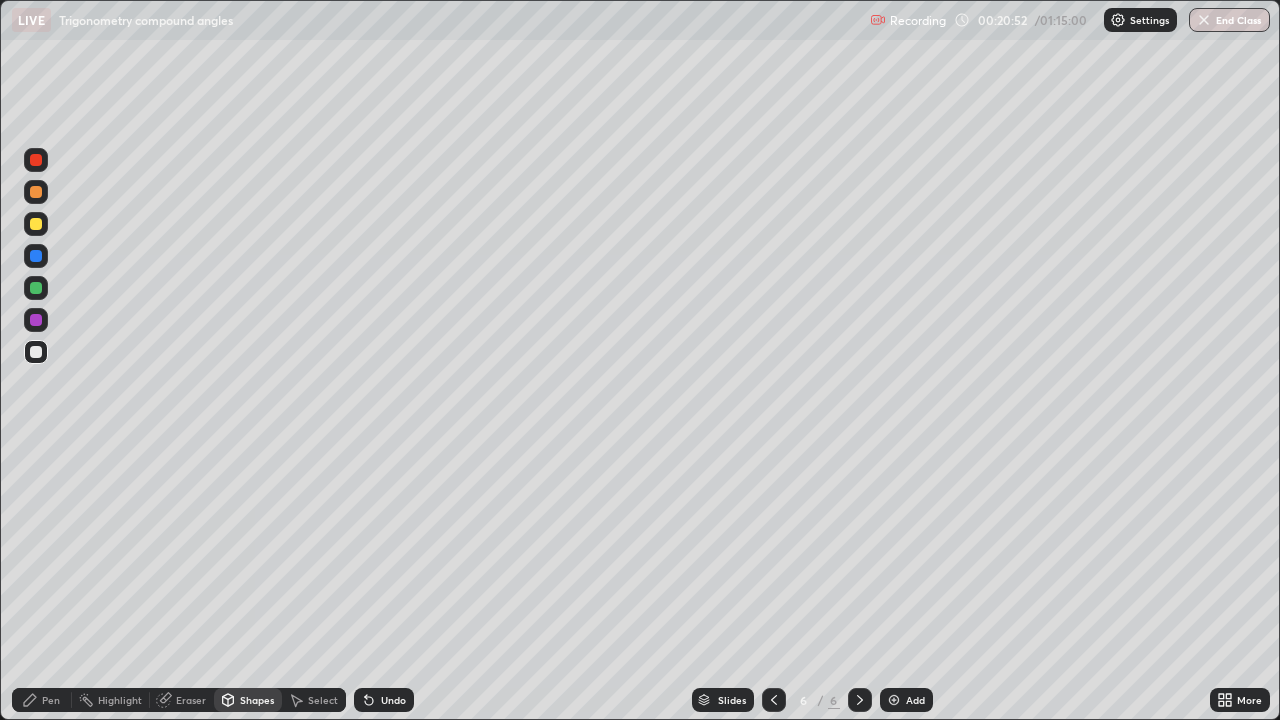 click on "Pen" at bounding box center (51, 700) 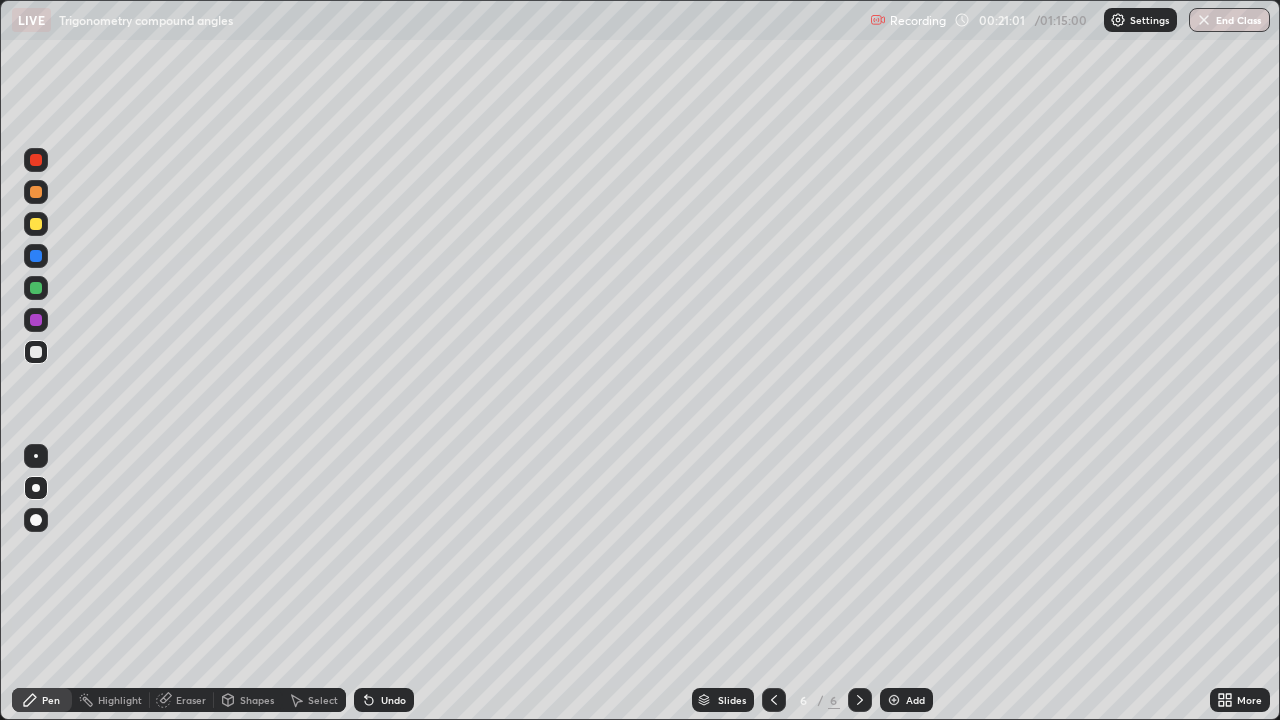 click on "Shapes" at bounding box center [257, 700] 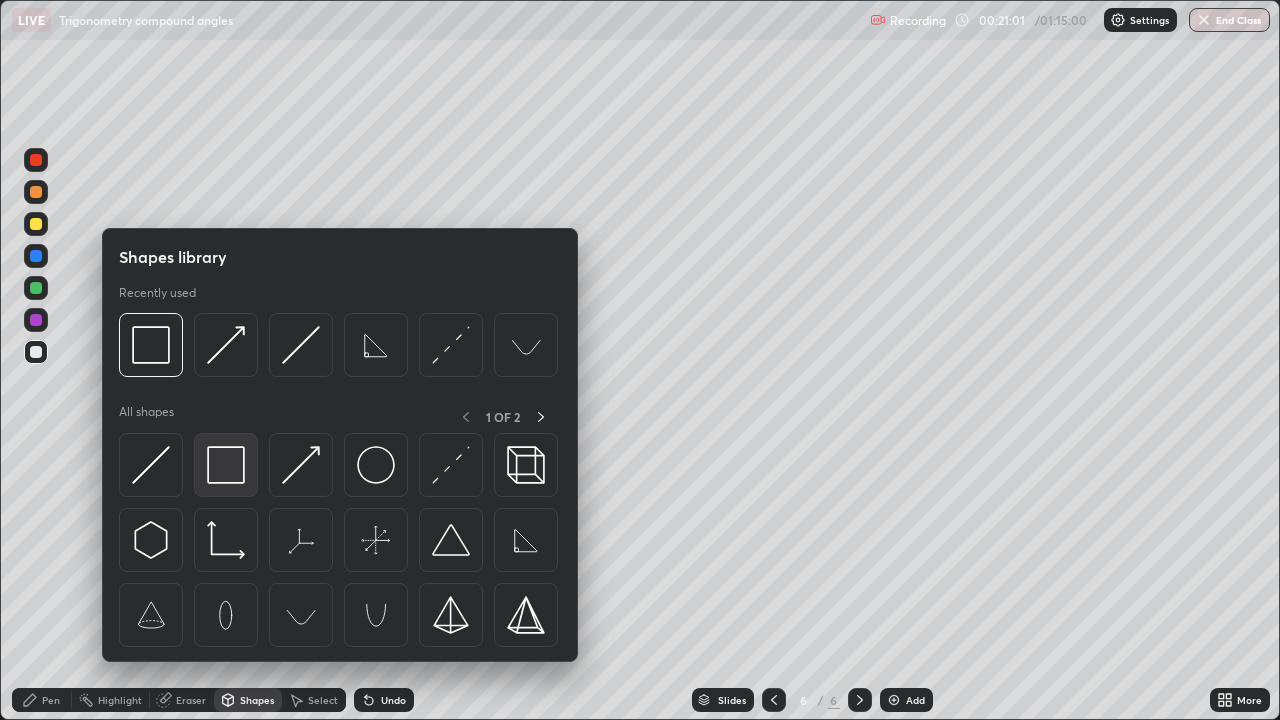 click at bounding box center [226, 465] 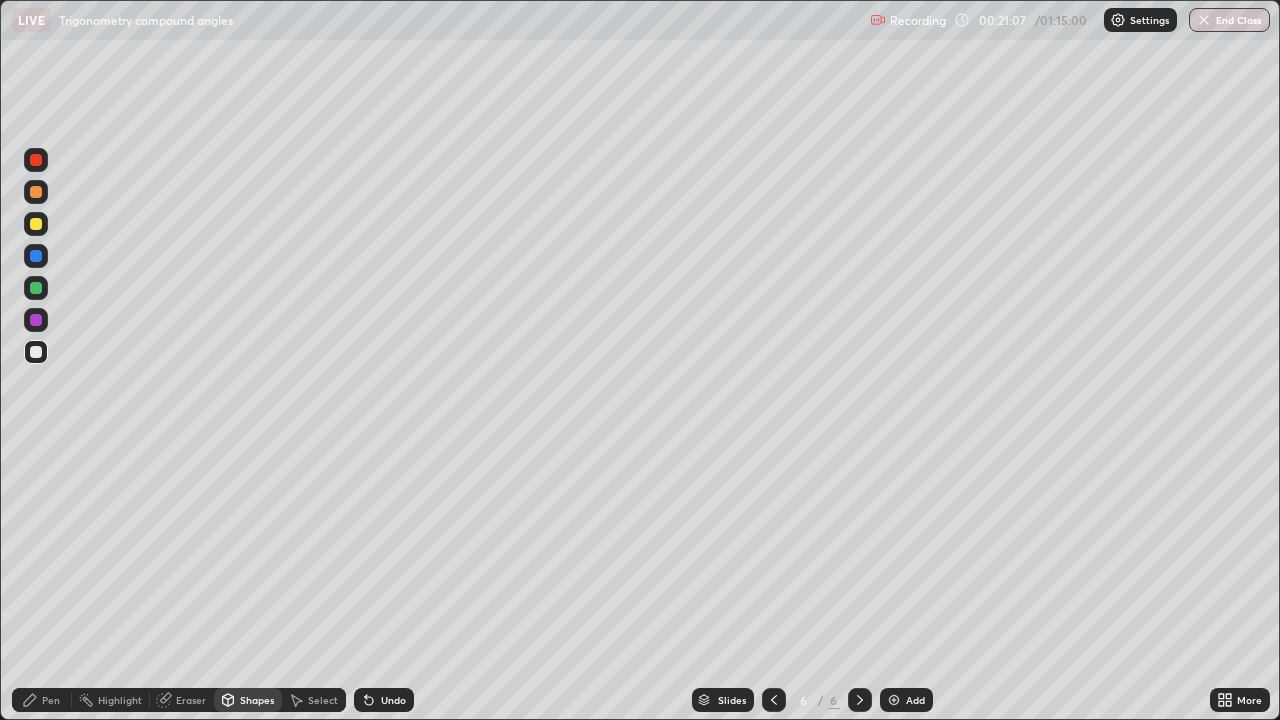 click on "Pen" at bounding box center [42, 700] 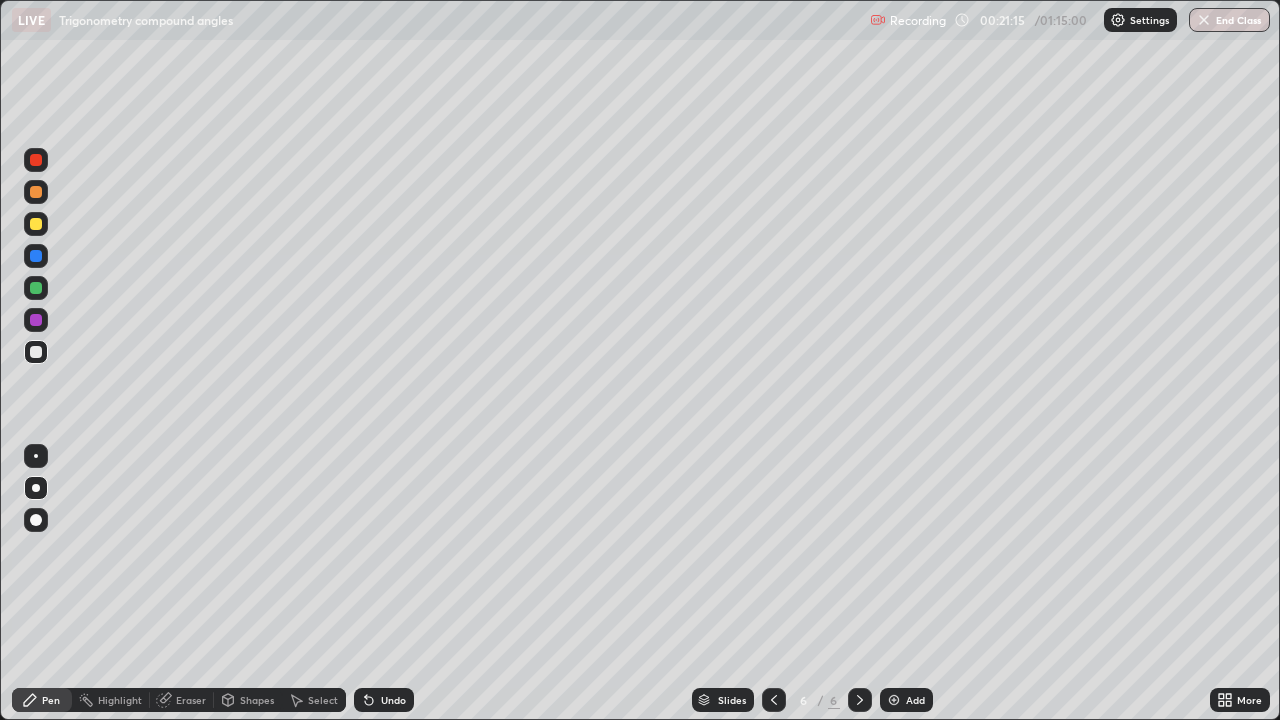 click on "Shapes" at bounding box center [257, 700] 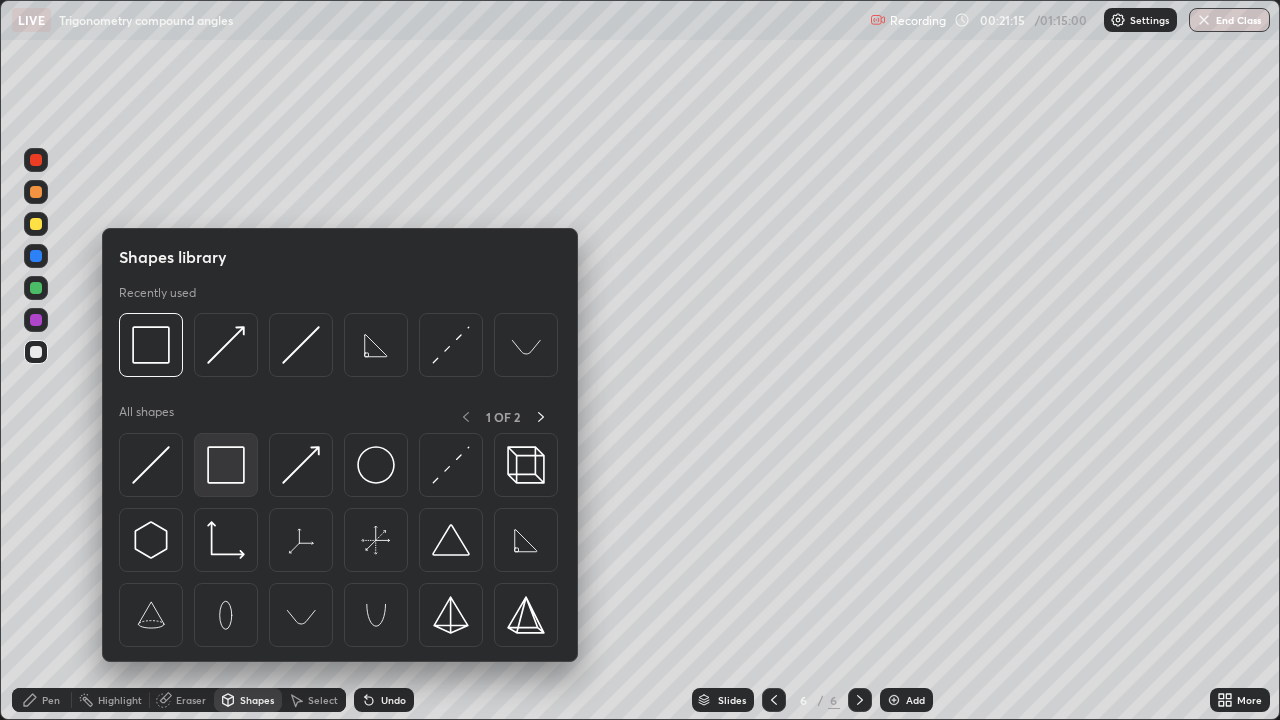 click at bounding box center (226, 465) 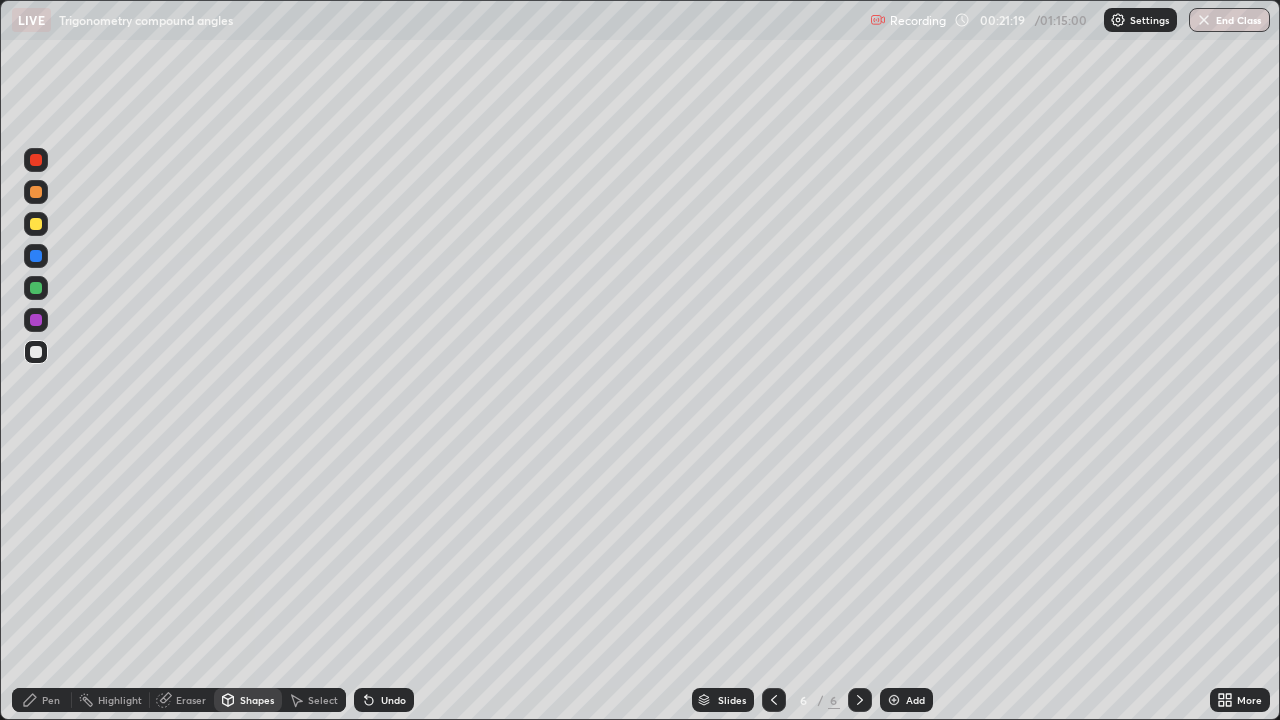 click on "Pen" at bounding box center (51, 700) 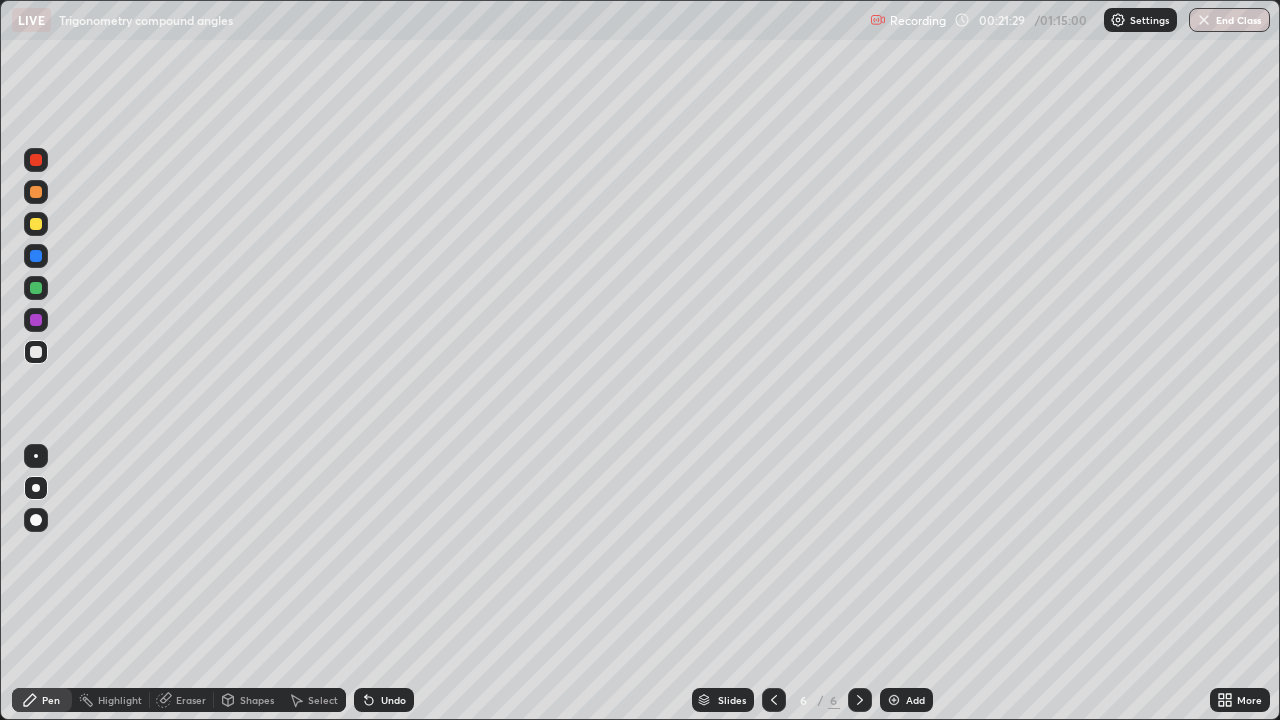 click on "Shapes" at bounding box center [257, 700] 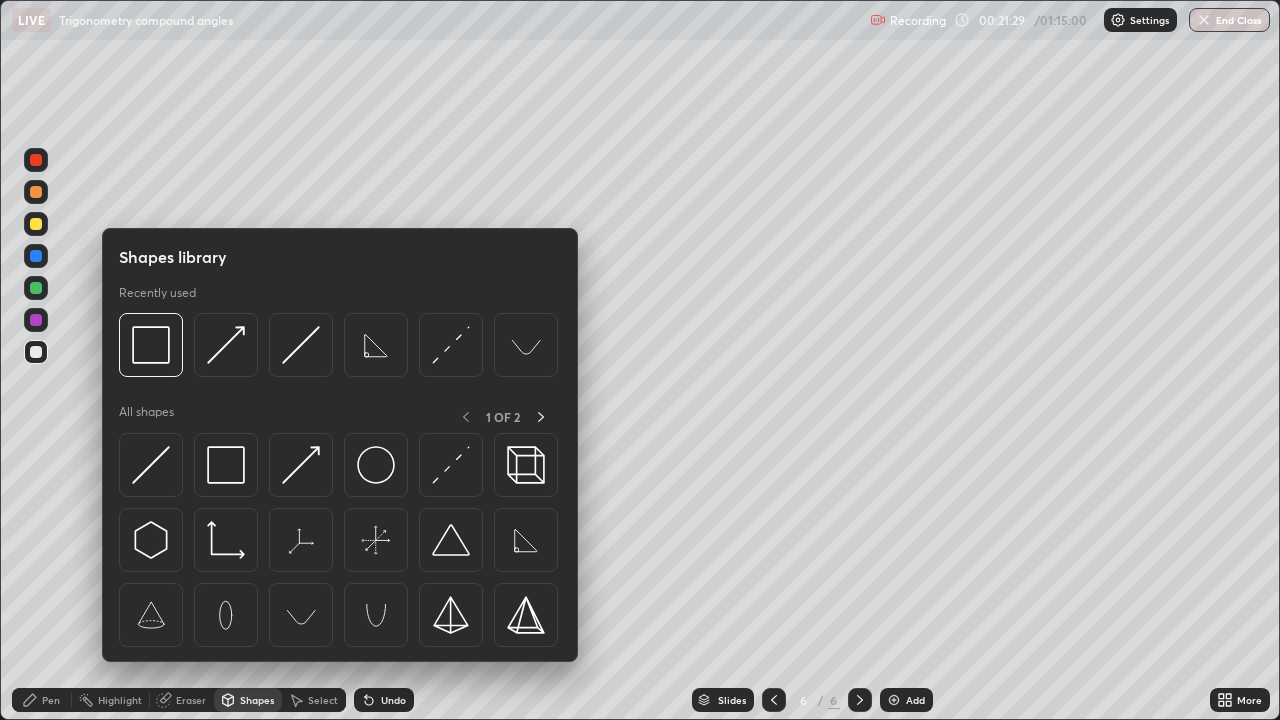 click at bounding box center (226, 465) 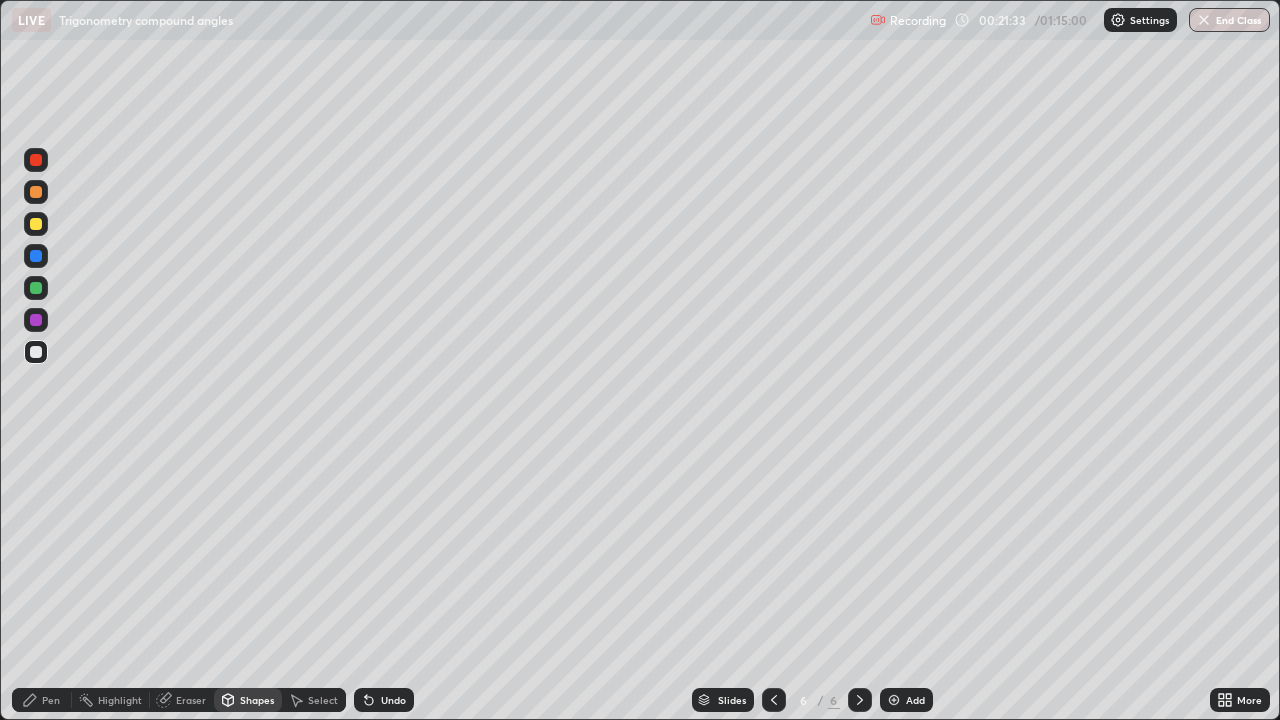 click on "Pen" at bounding box center [42, 700] 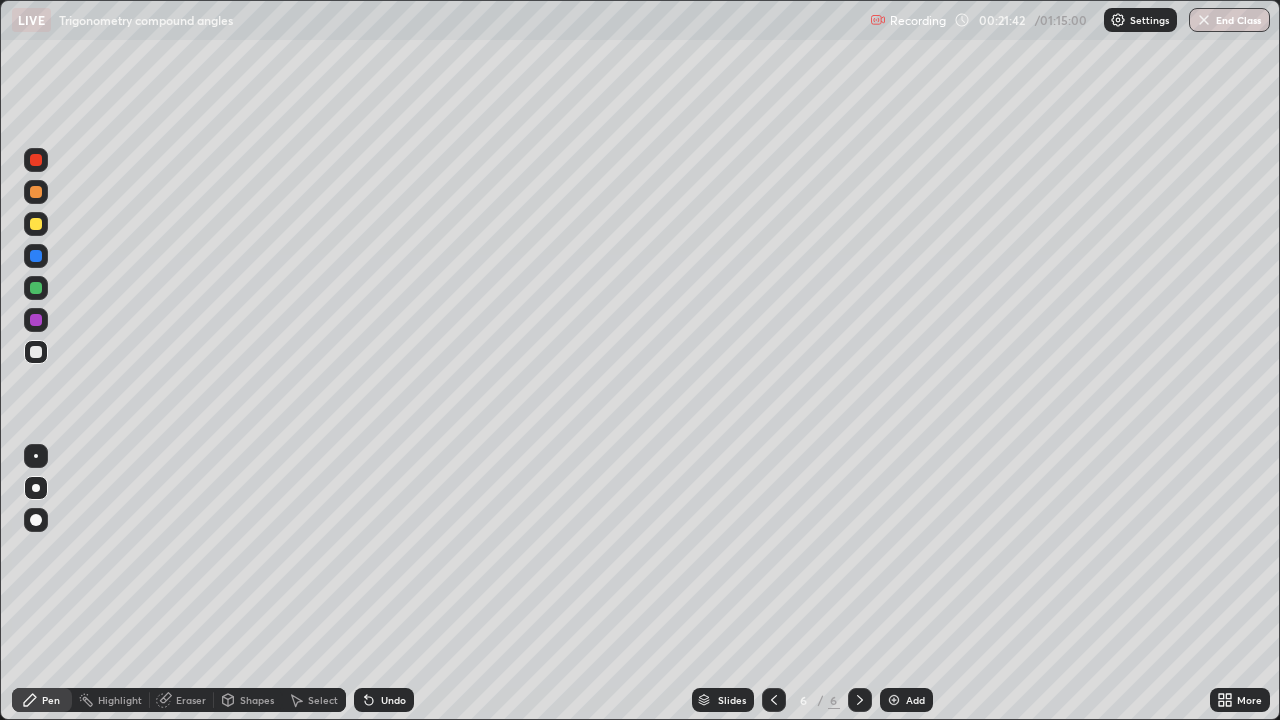 click on "Shapes" at bounding box center [257, 700] 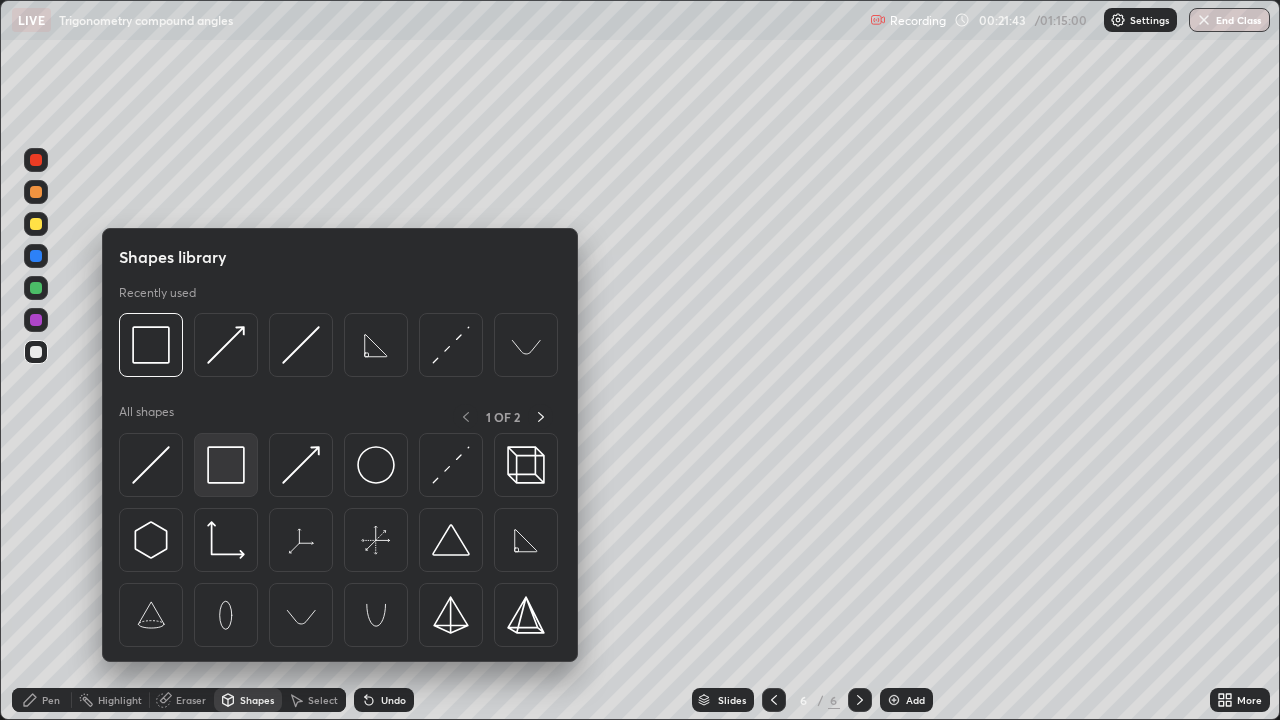 click at bounding box center [226, 465] 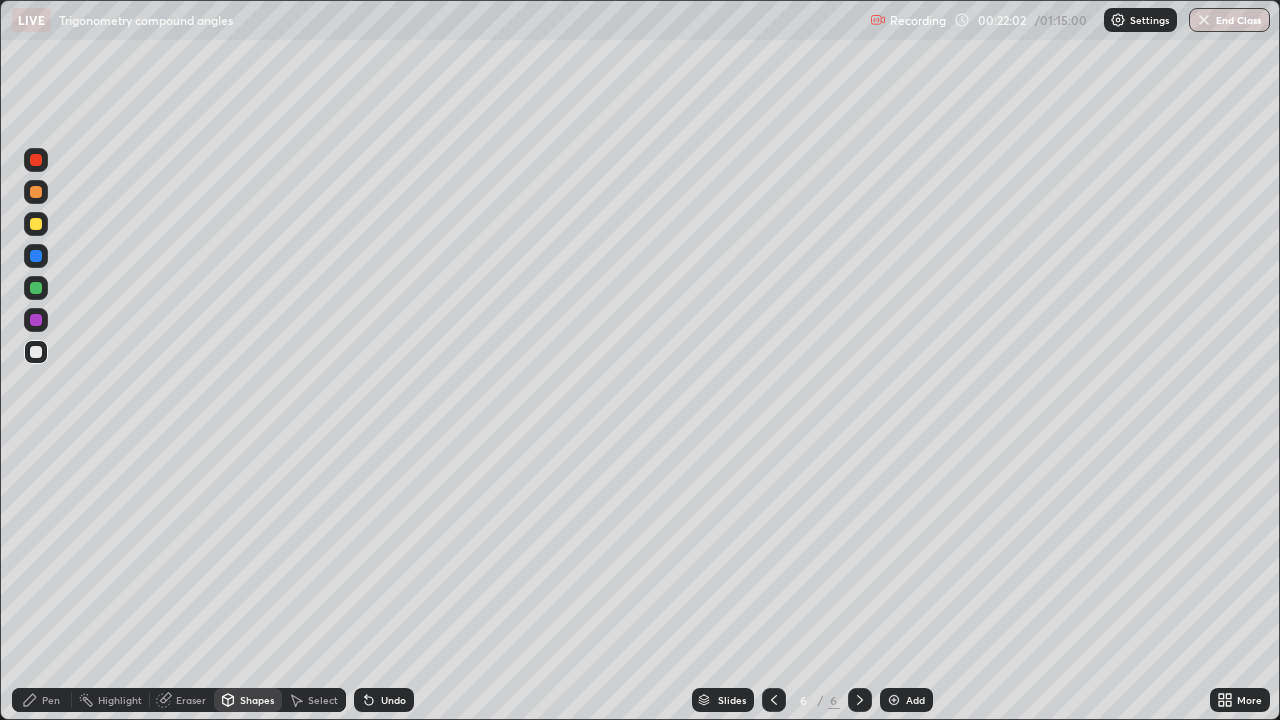 click 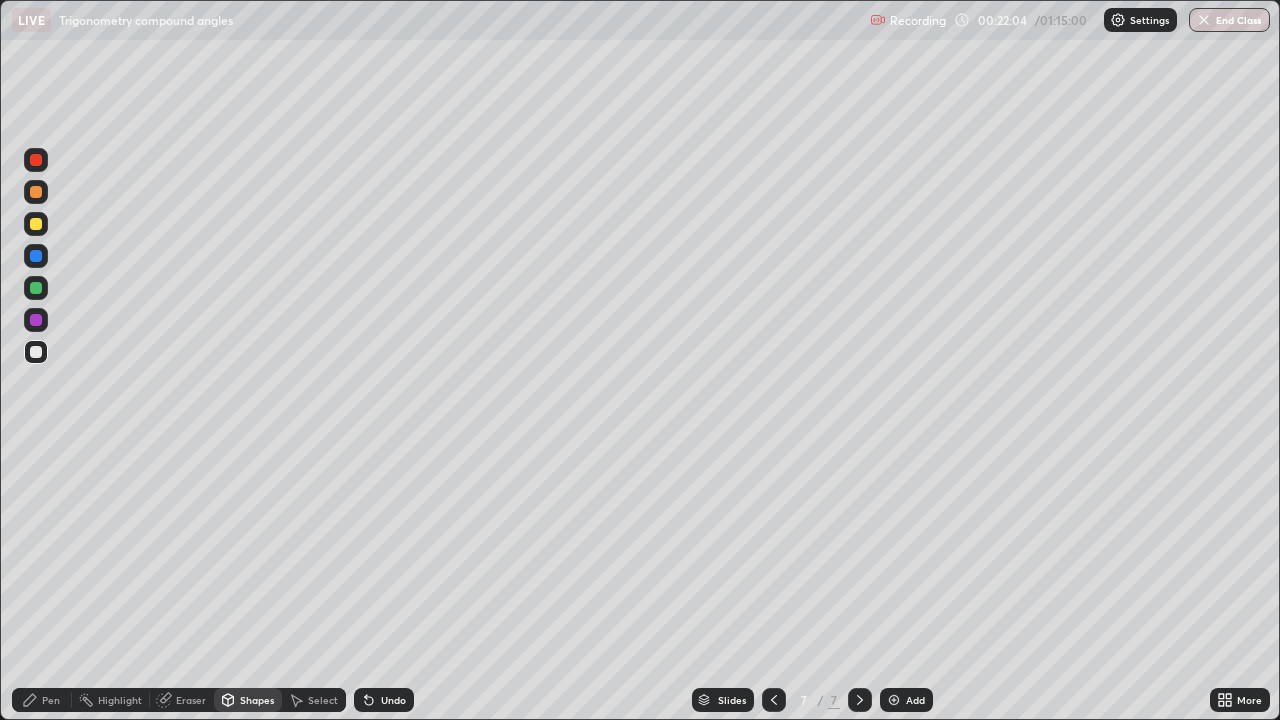 click on "Pen" at bounding box center [42, 700] 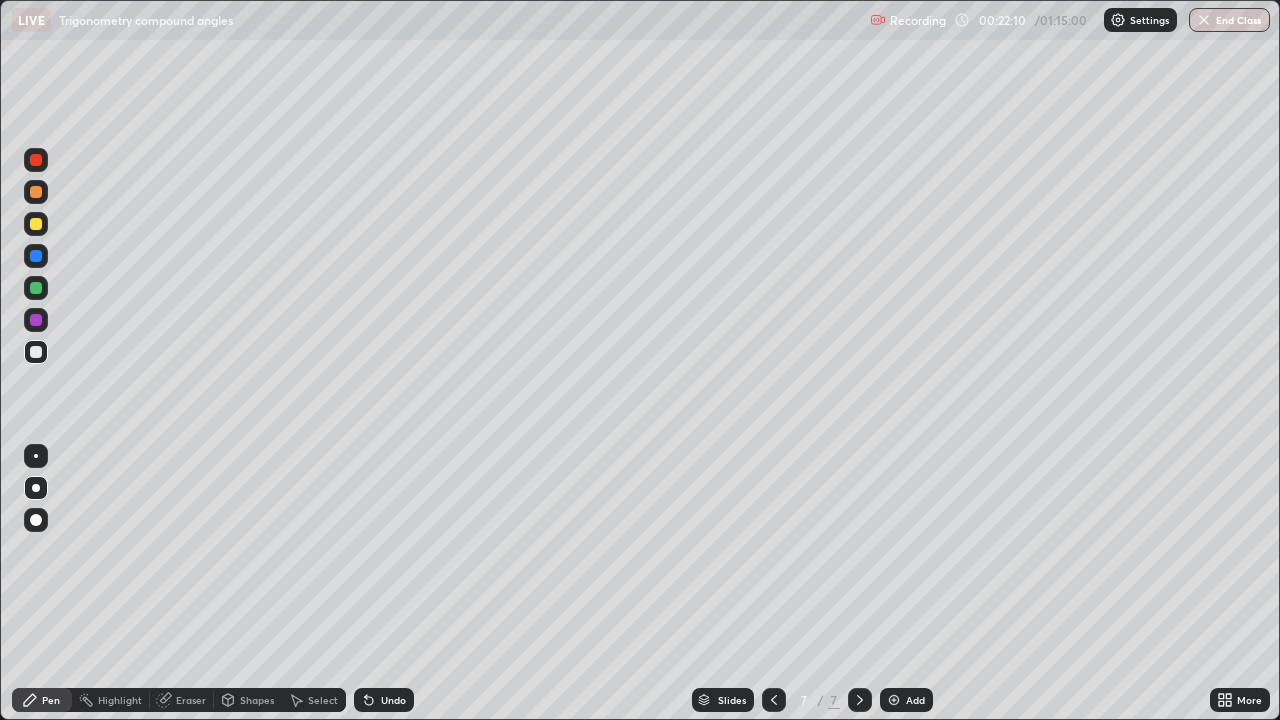 click on "Eraser" at bounding box center (182, 700) 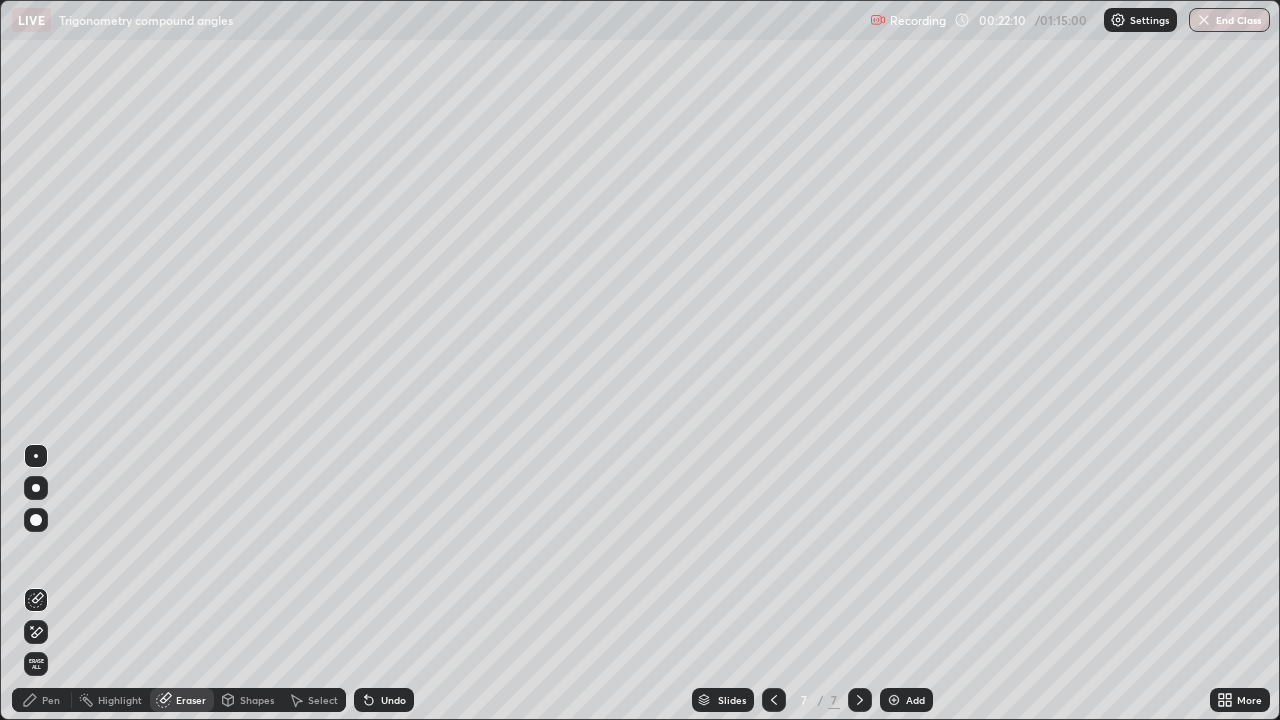 click on "Shapes" at bounding box center (257, 700) 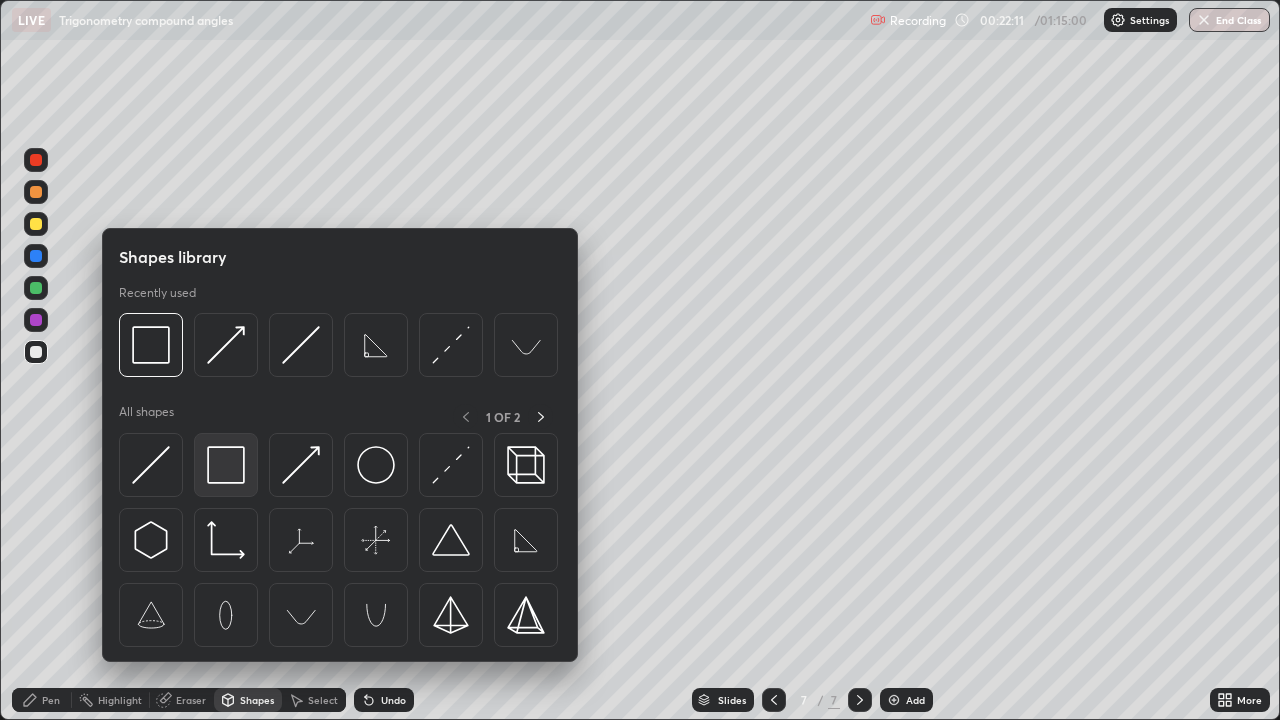 click at bounding box center (226, 465) 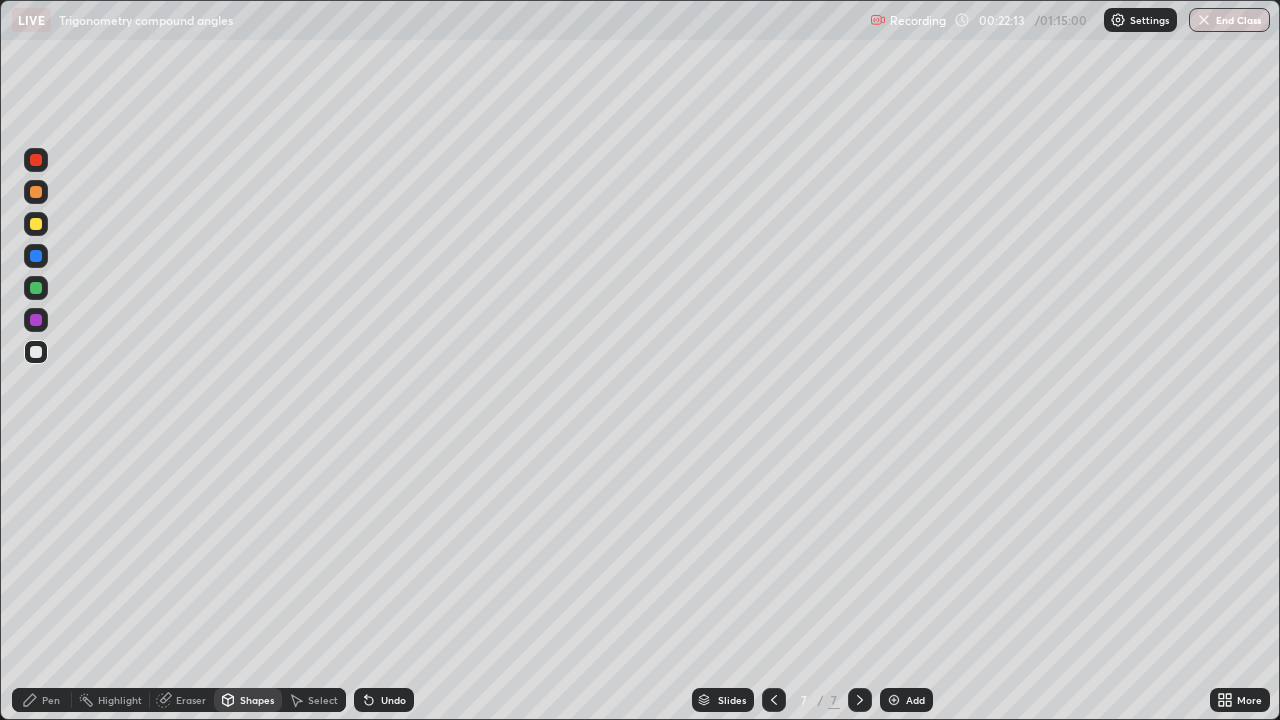 click on "Pen" at bounding box center (51, 700) 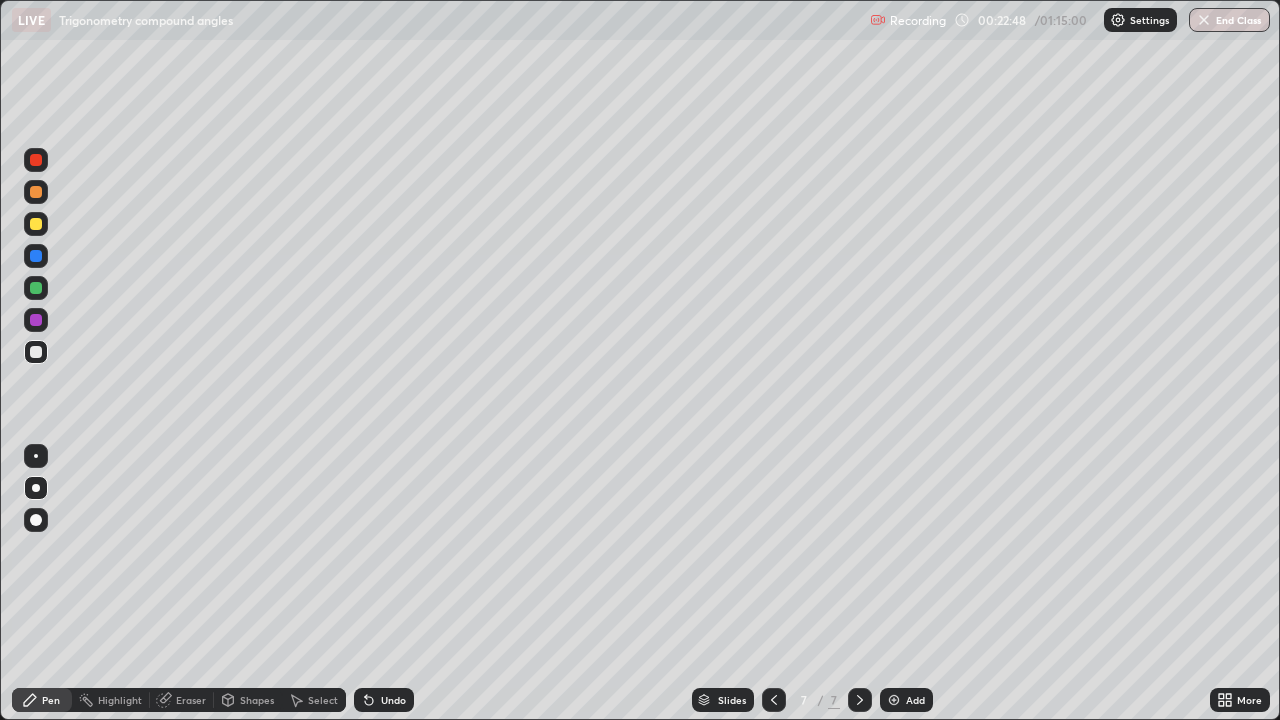 click 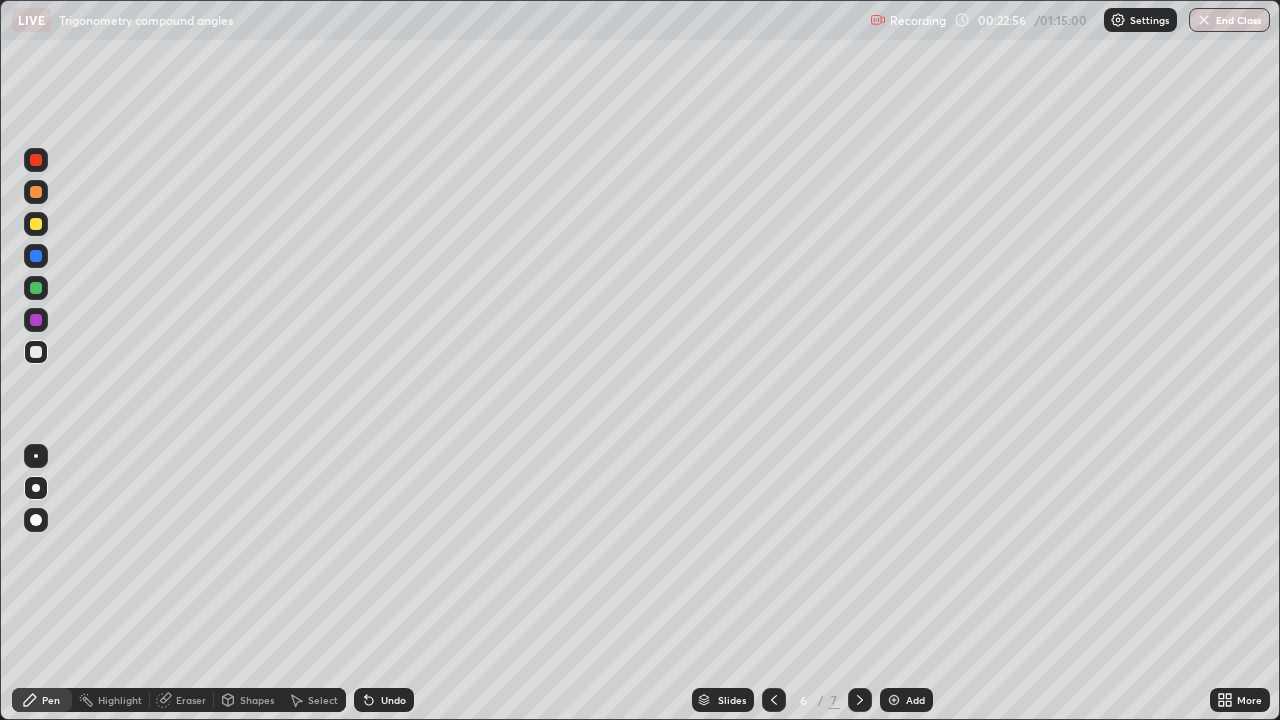click 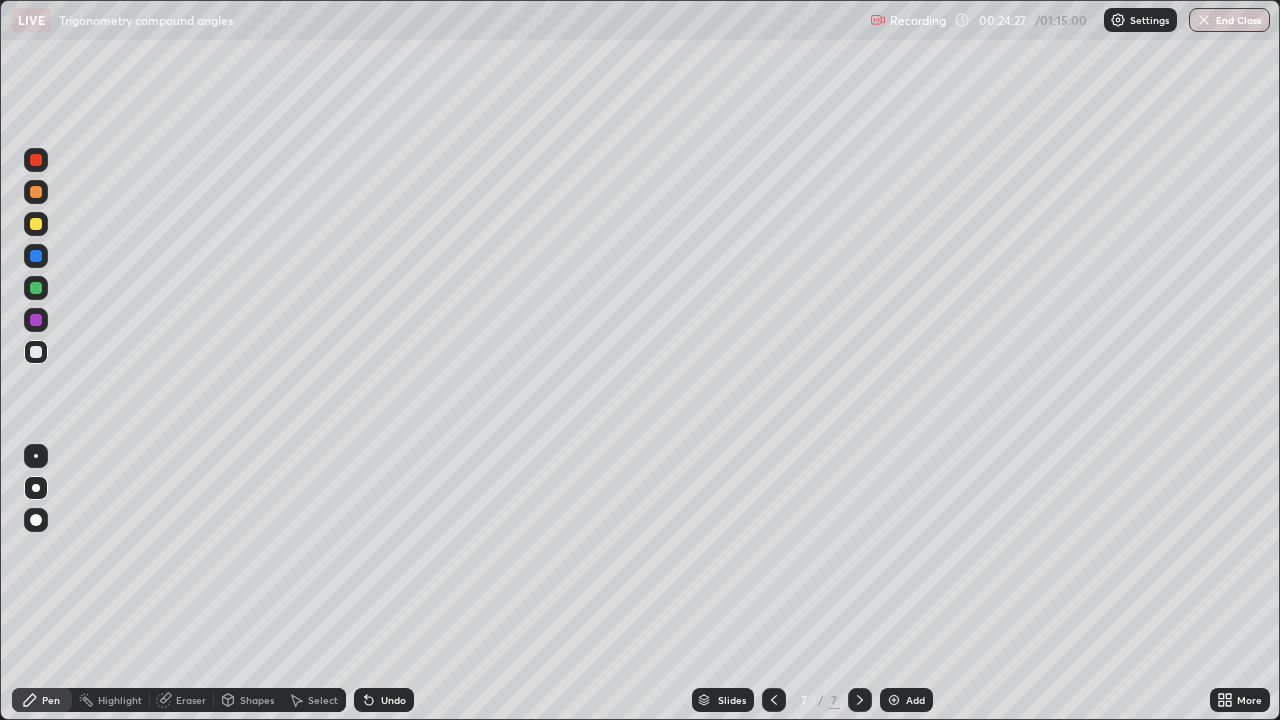 click on "Eraser" at bounding box center [191, 700] 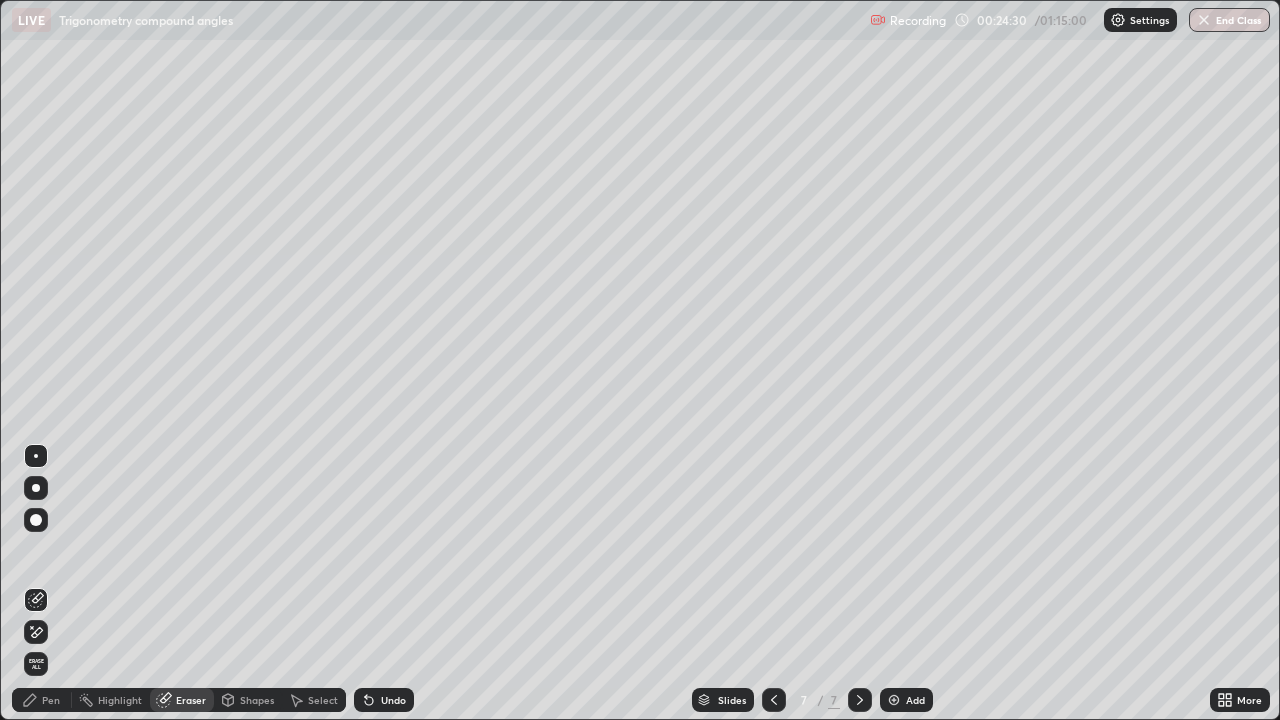 click on "Pen" at bounding box center [51, 700] 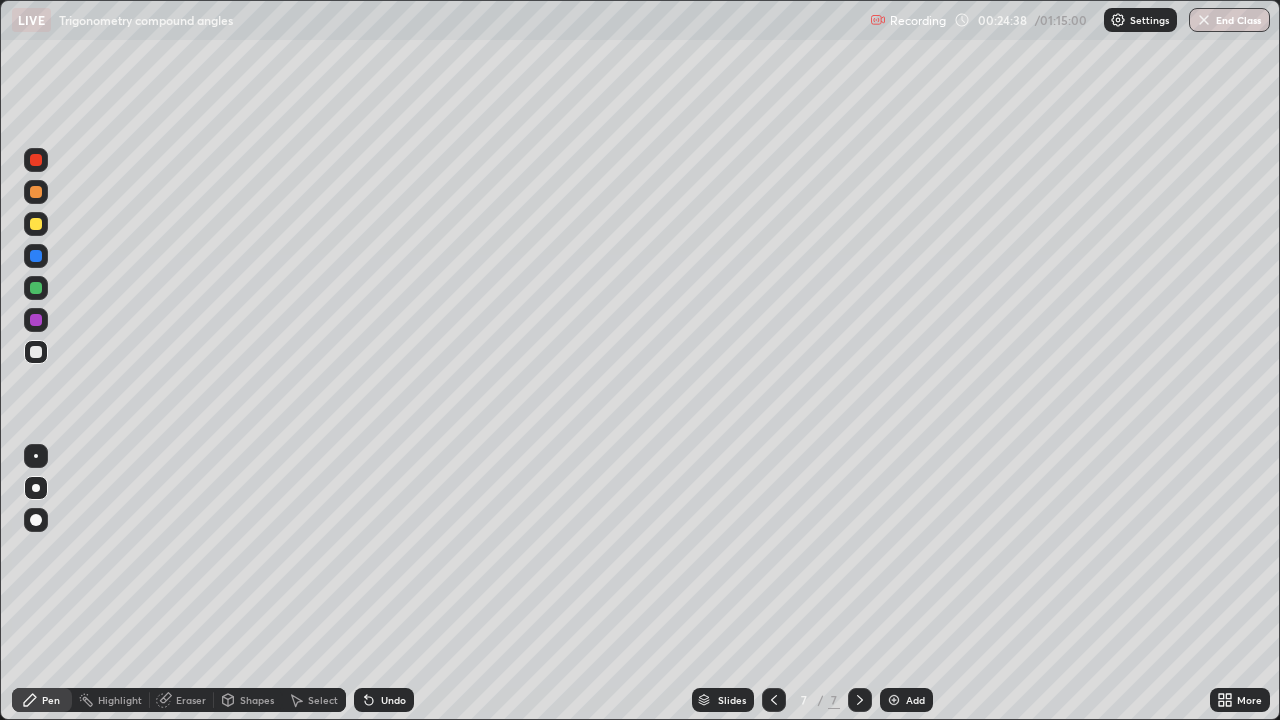 click on "Shapes" at bounding box center [257, 700] 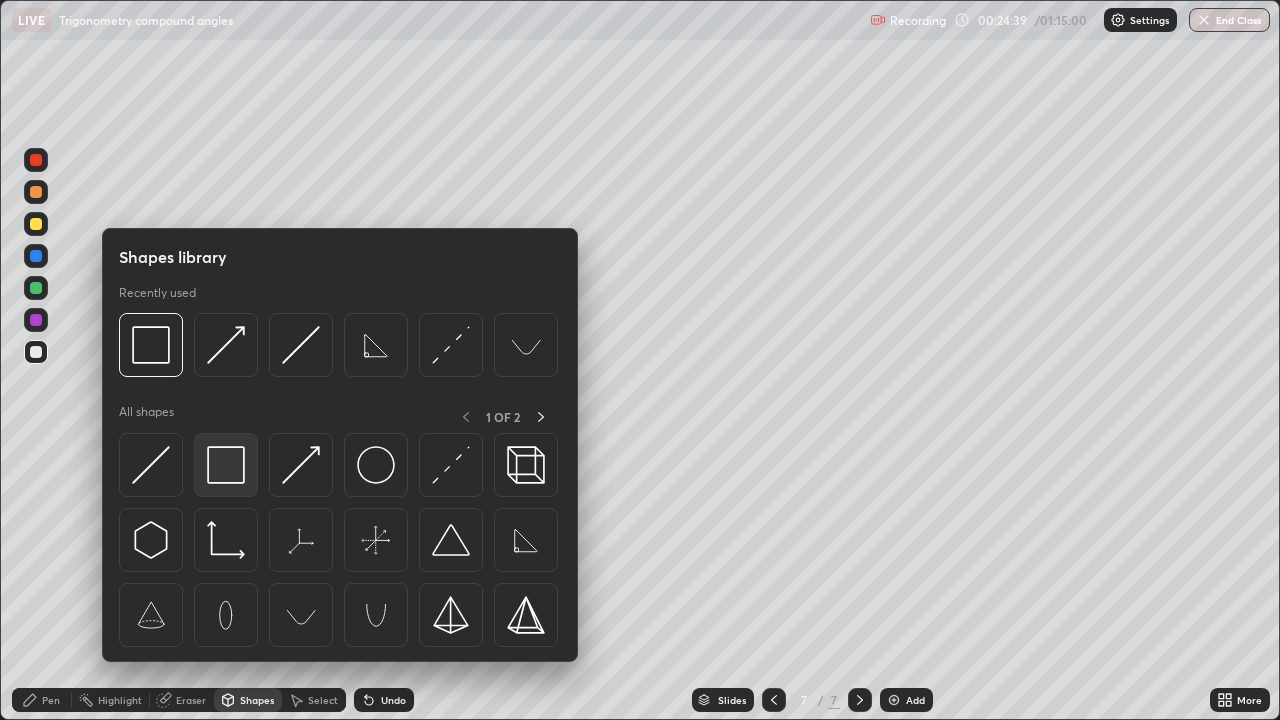 click at bounding box center (226, 465) 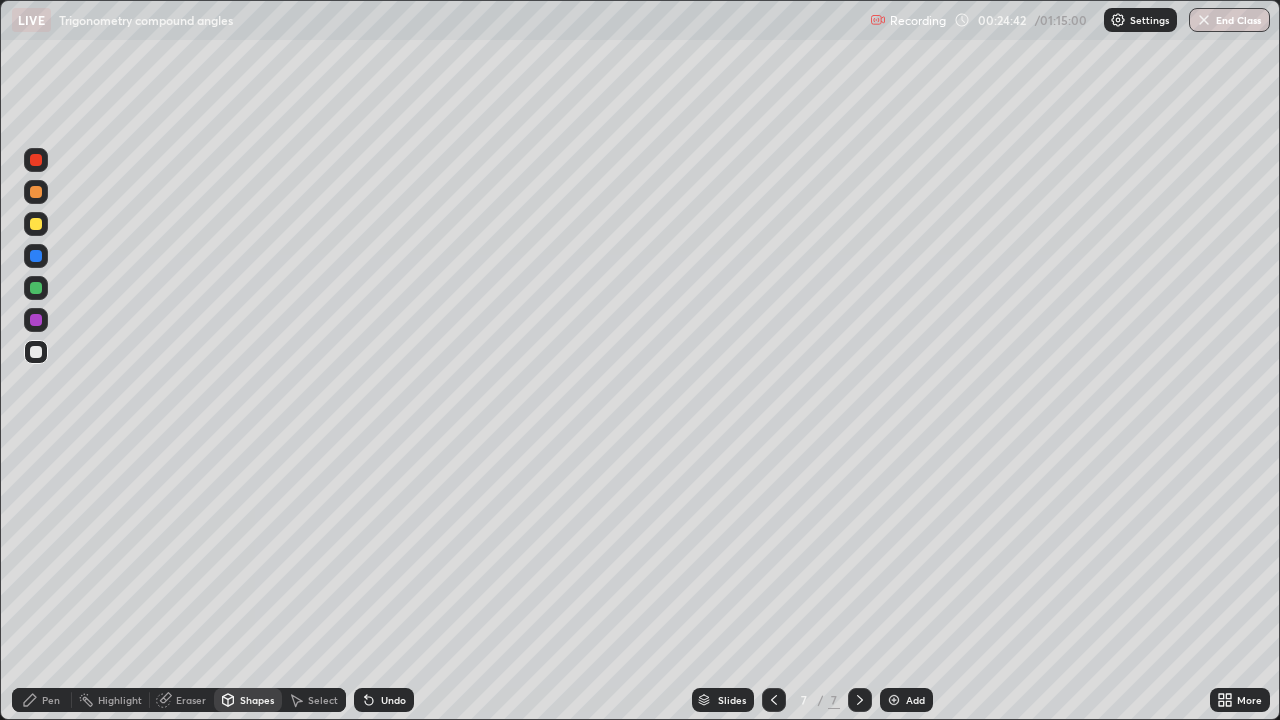 click on "Pen" at bounding box center (51, 700) 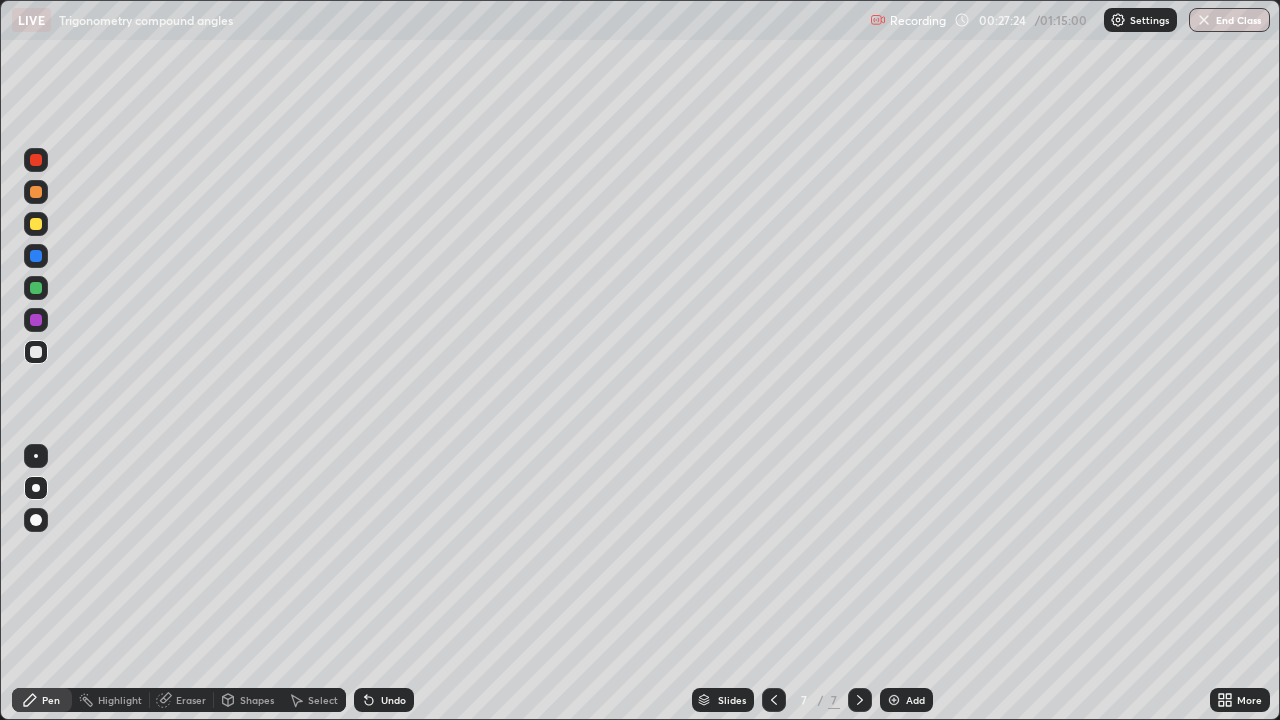 click at bounding box center [894, 700] 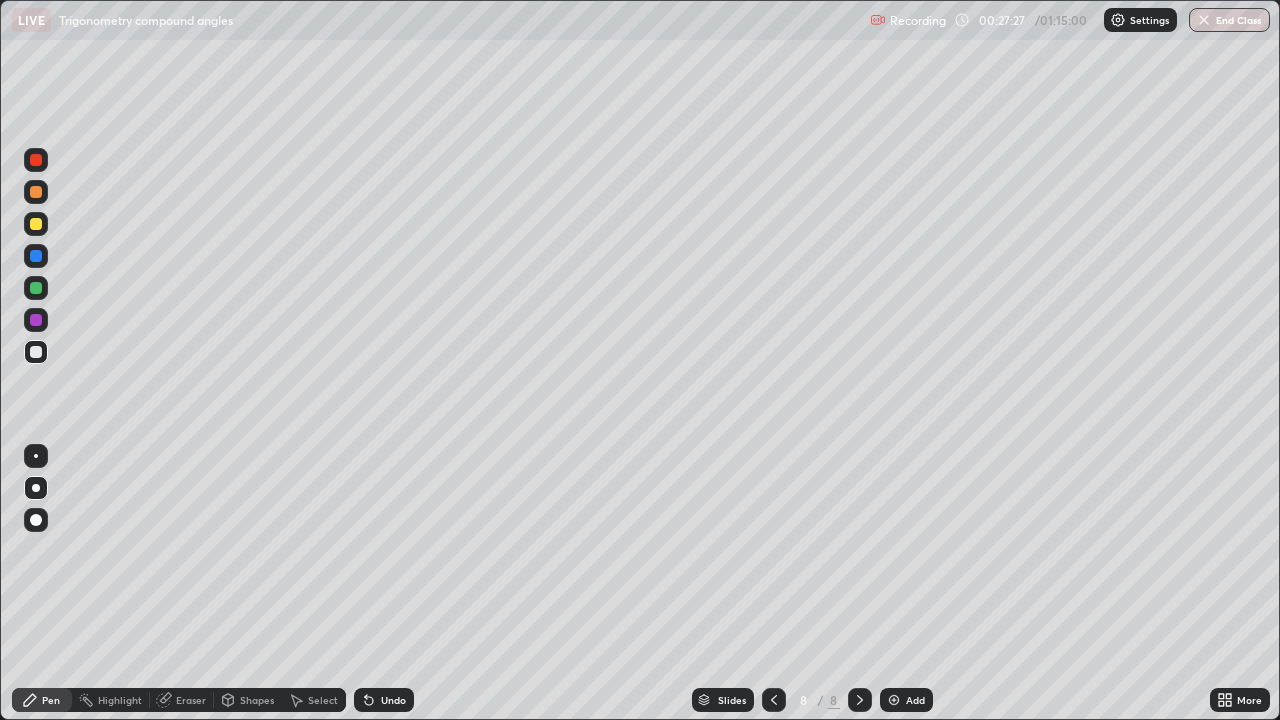 click 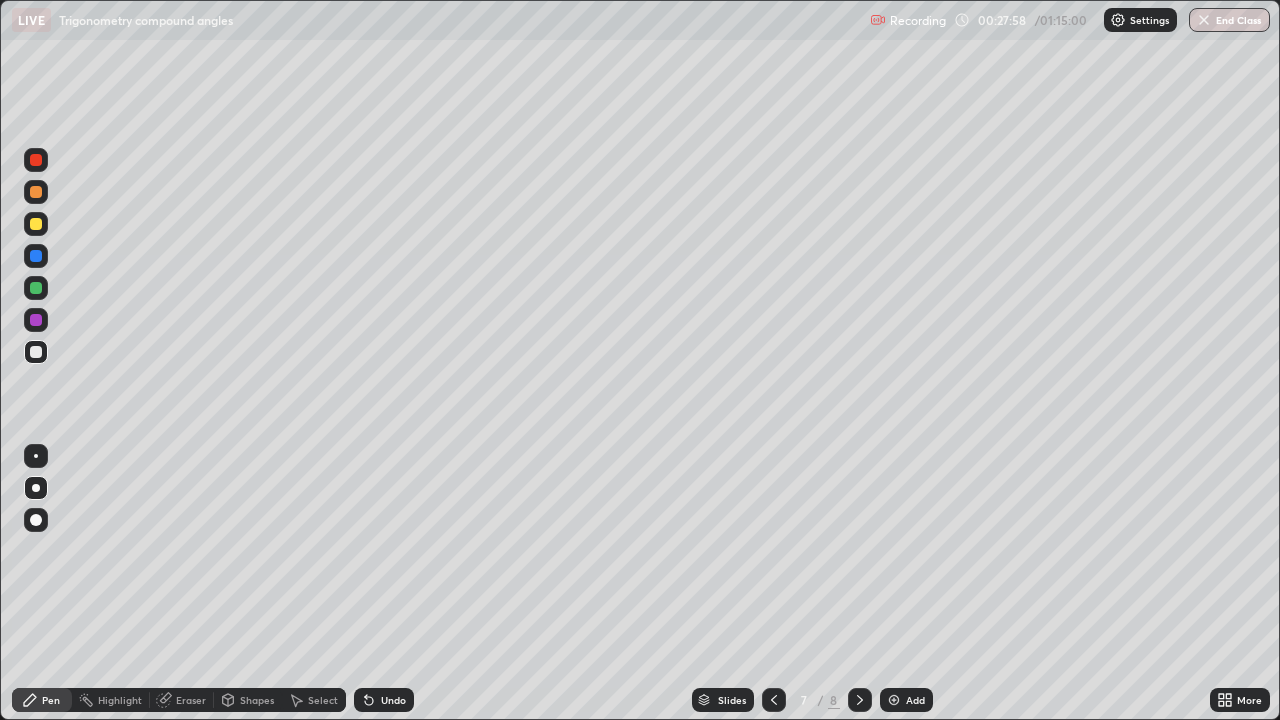 click 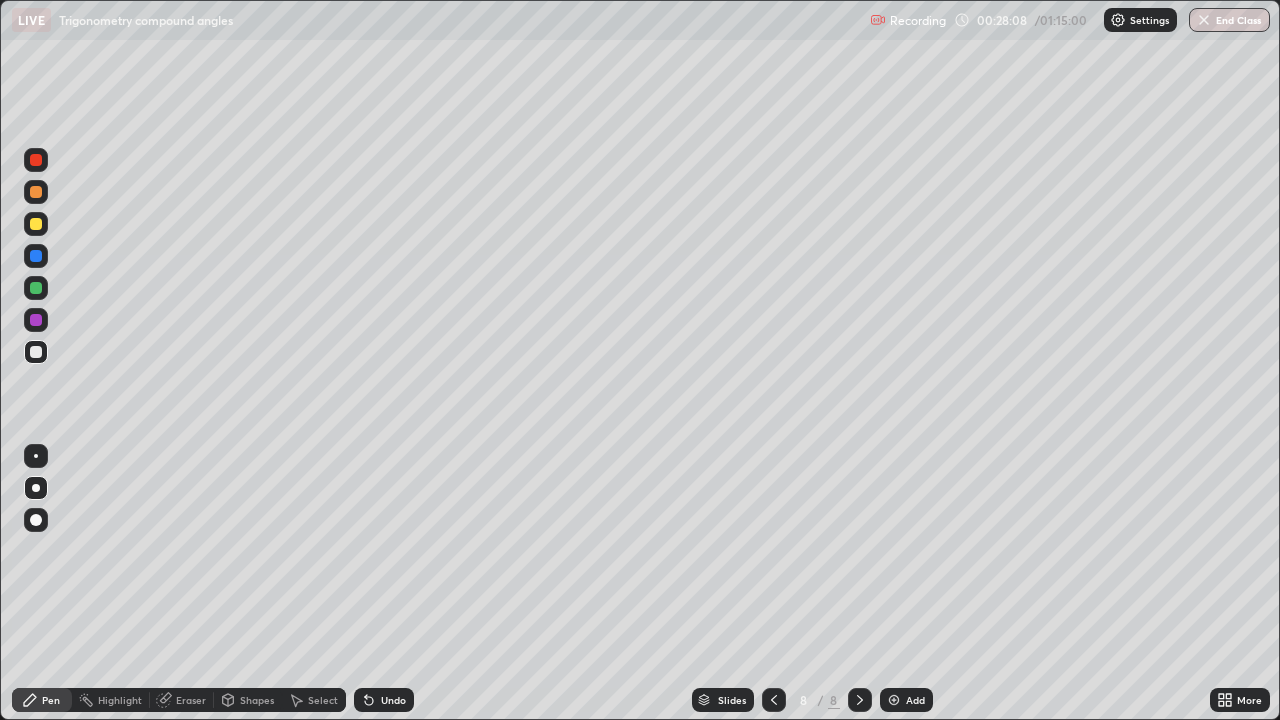 click on "Shapes" at bounding box center [248, 700] 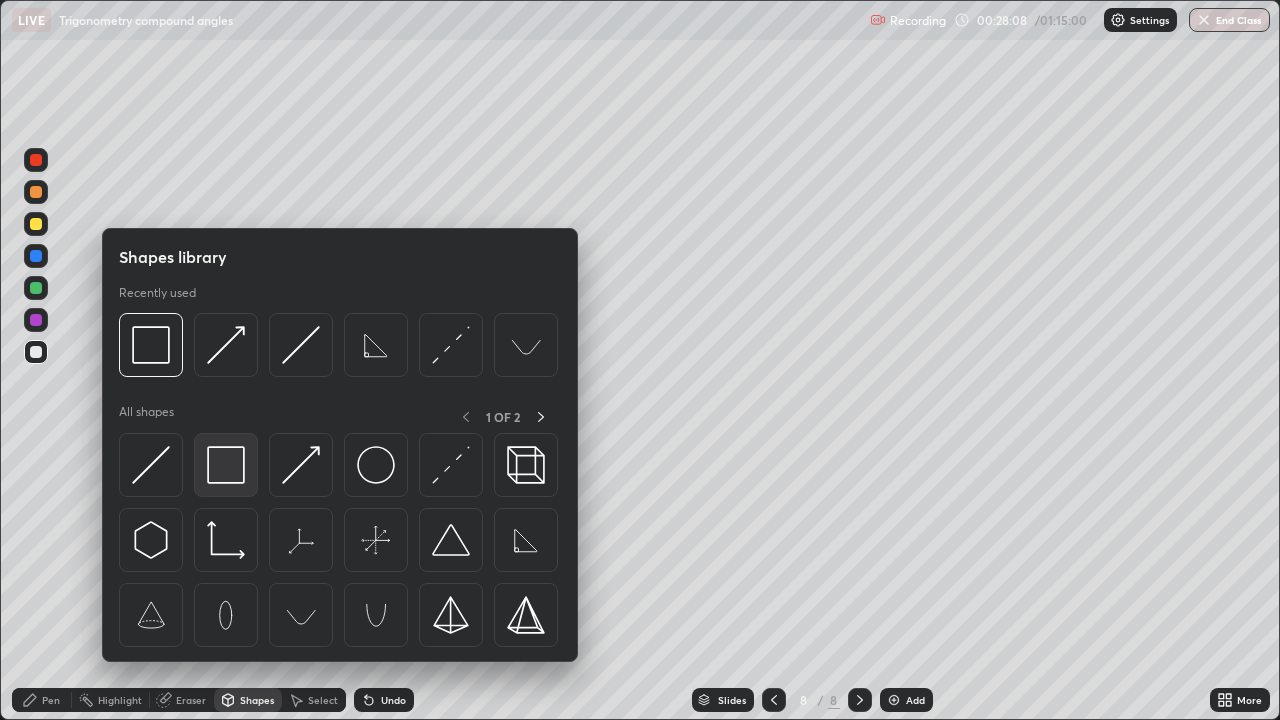 click at bounding box center [226, 465] 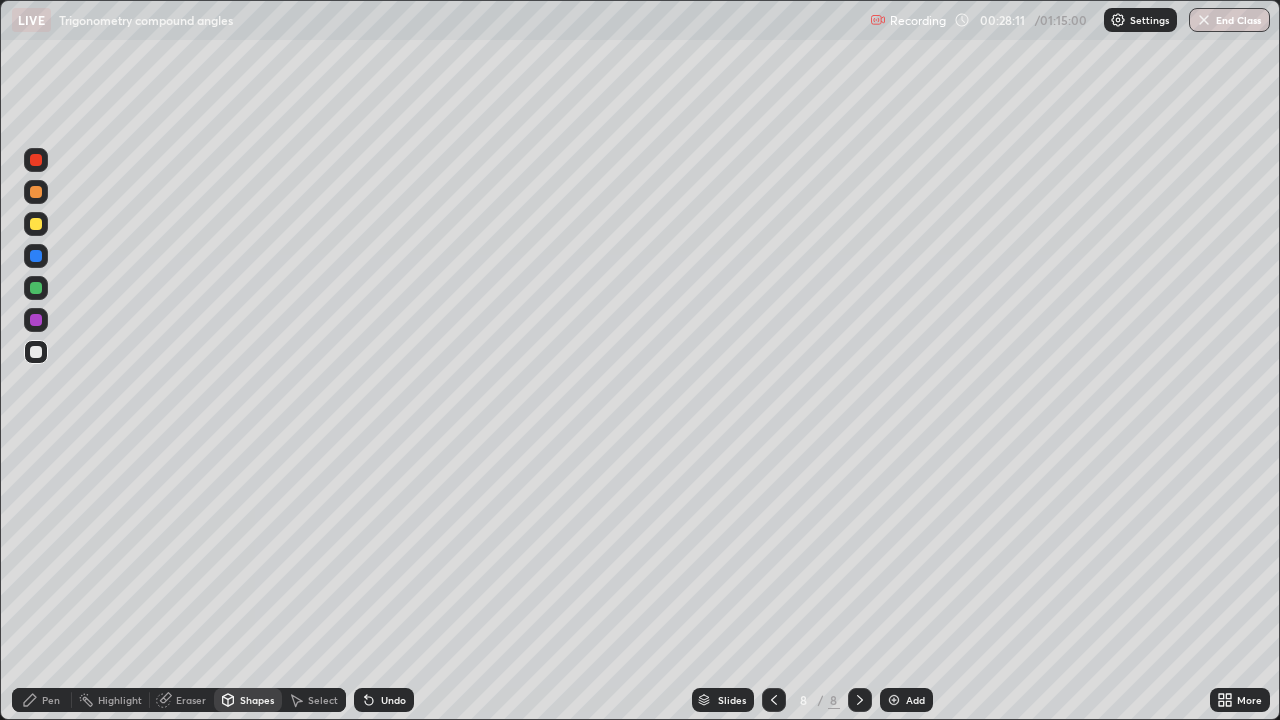 click on "Pen" at bounding box center [42, 700] 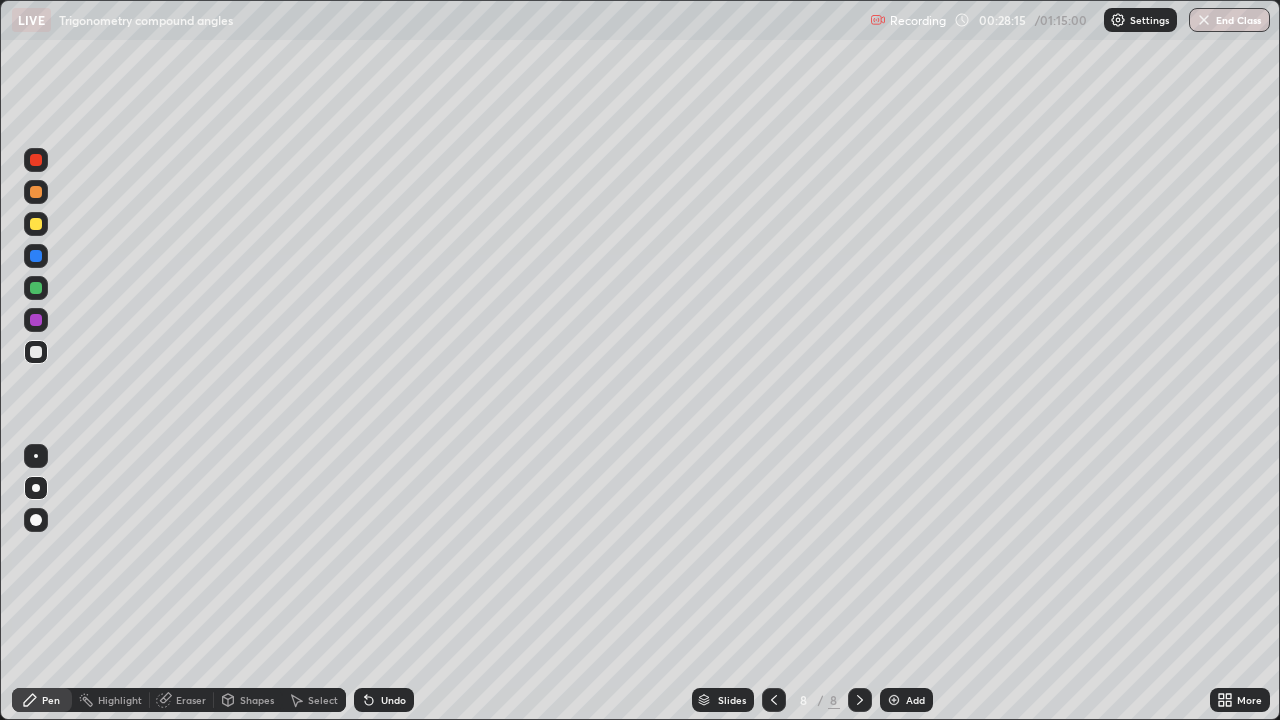 click on "Shapes" at bounding box center (248, 700) 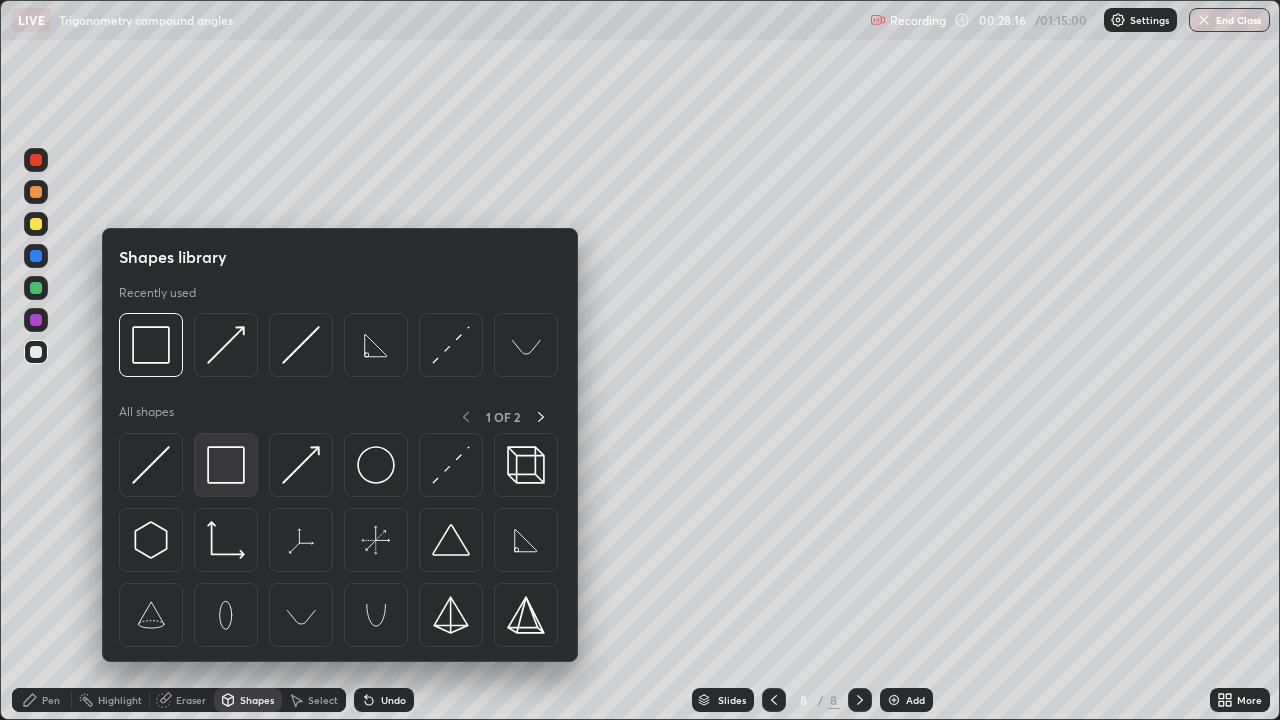 click at bounding box center (226, 465) 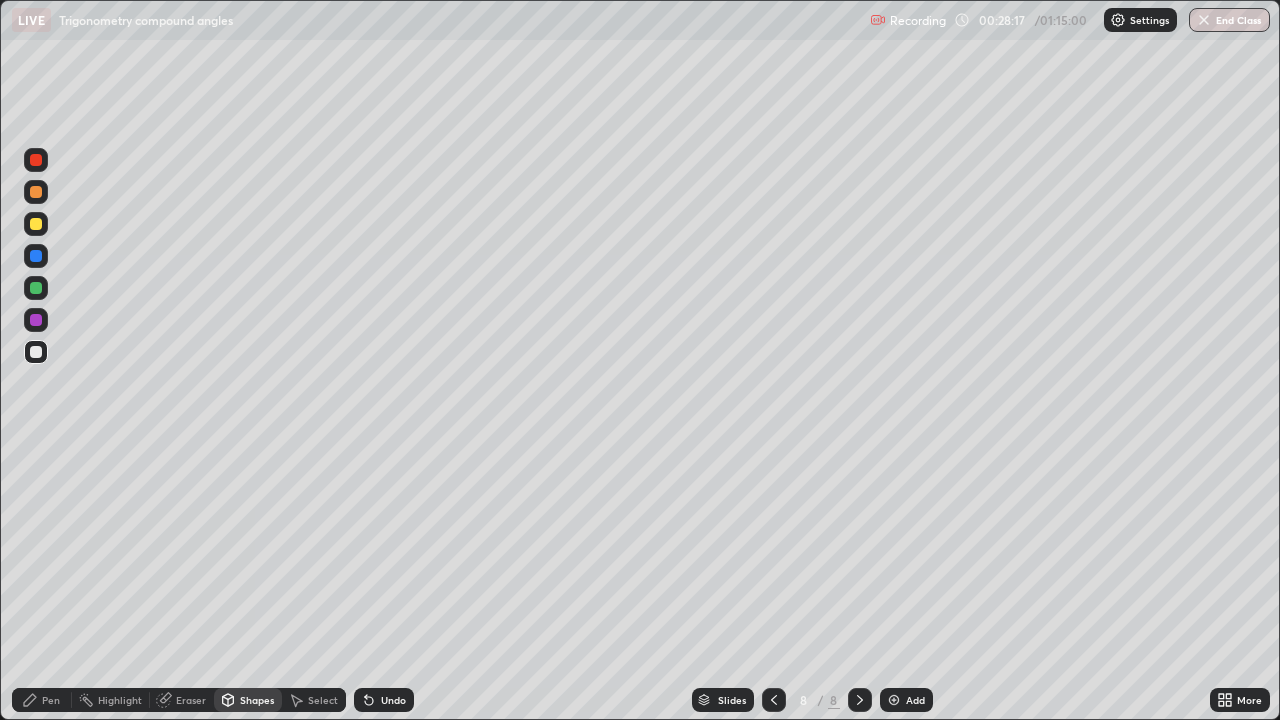 click on "Shapes" at bounding box center [248, 700] 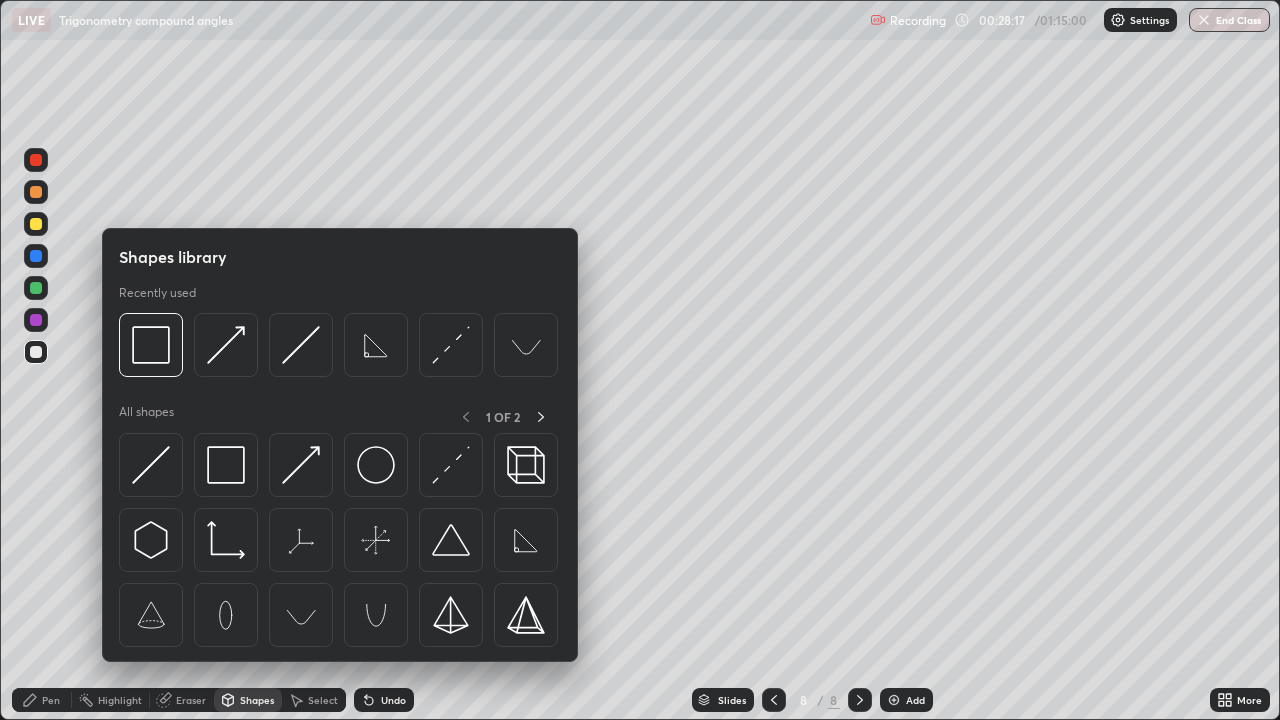 click at bounding box center (301, 345) 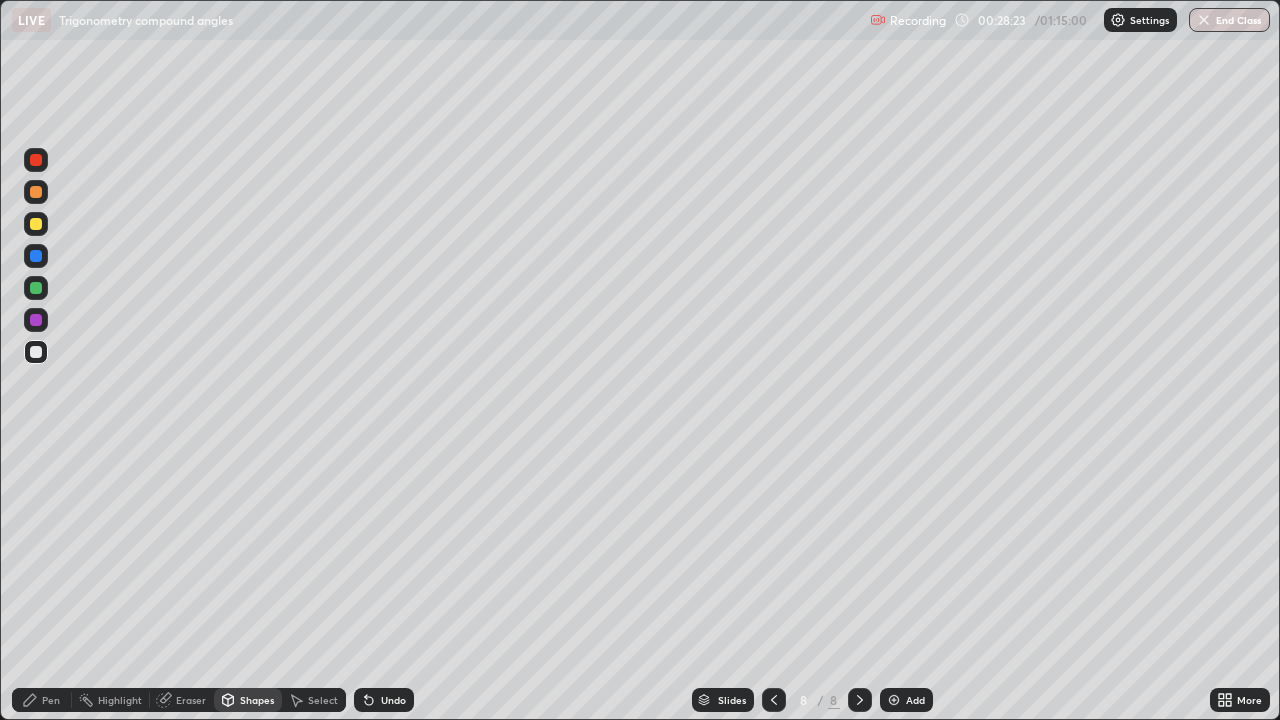 click on "Pen" at bounding box center (51, 700) 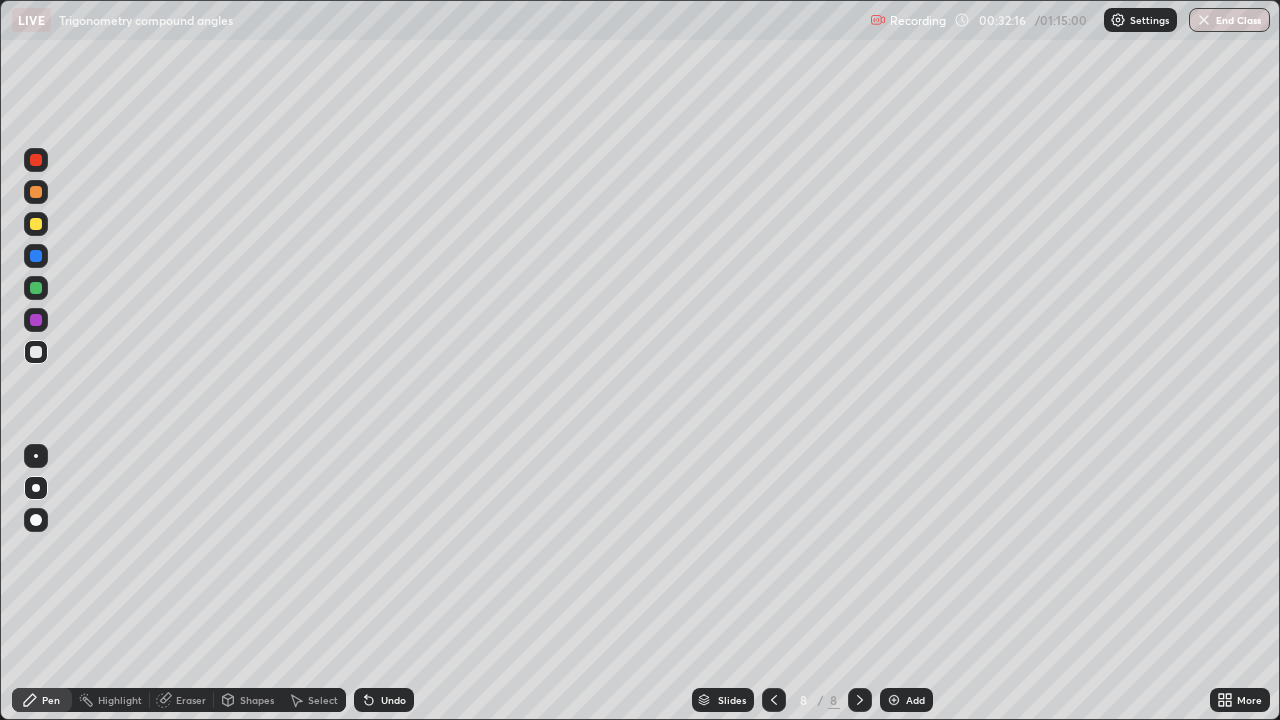 click on "Setting up your live class" at bounding box center [640, 360] 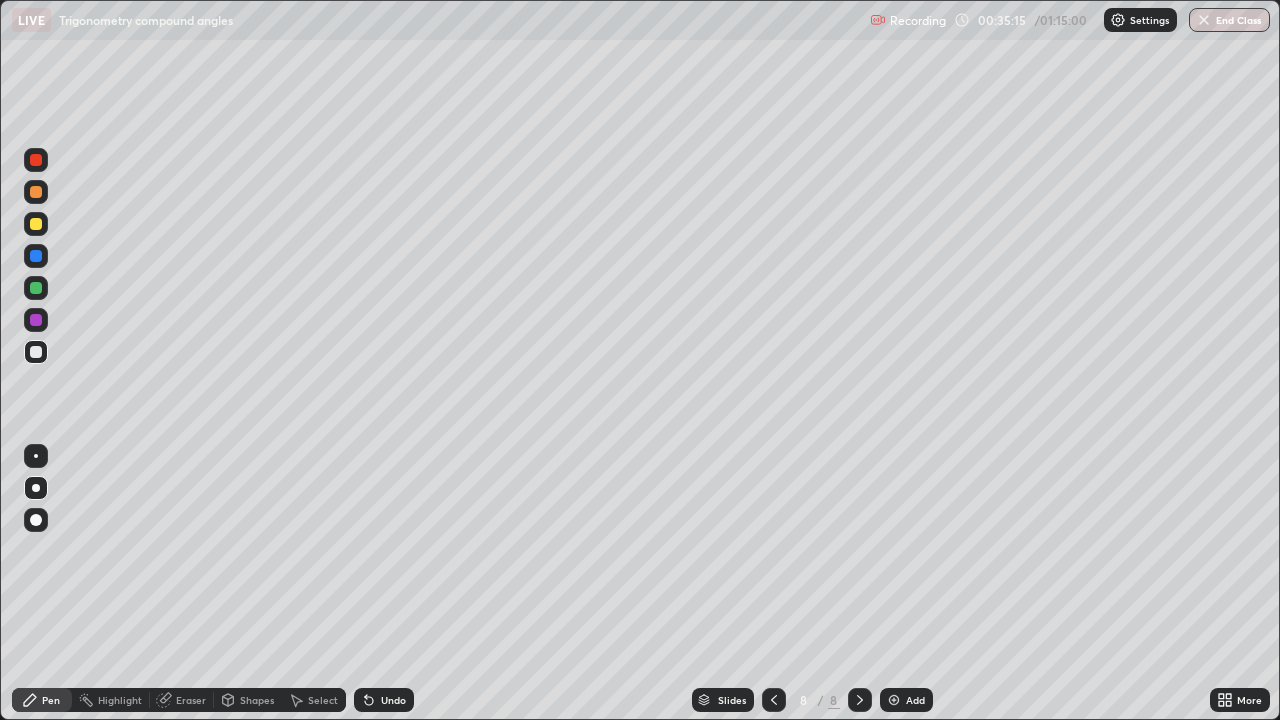 click 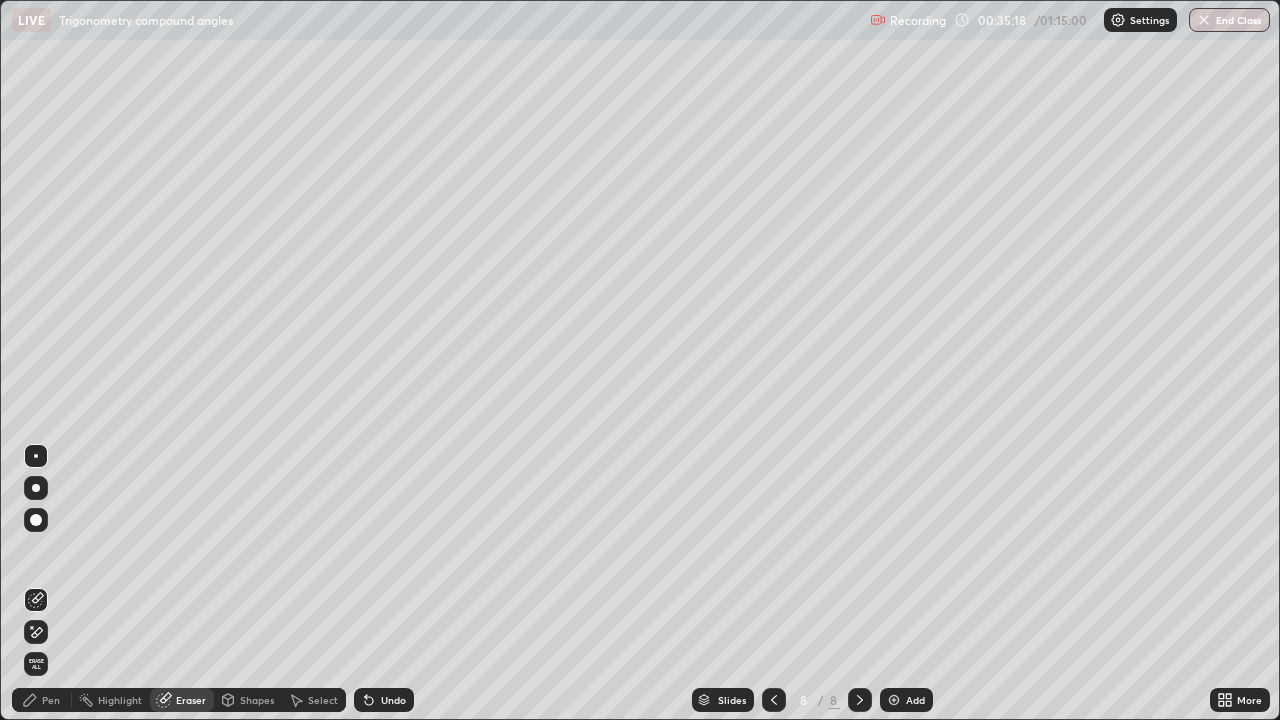 click on "Pen" at bounding box center (51, 700) 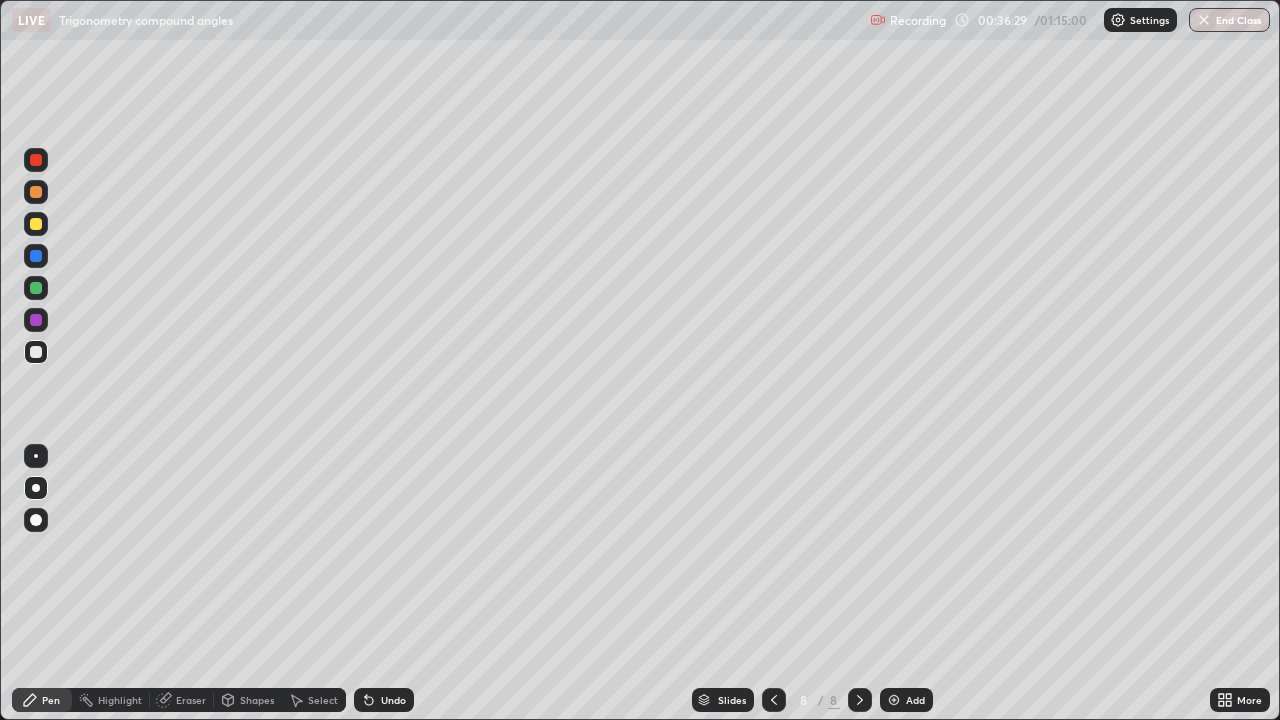click 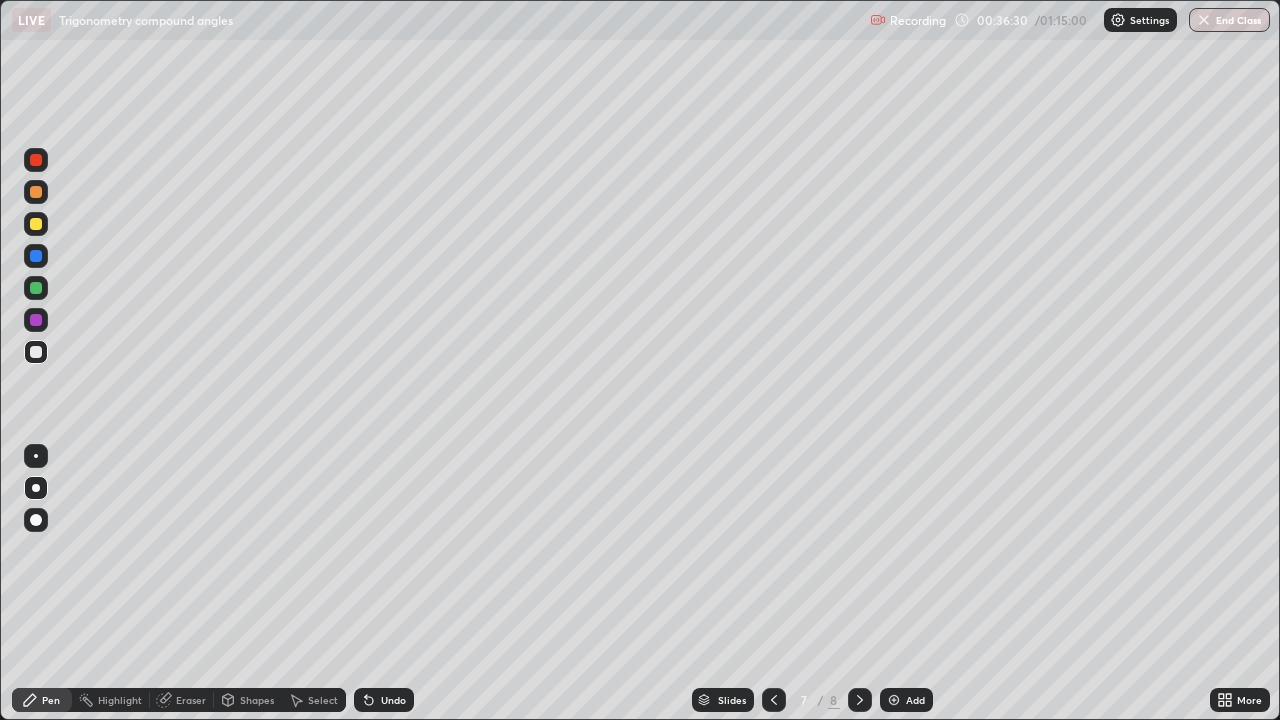 click 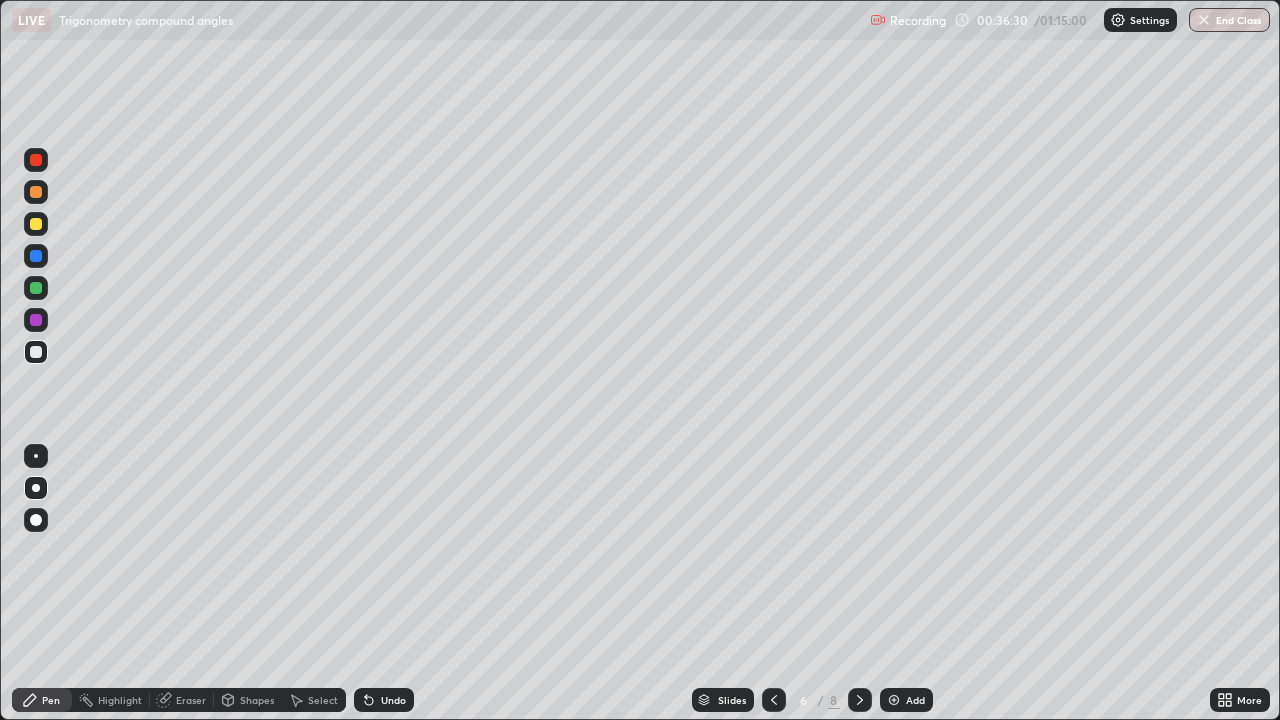 click 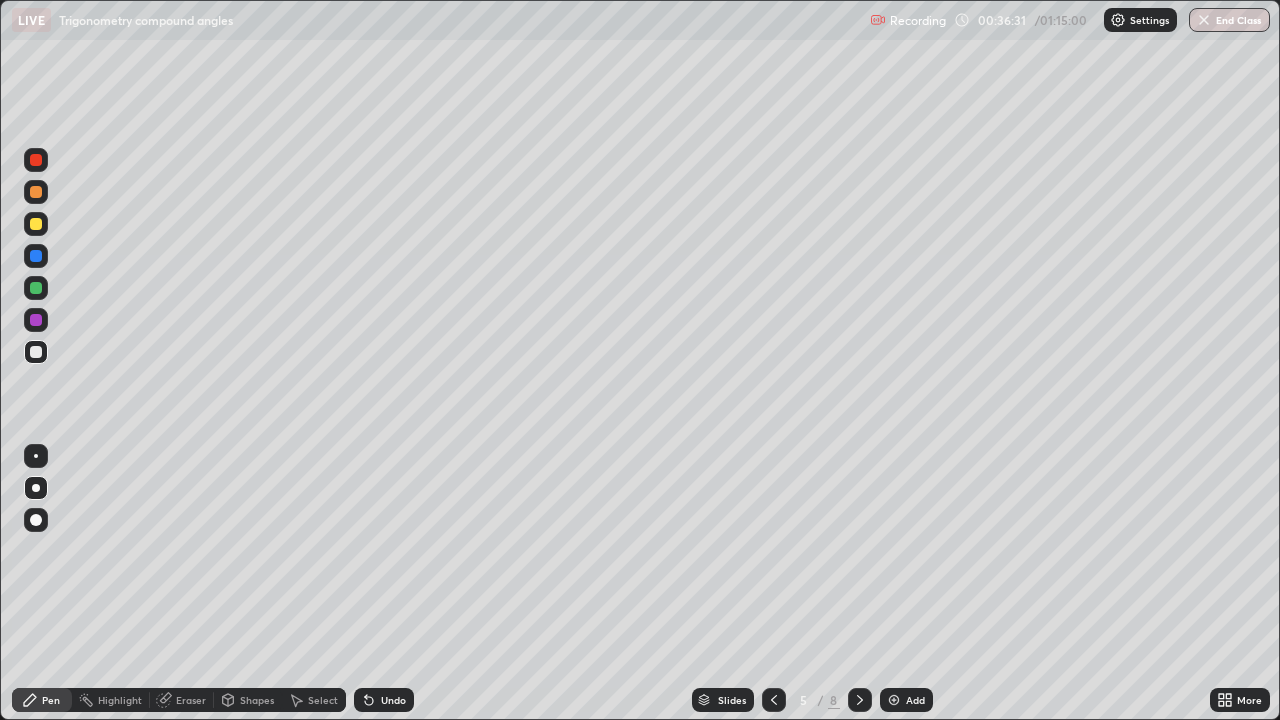 click 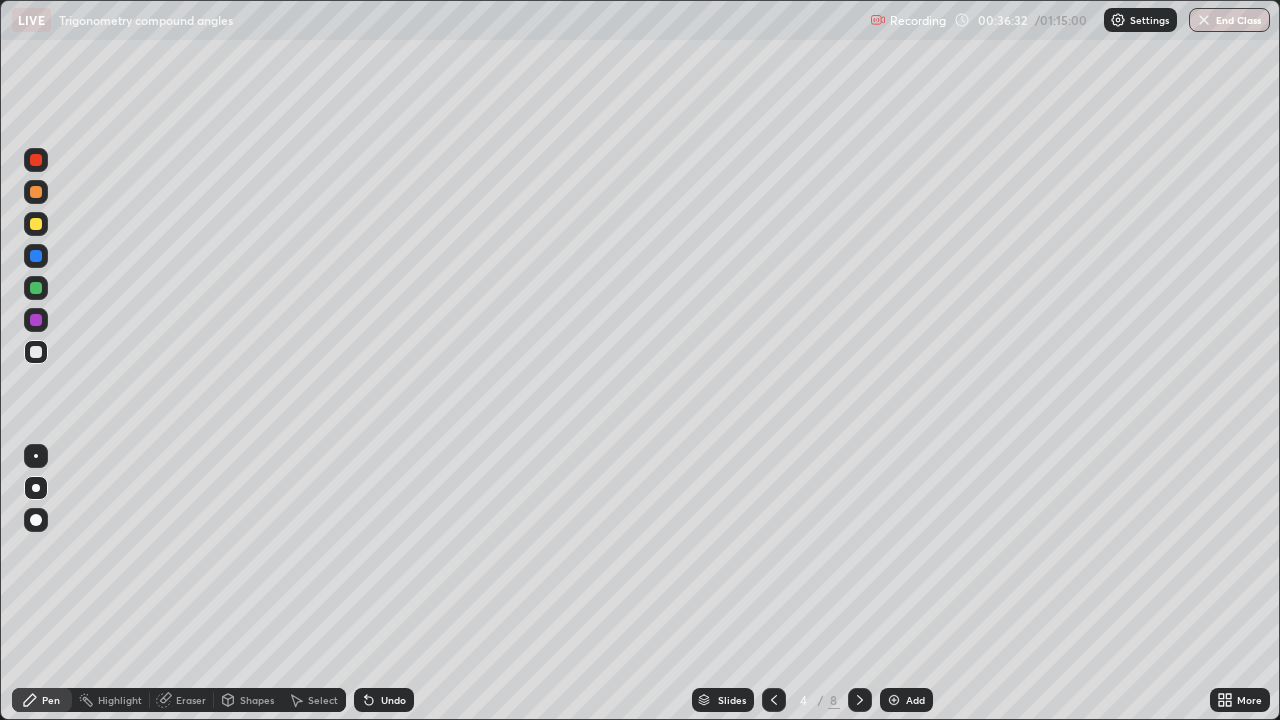 click 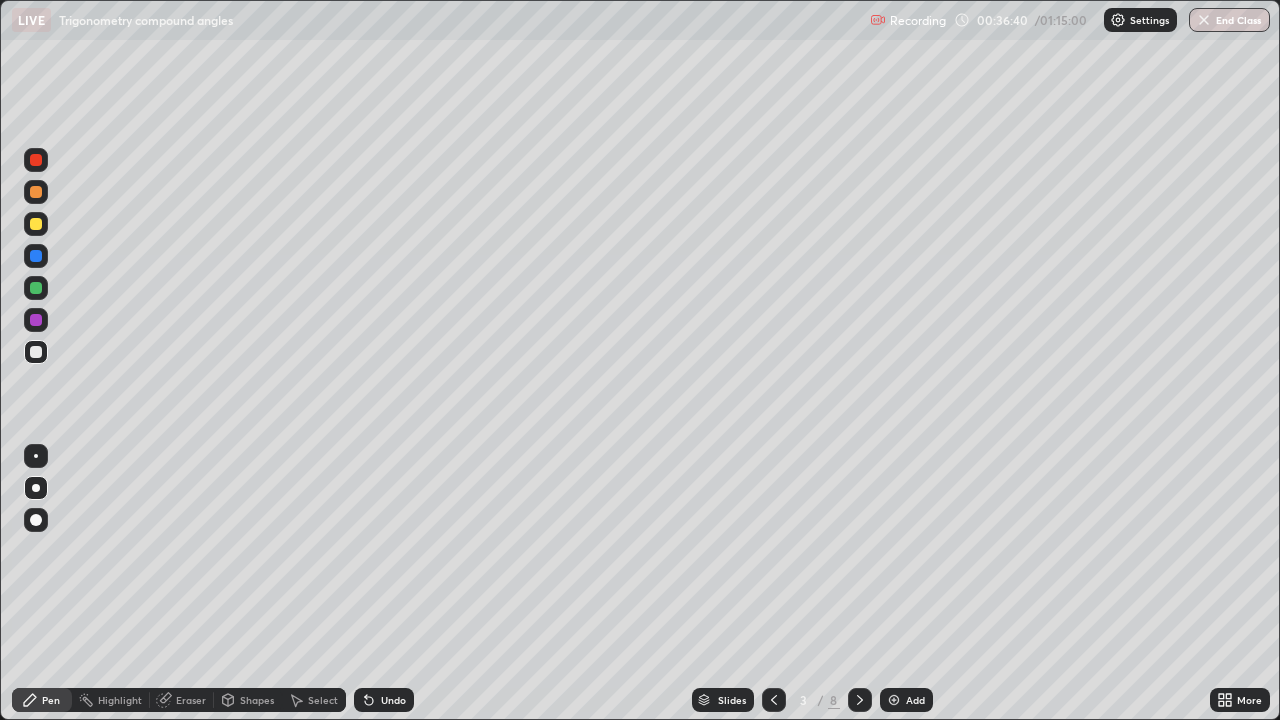 click 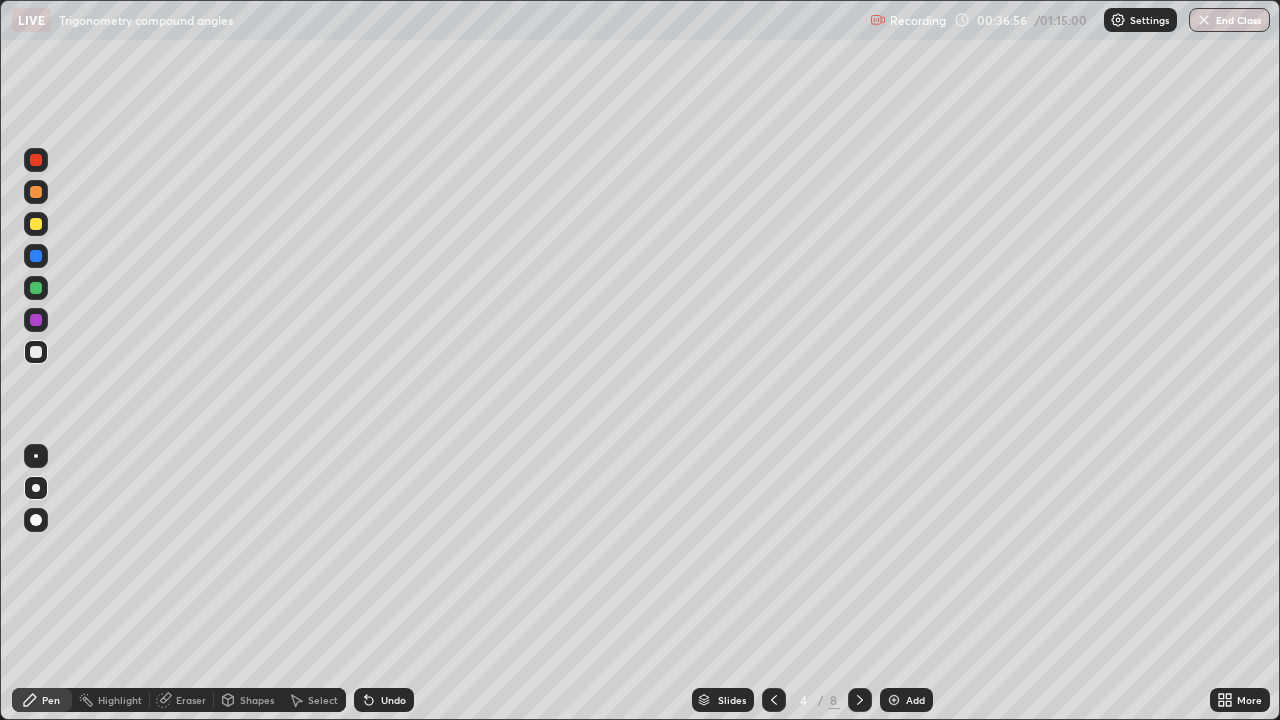 click 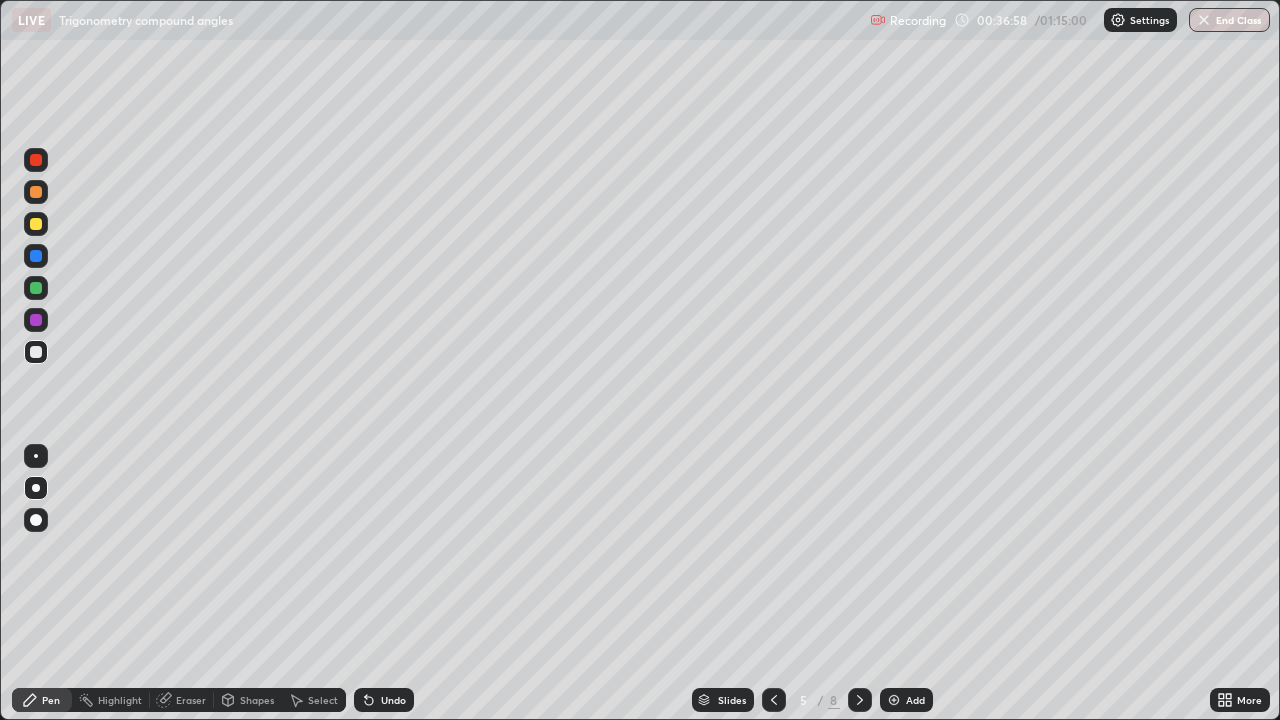 click 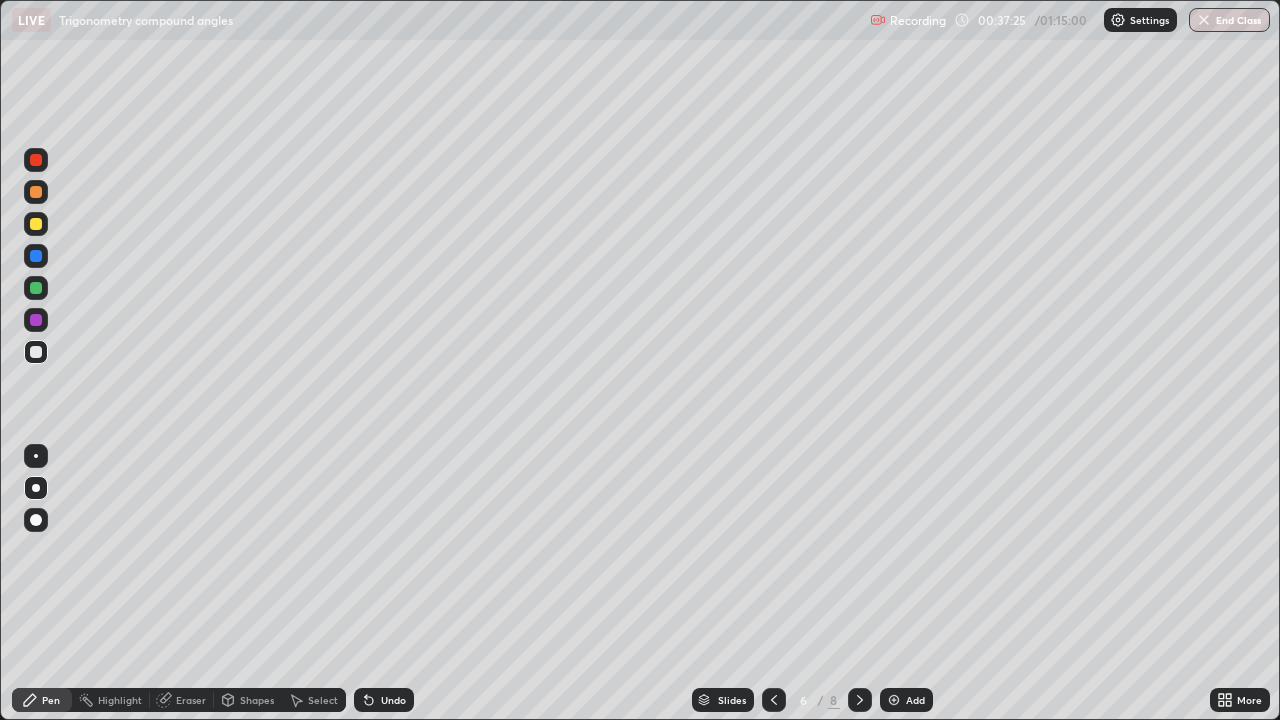 click 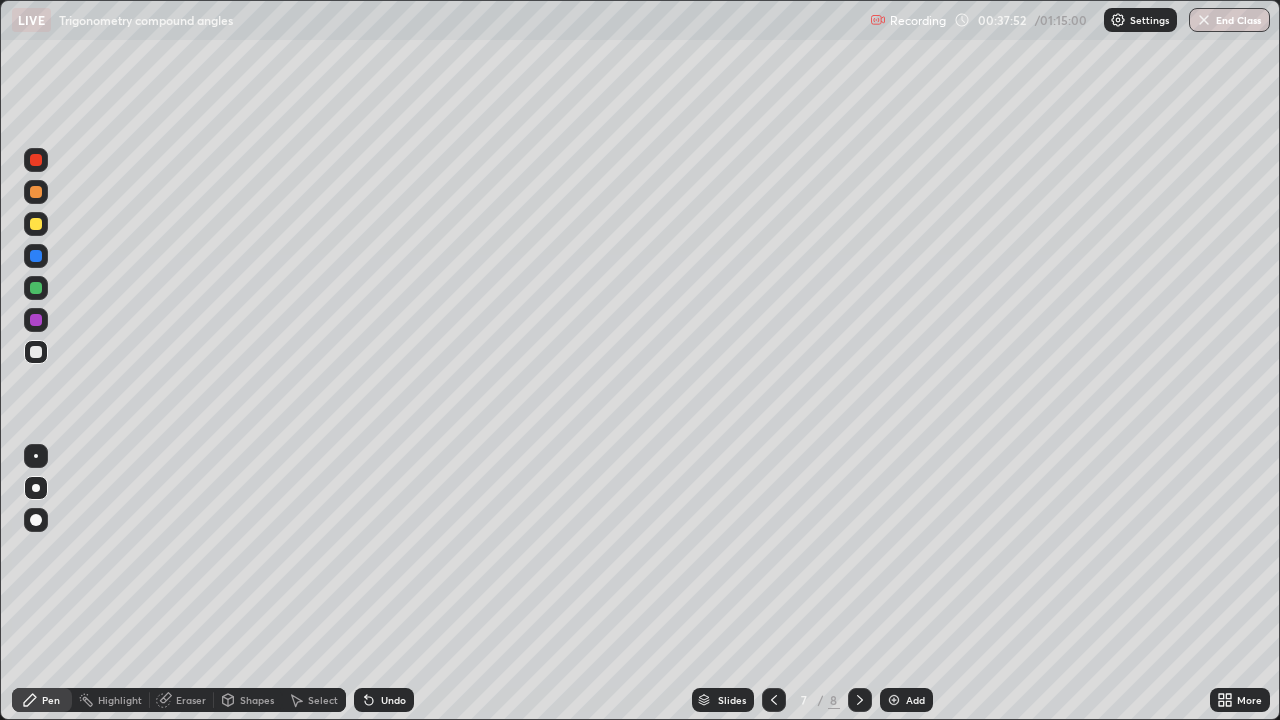 click 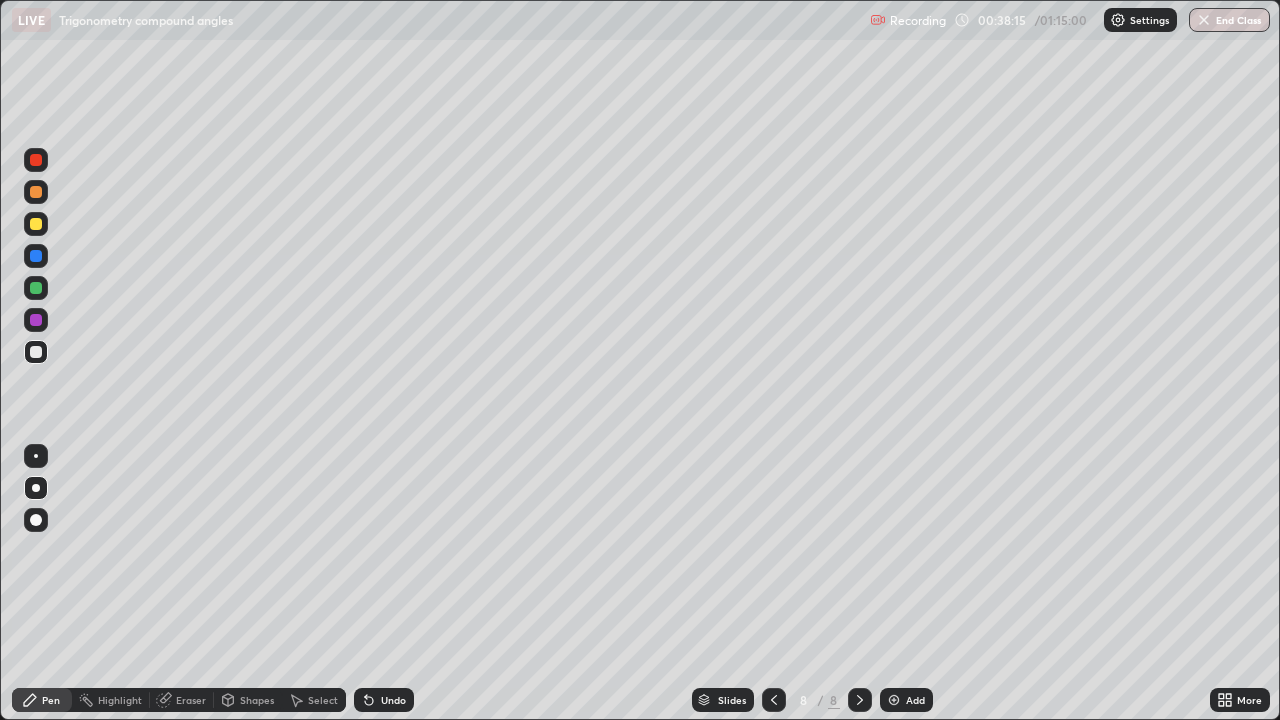 click at bounding box center (894, 700) 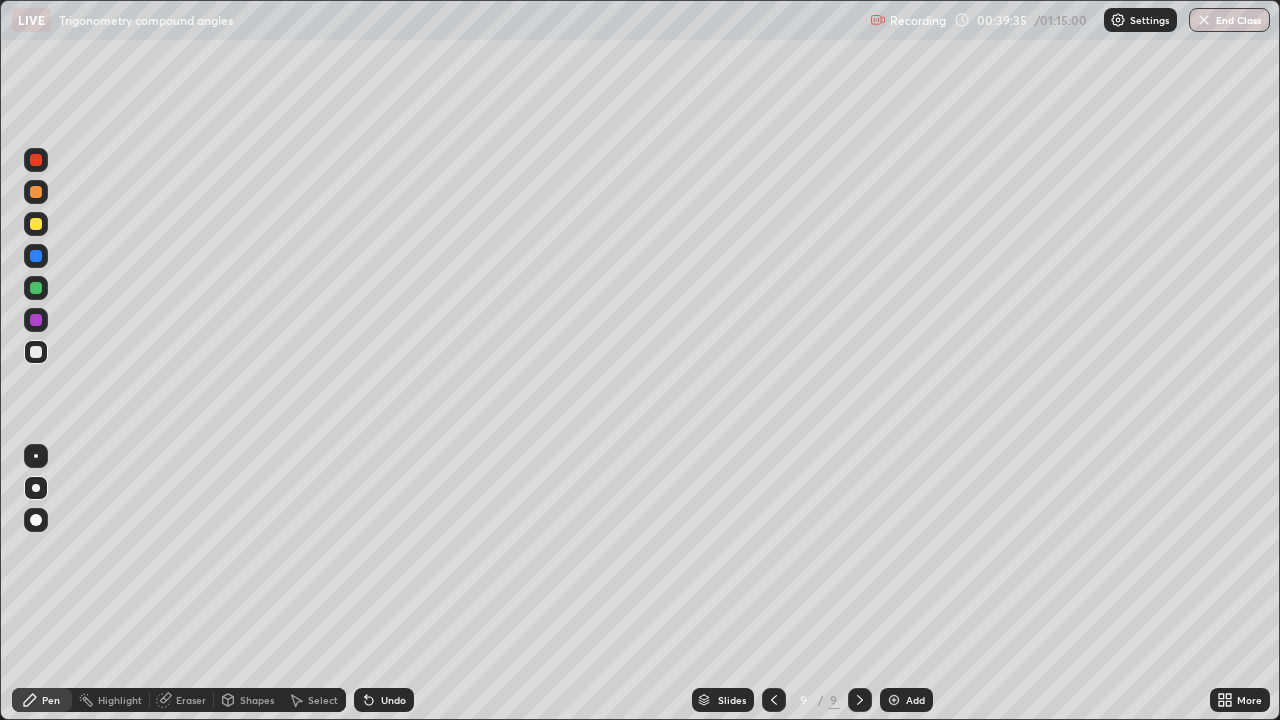 click at bounding box center [894, 700] 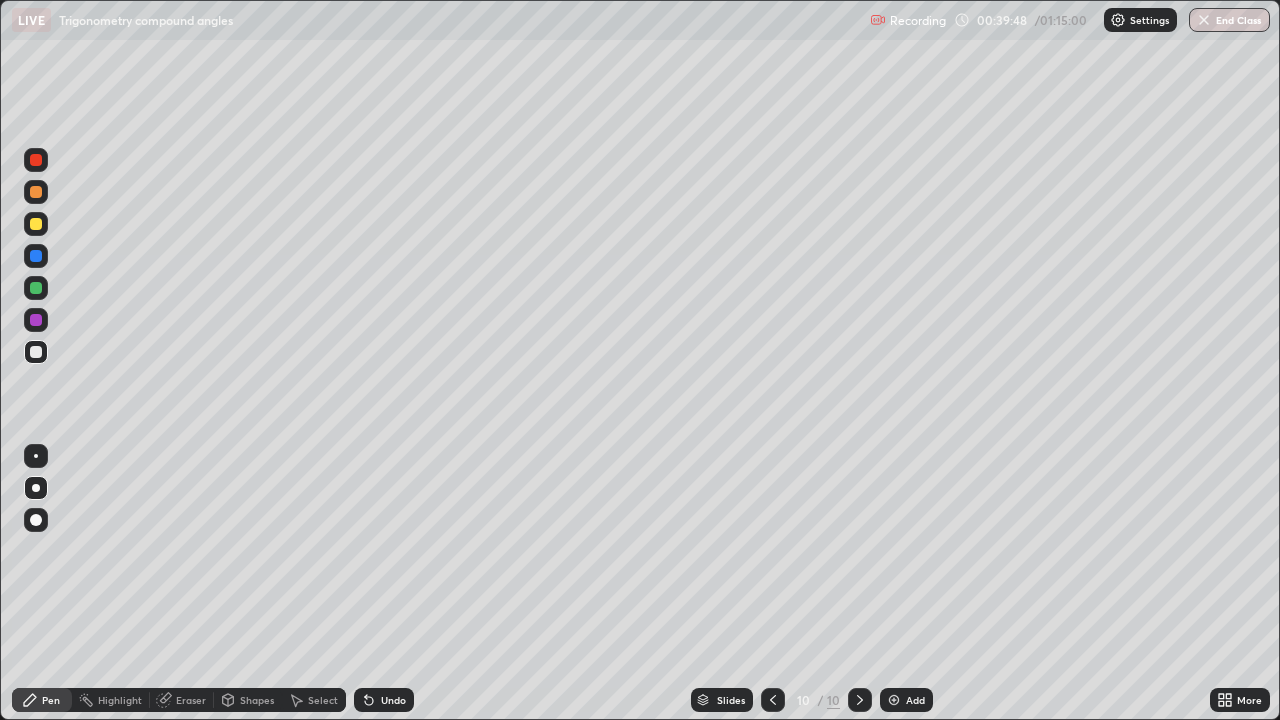 click 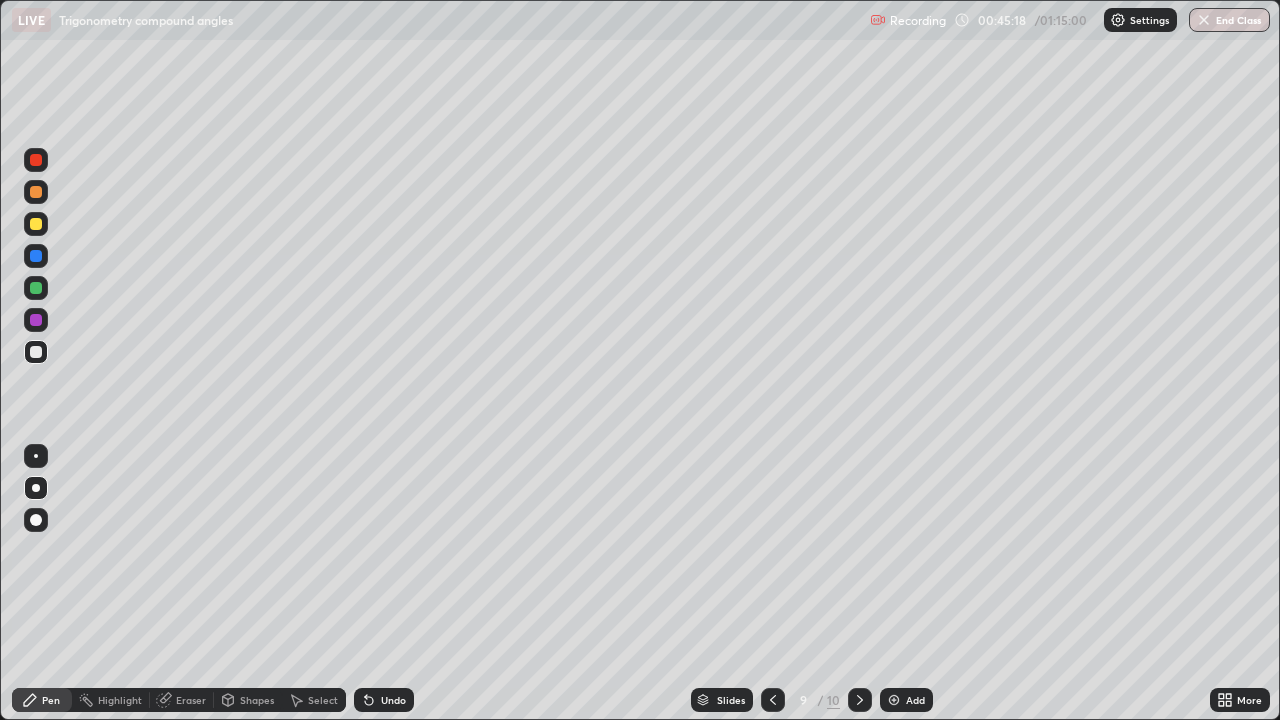 click on "Eraser" at bounding box center [191, 700] 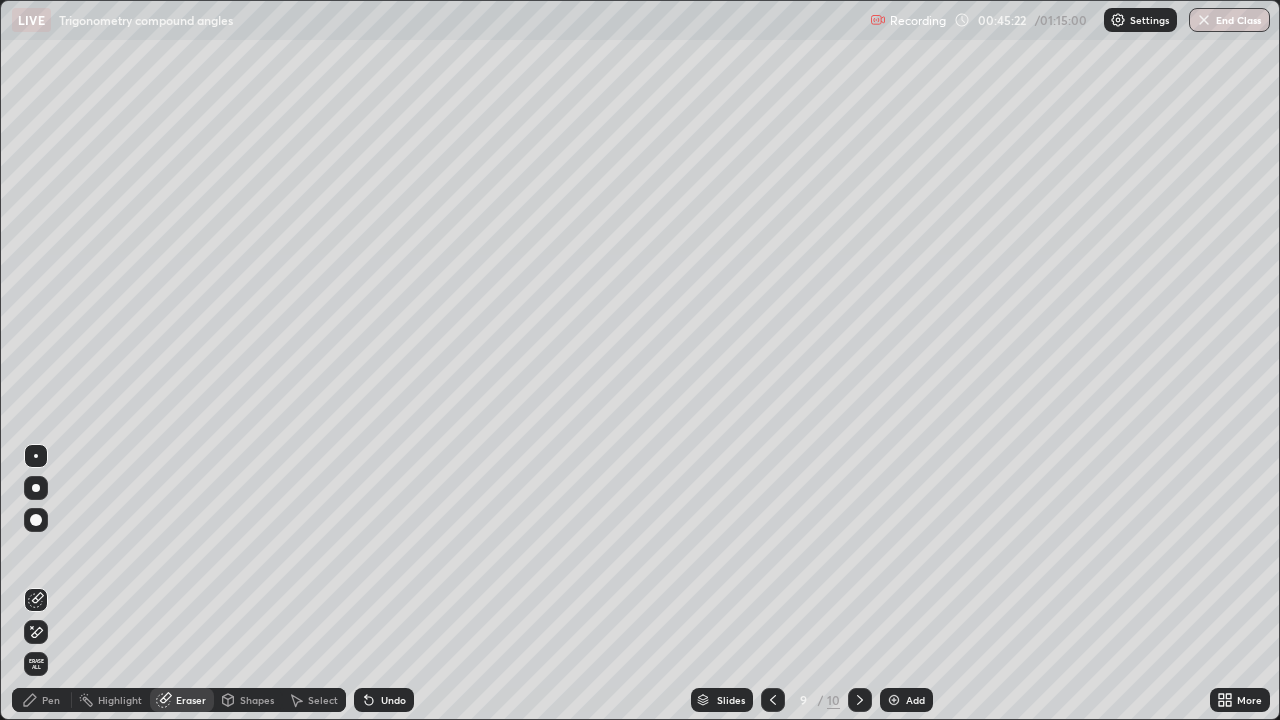 click on "Pen" at bounding box center (51, 700) 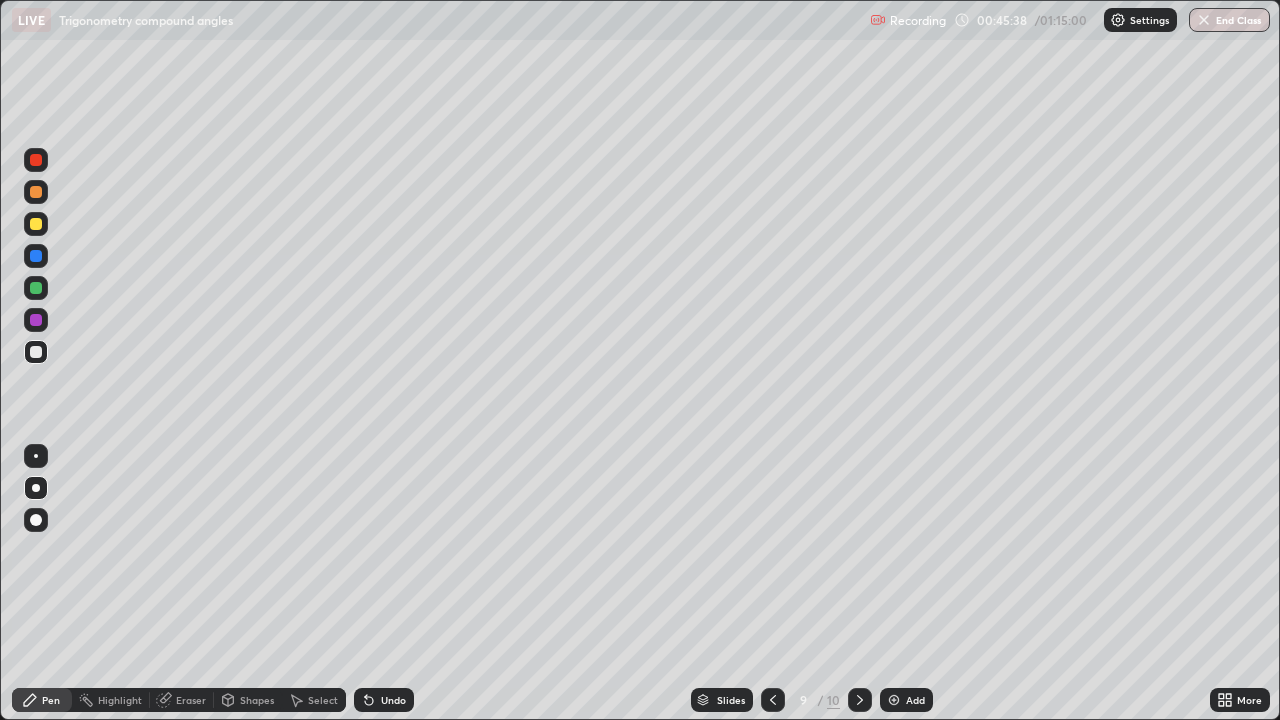 click 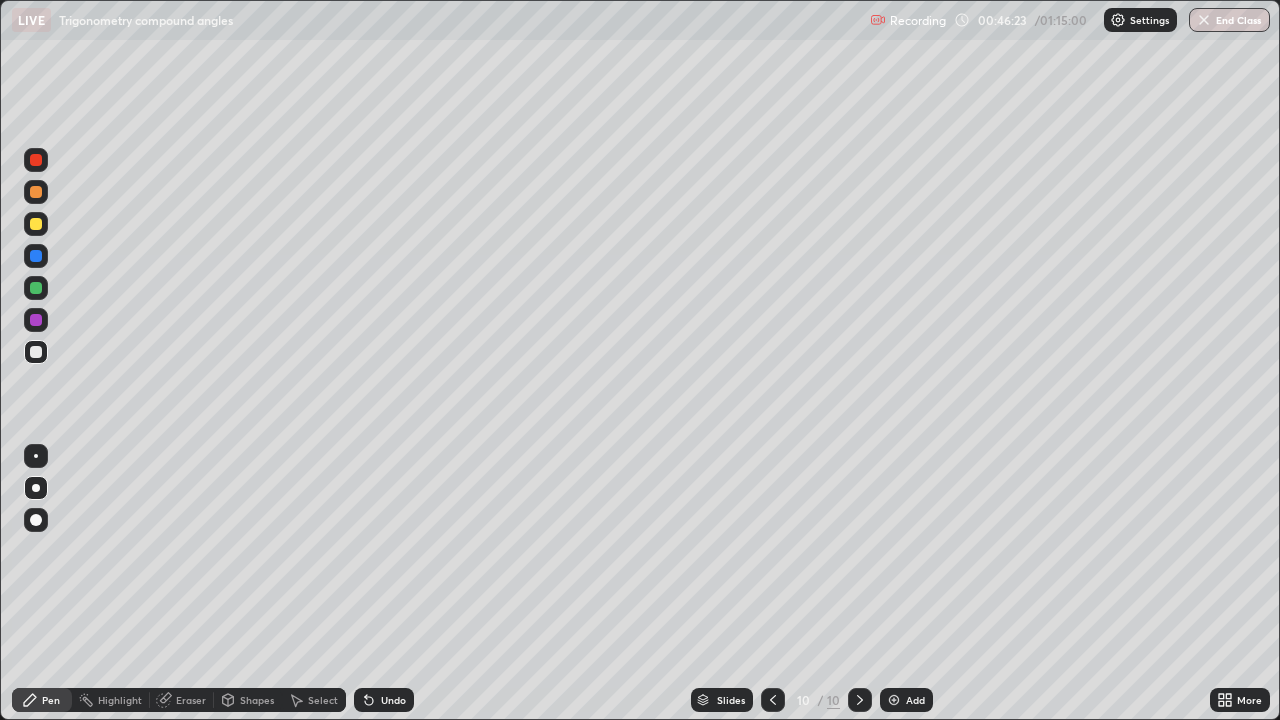 click on "Eraser" at bounding box center (191, 700) 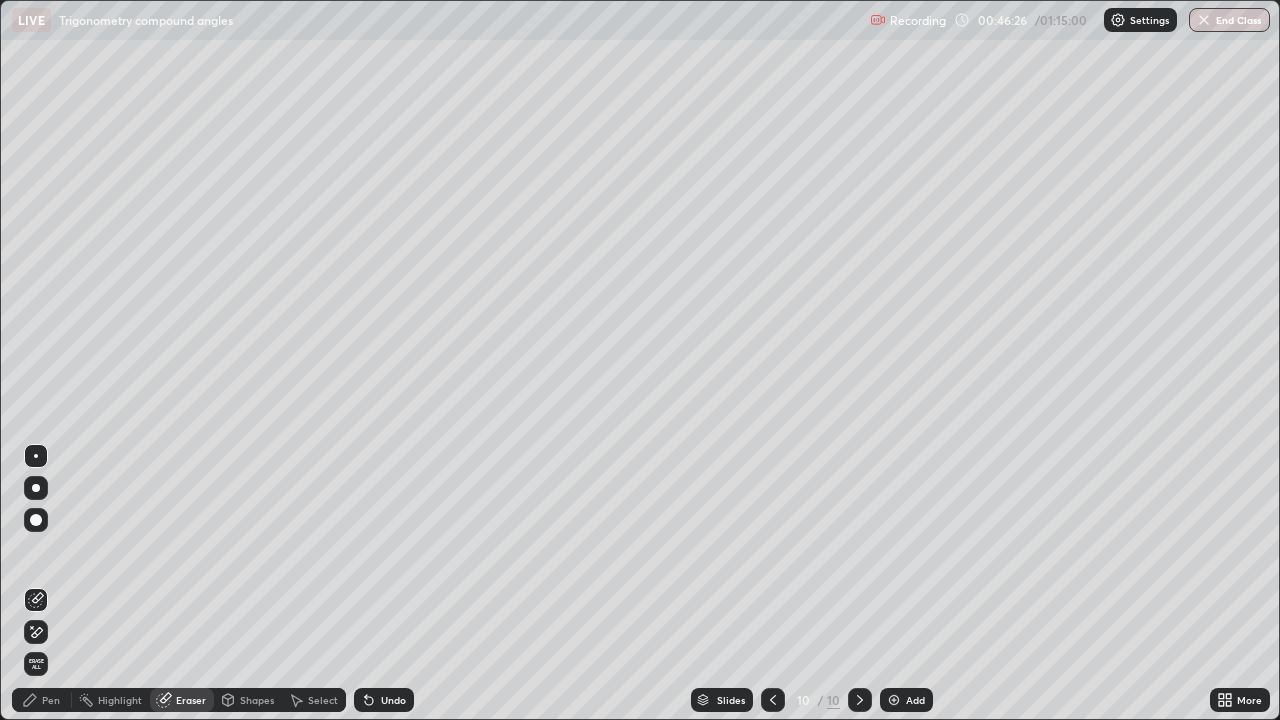 click on "Pen" at bounding box center [51, 700] 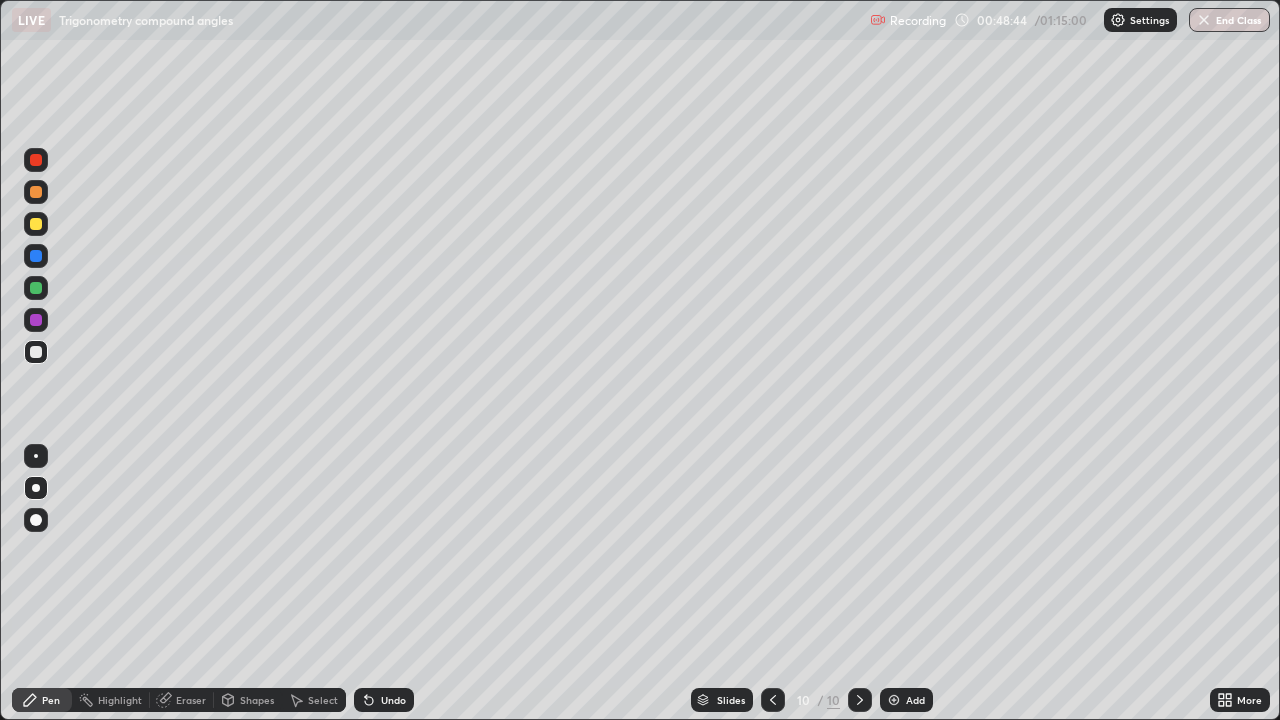 click on "Eraser" at bounding box center (191, 700) 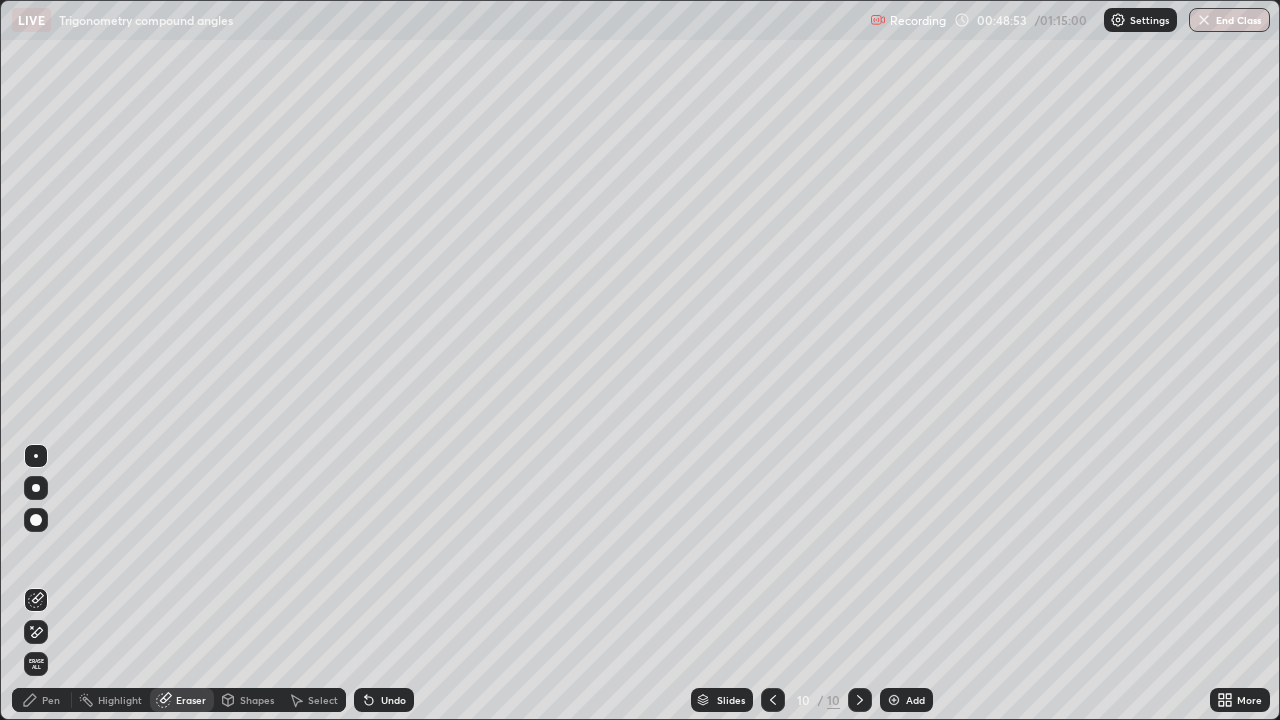 click on "Eraser" at bounding box center [182, 700] 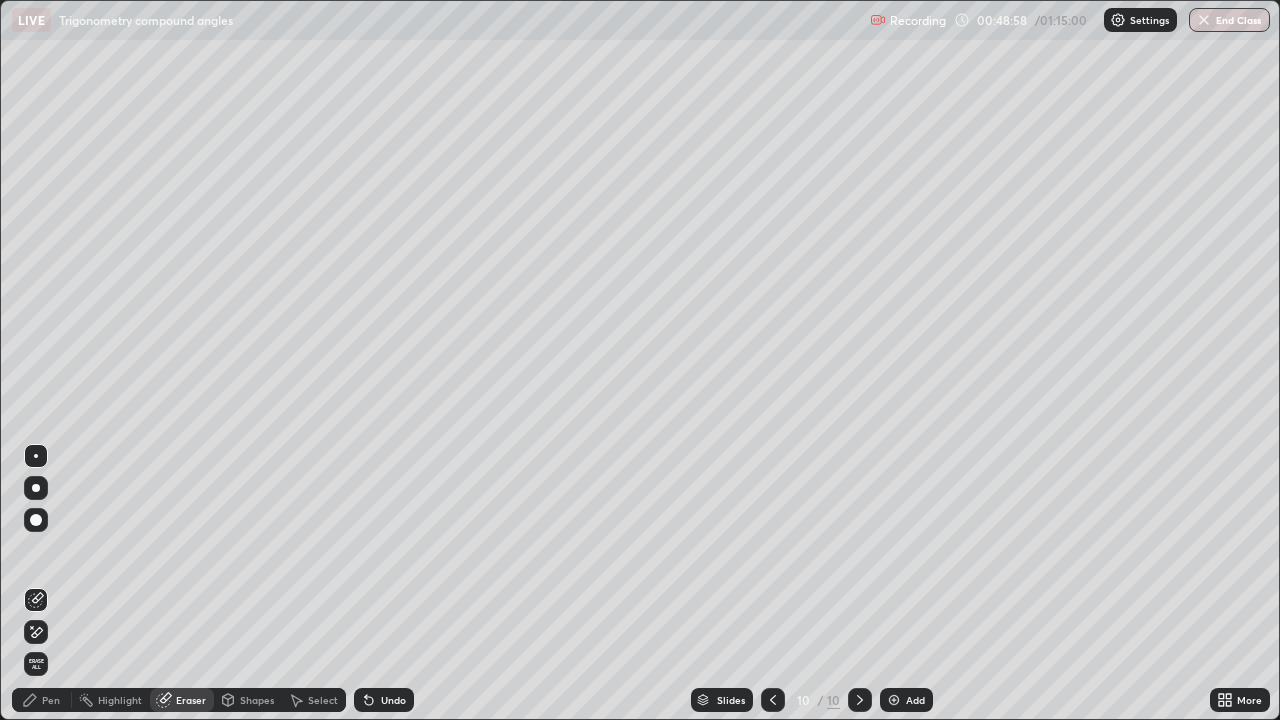 click on "Pen" at bounding box center (42, 700) 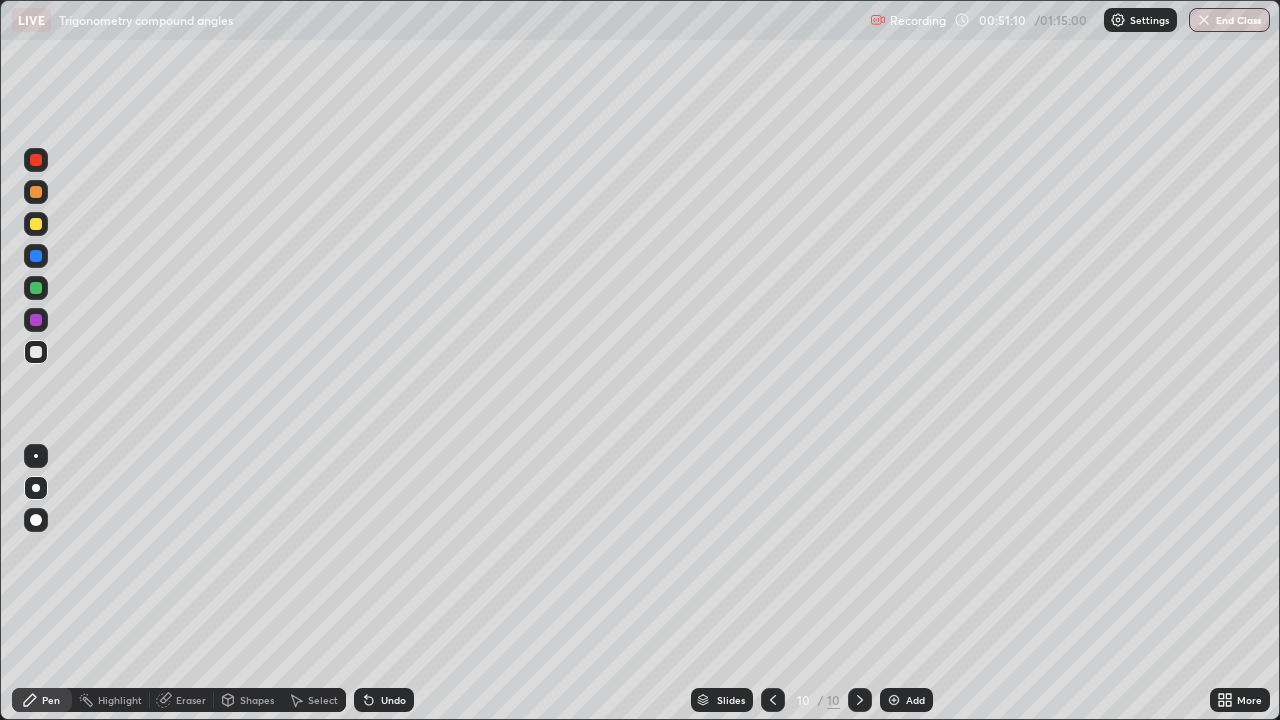 click at bounding box center (894, 700) 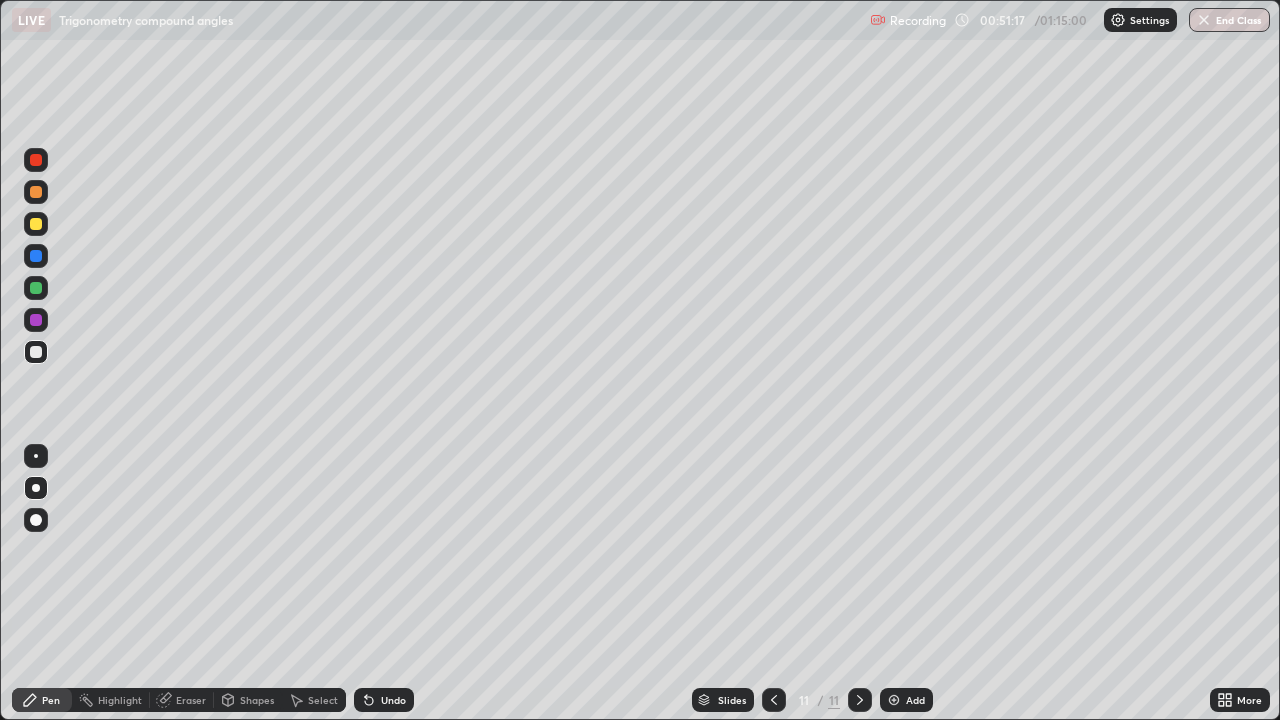click on "Shapes" at bounding box center [257, 700] 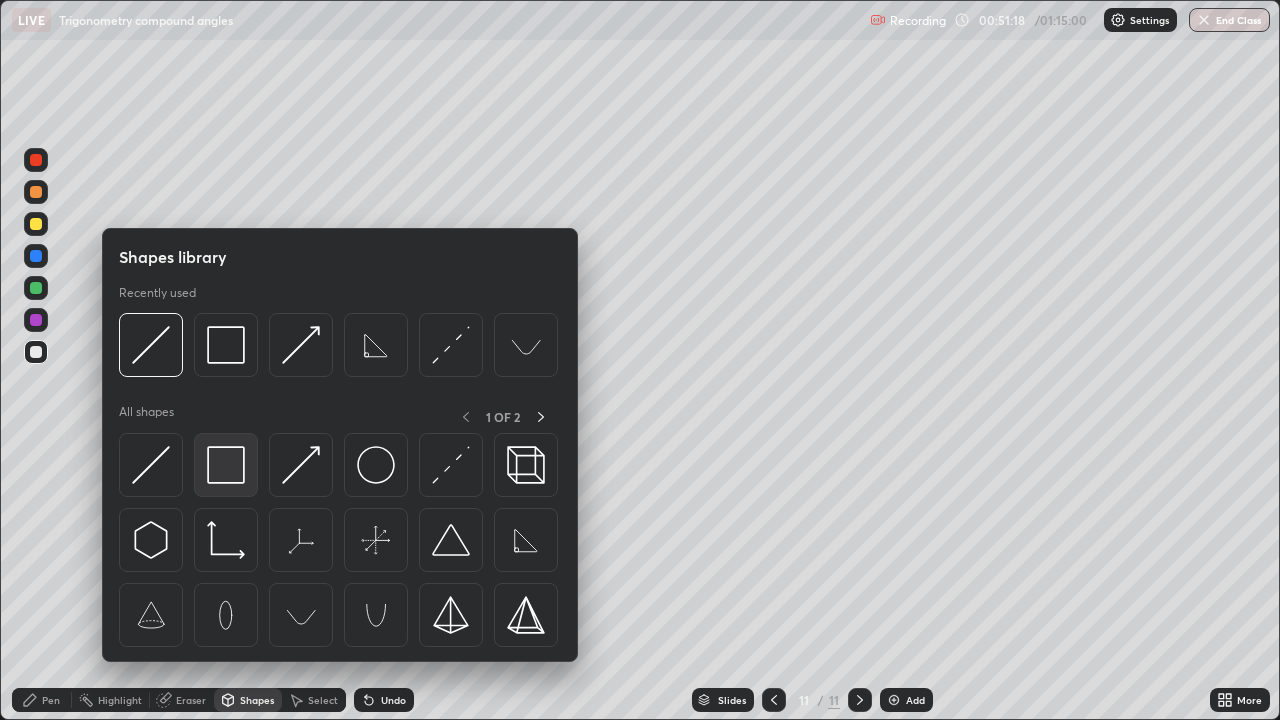 click at bounding box center (226, 465) 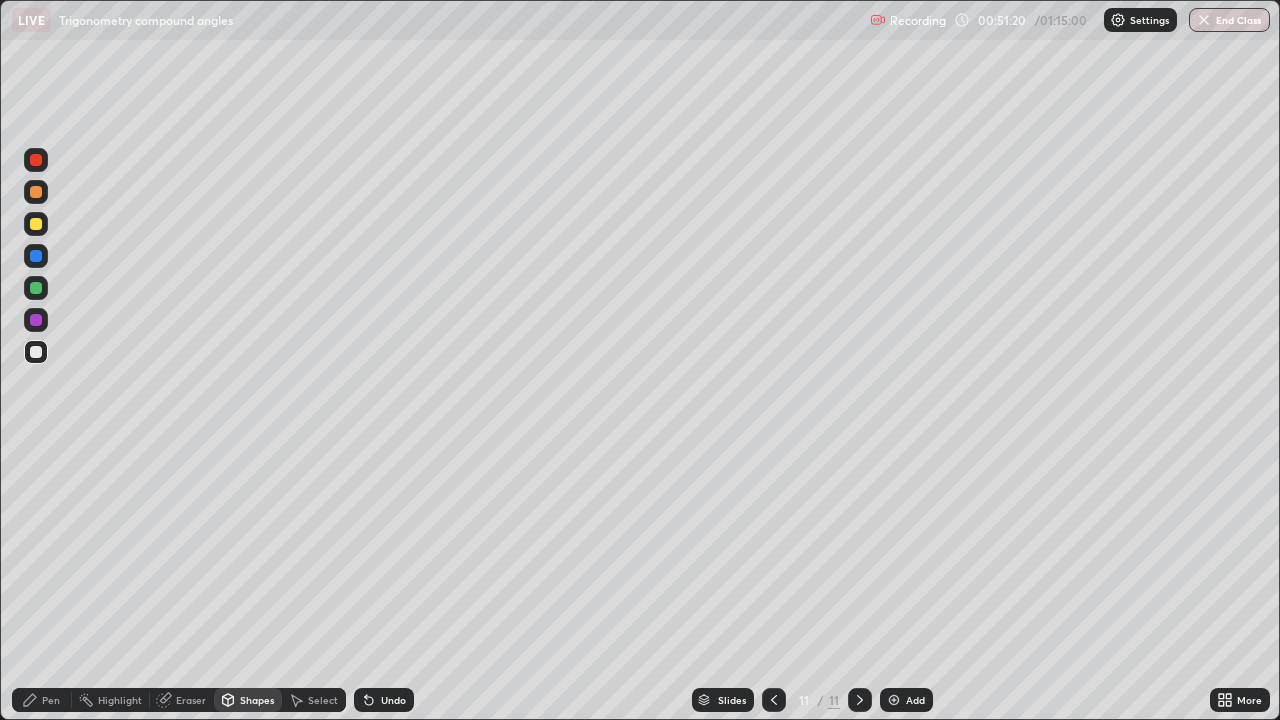 click on "Pen" at bounding box center (51, 700) 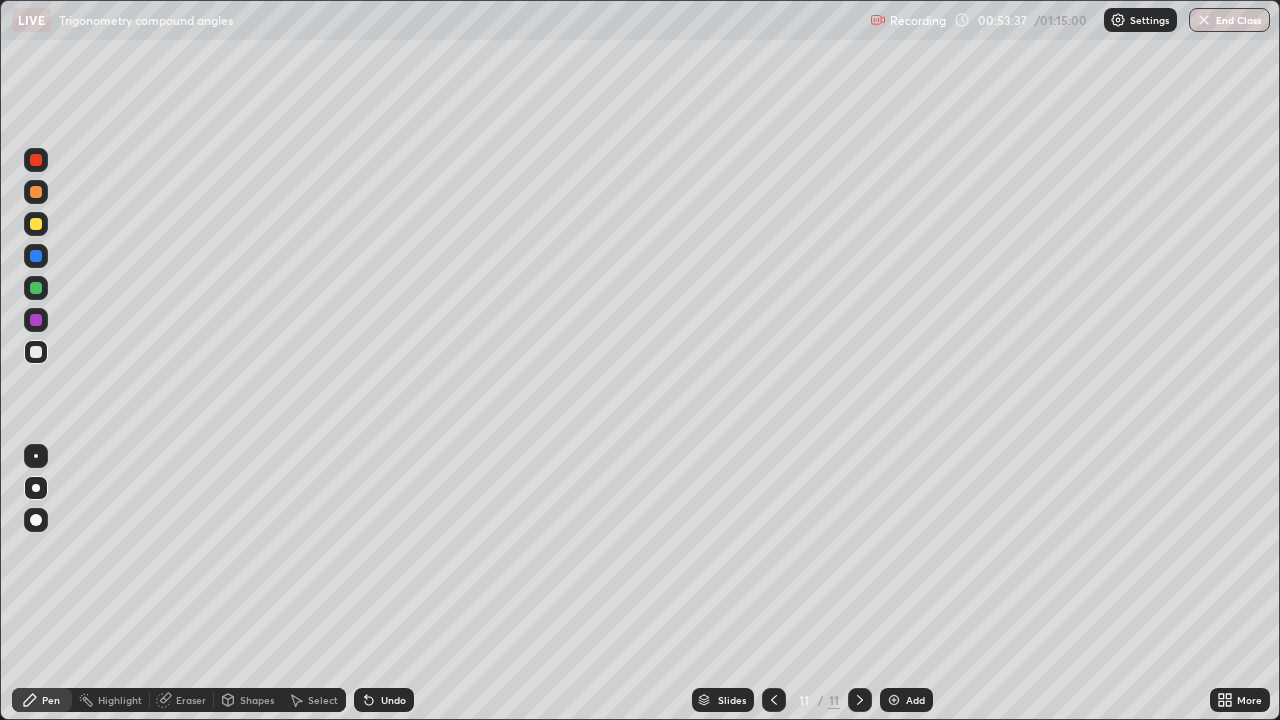 click at bounding box center [894, 700] 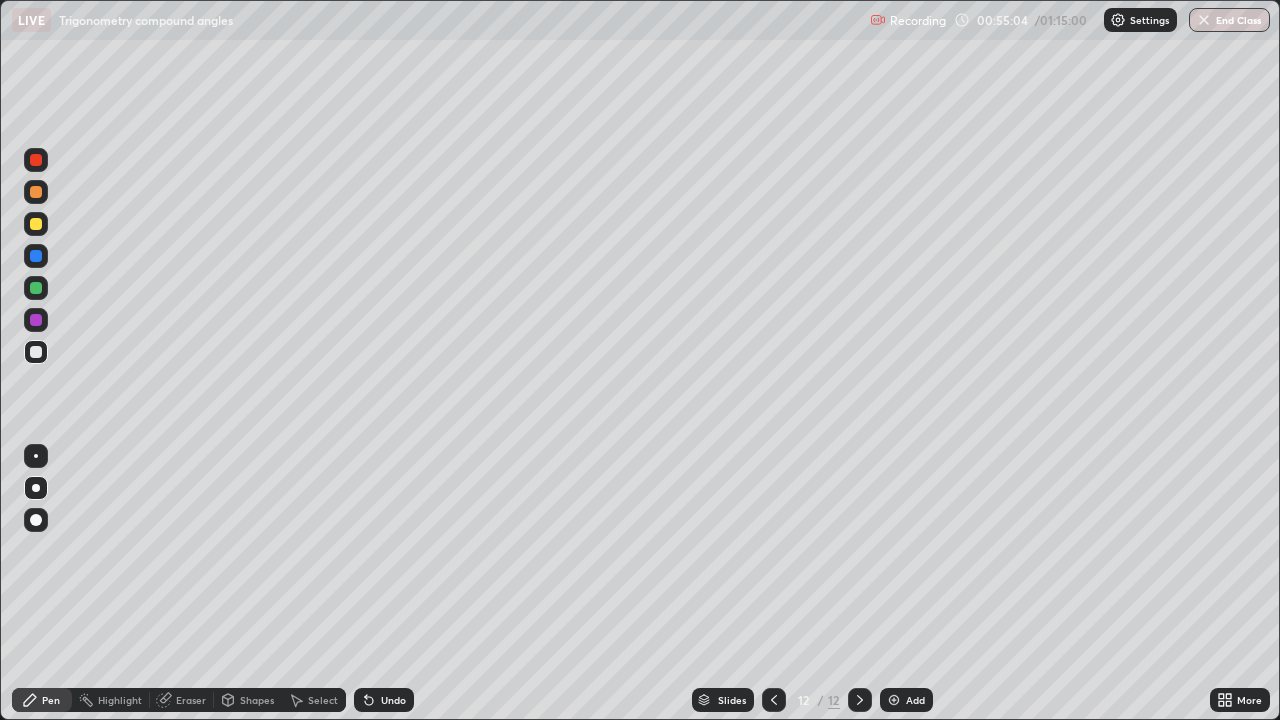 click on "Shapes" at bounding box center [257, 700] 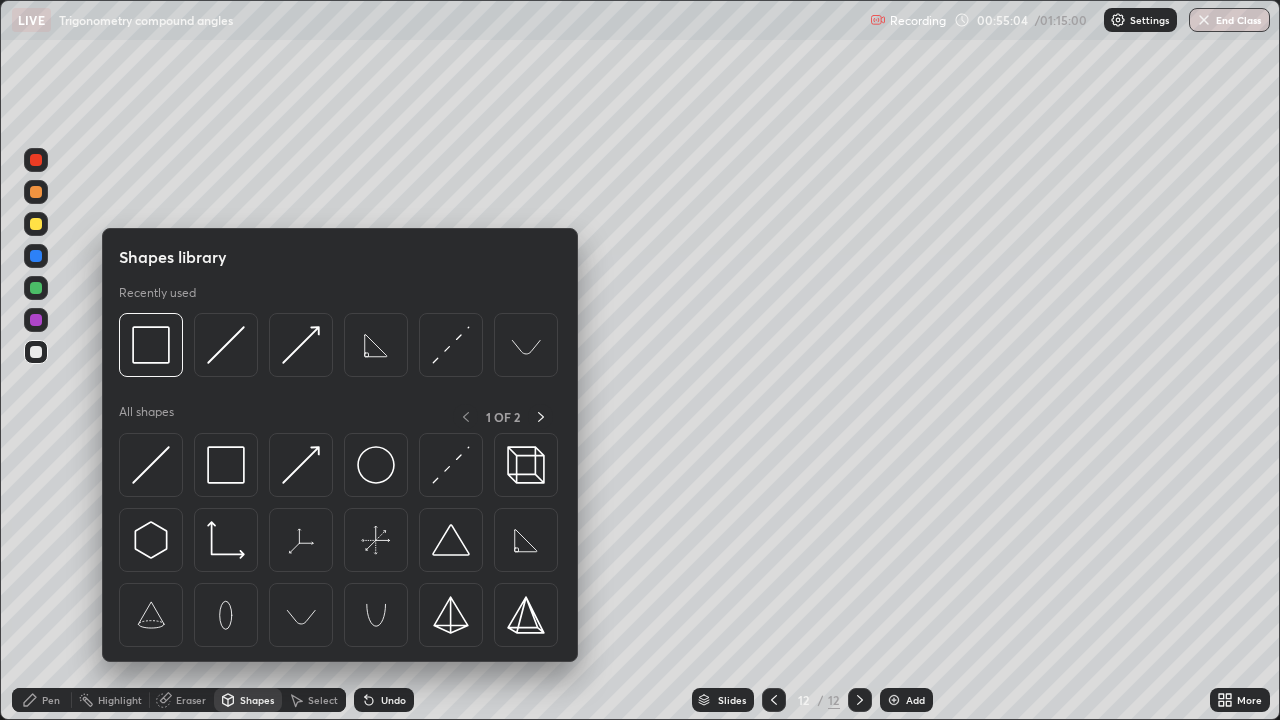 click at bounding box center (226, 465) 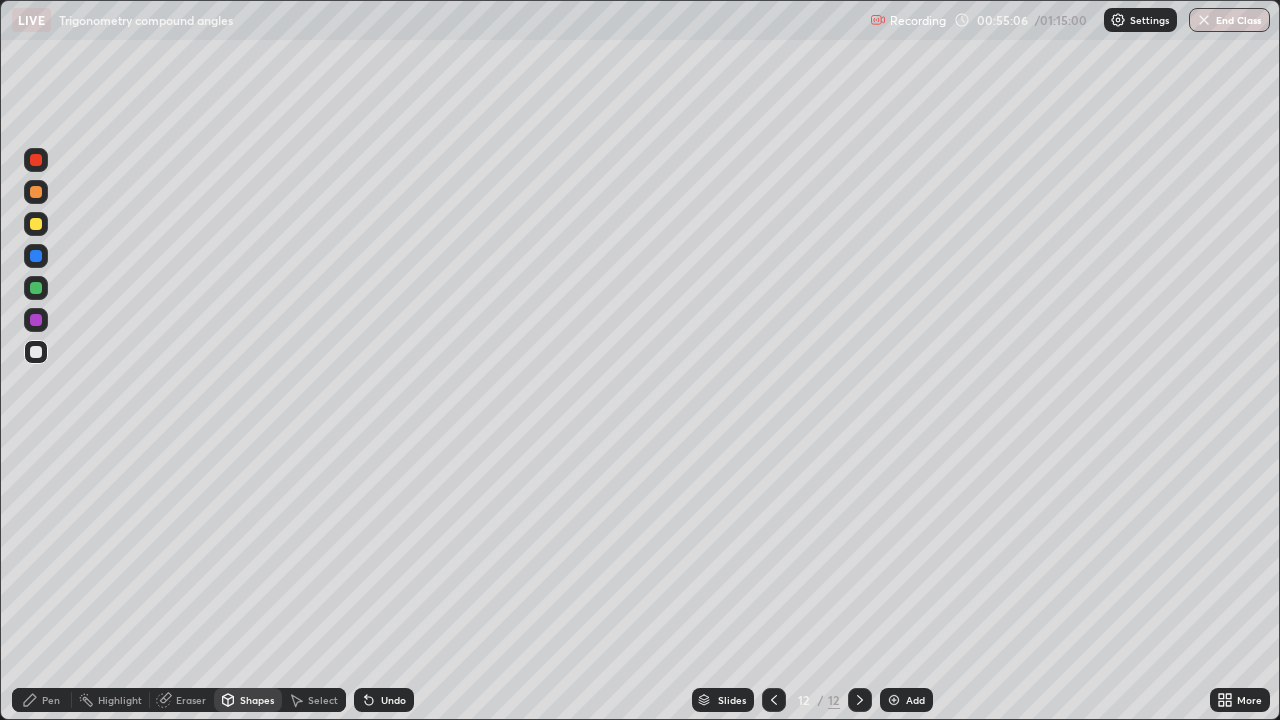 click on "Pen" at bounding box center (51, 700) 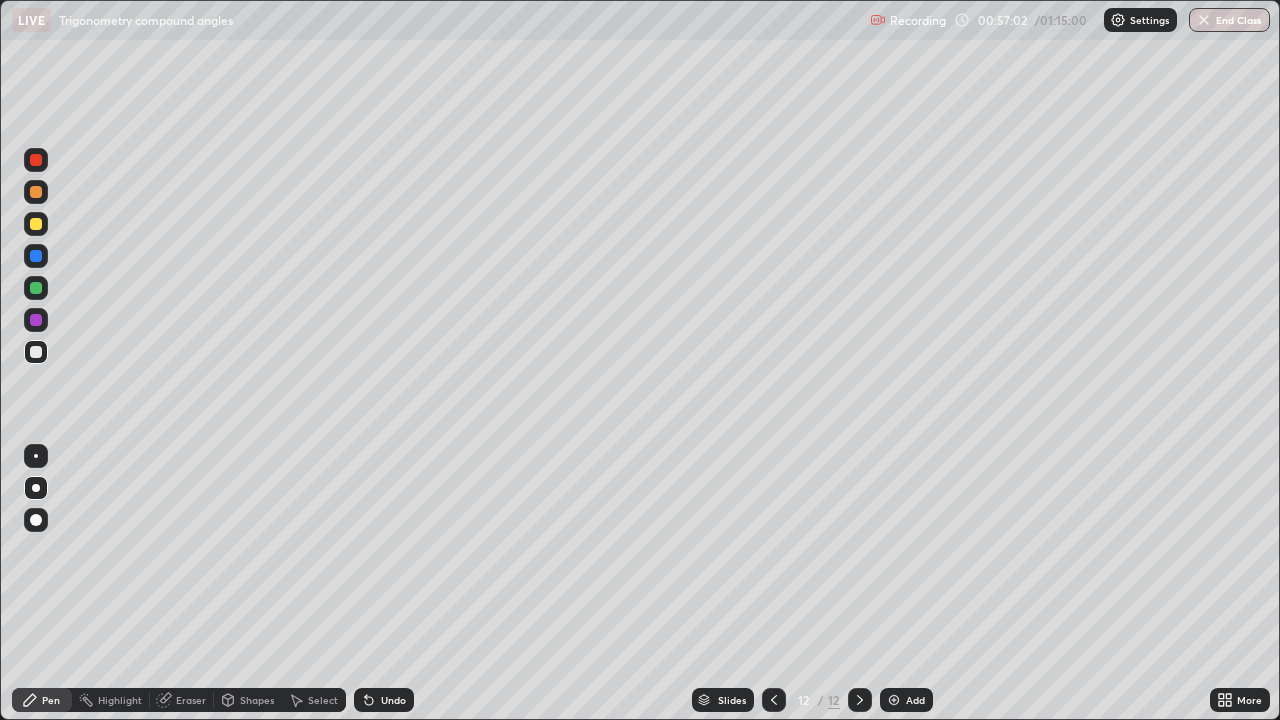 click on "Shapes" at bounding box center [257, 700] 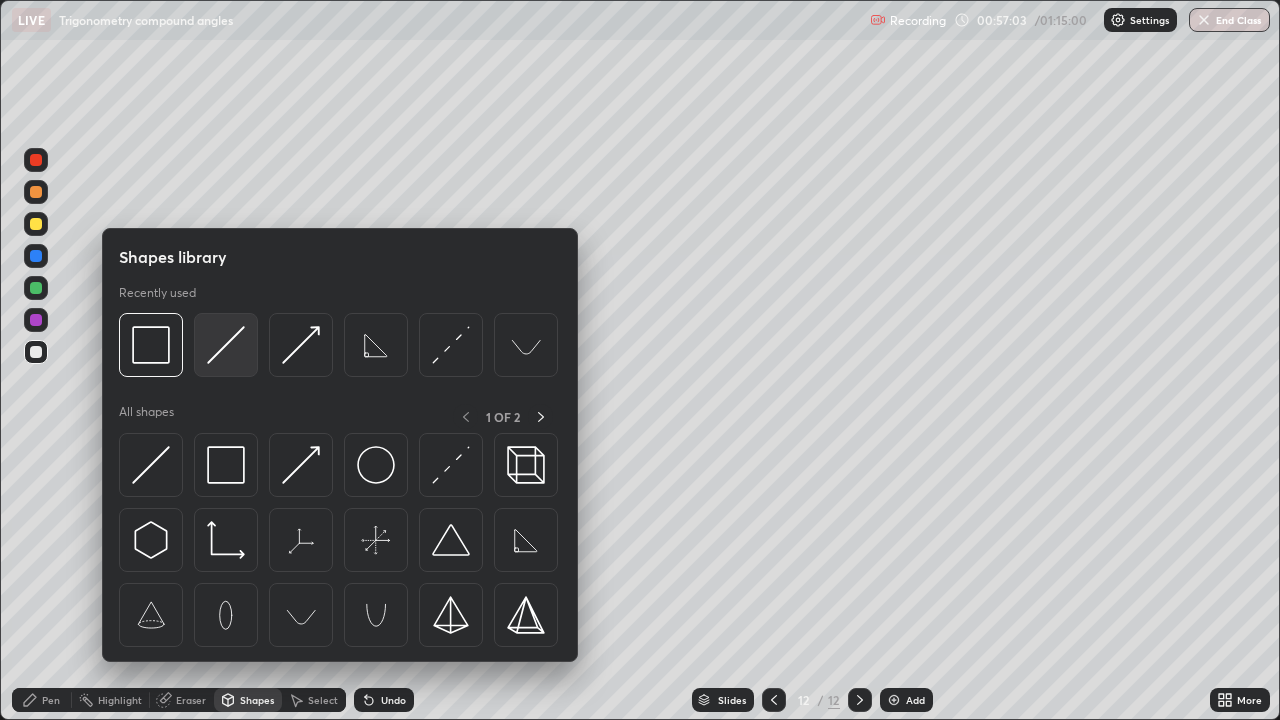 click at bounding box center [226, 345] 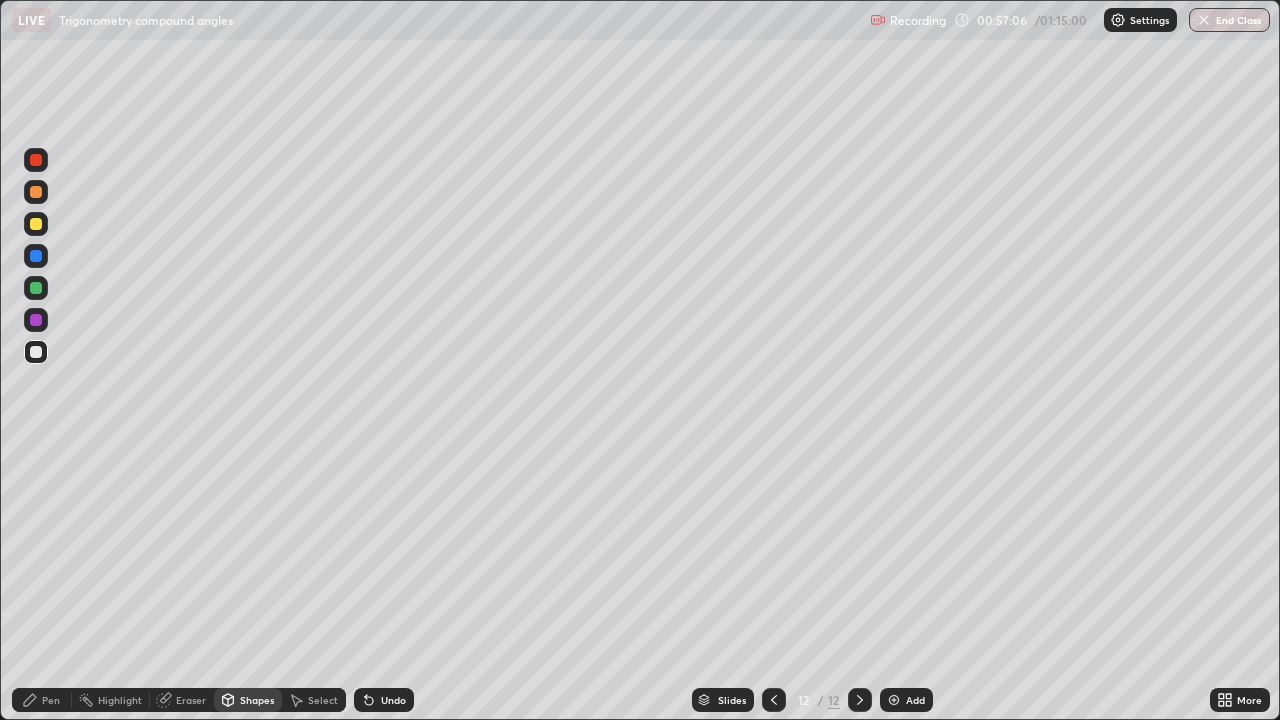 click on "Pen" at bounding box center [51, 700] 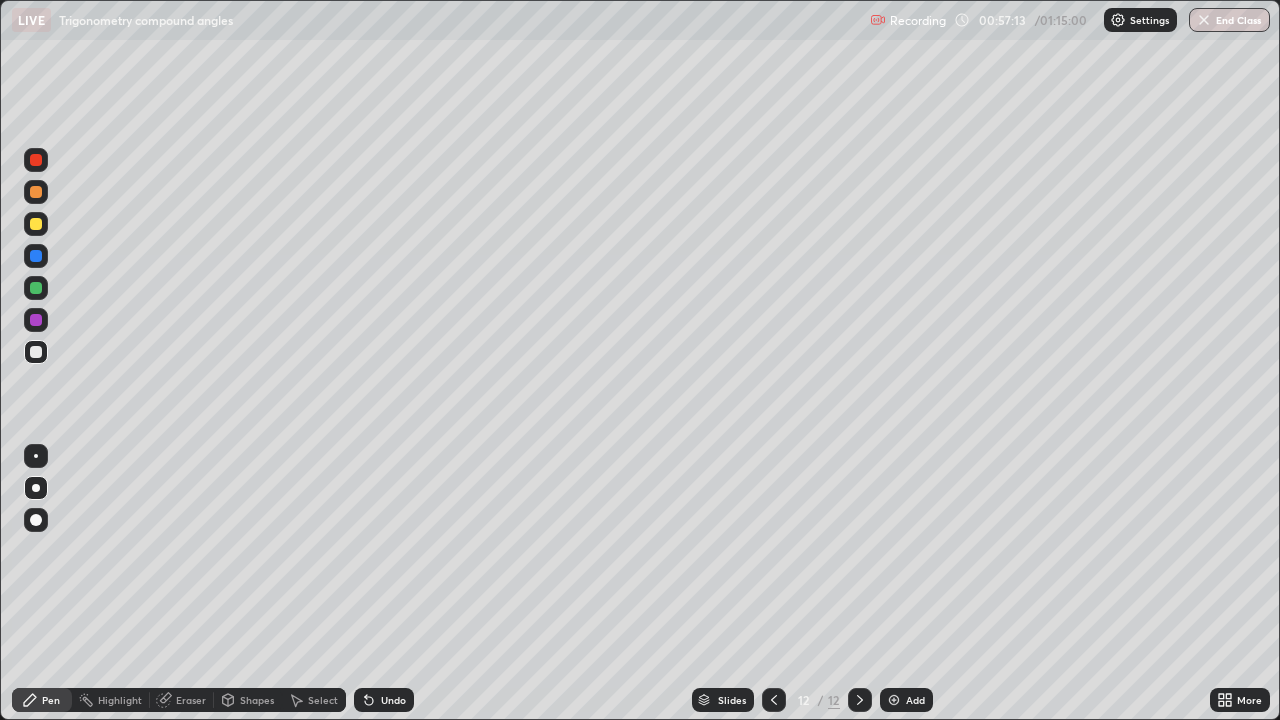 click on "Shapes" at bounding box center [257, 700] 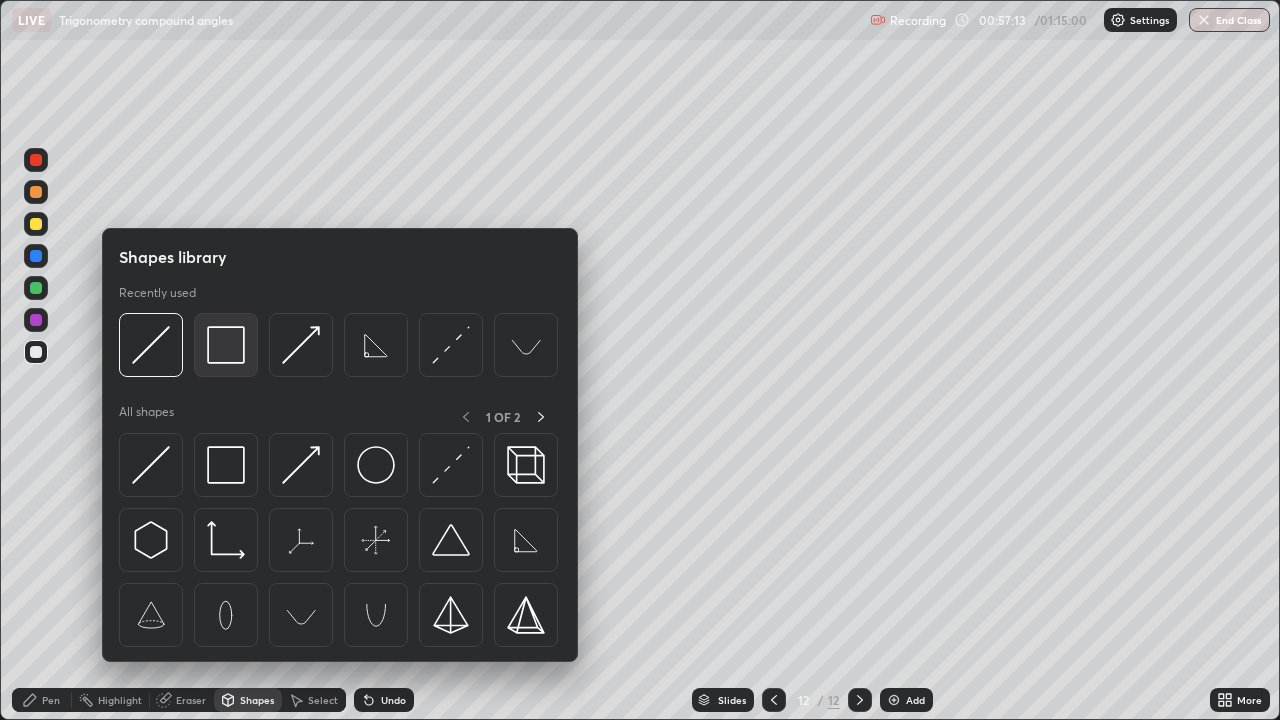click at bounding box center [226, 345] 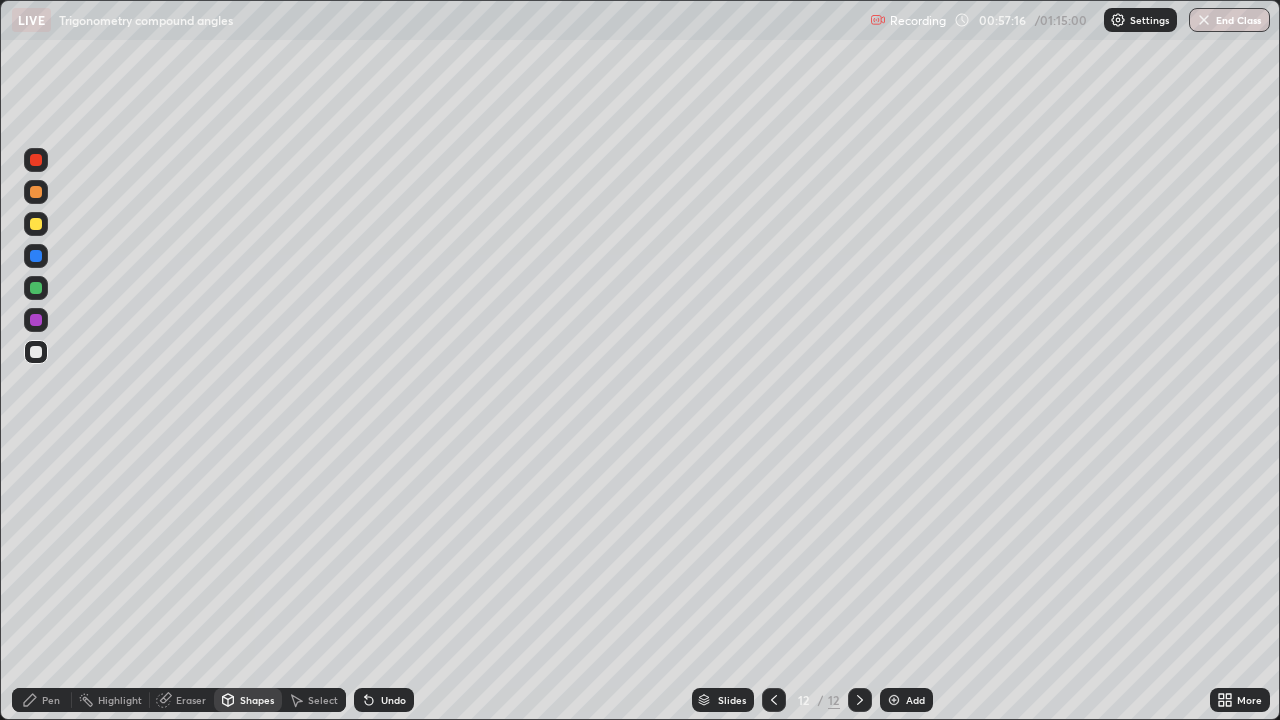 click on "Pen" at bounding box center (51, 700) 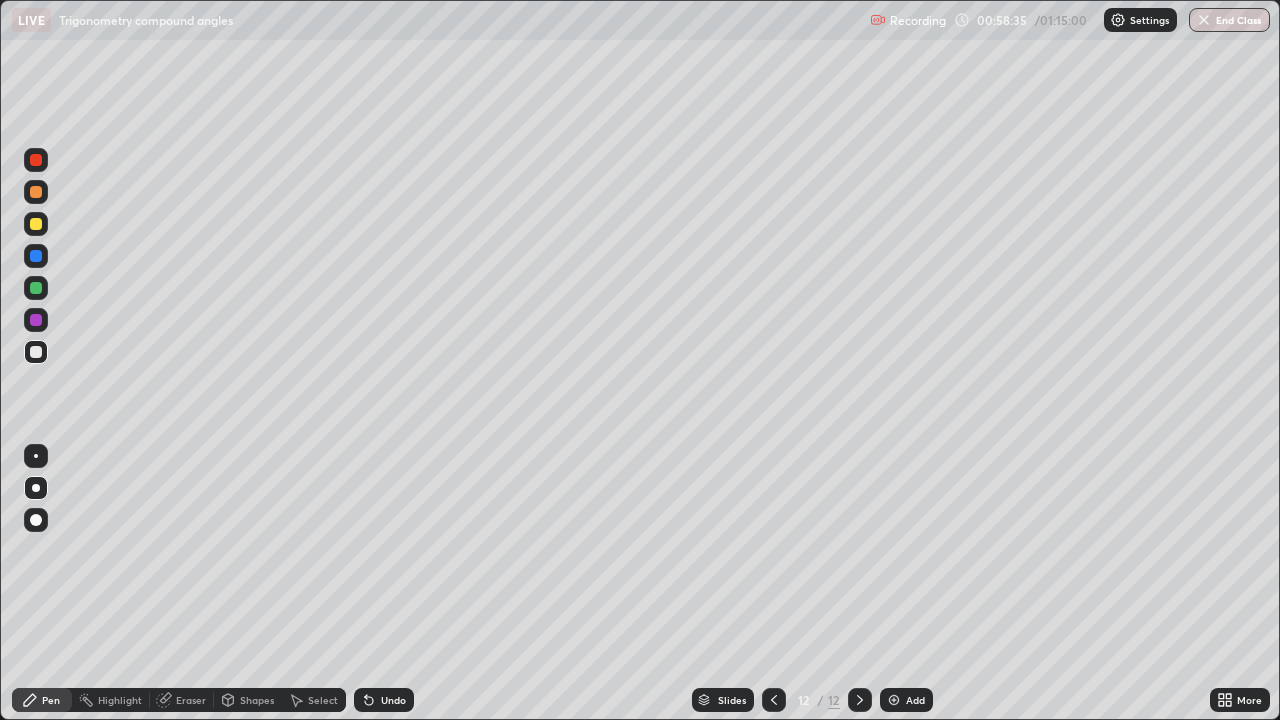 click at bounding box center (894, 700) 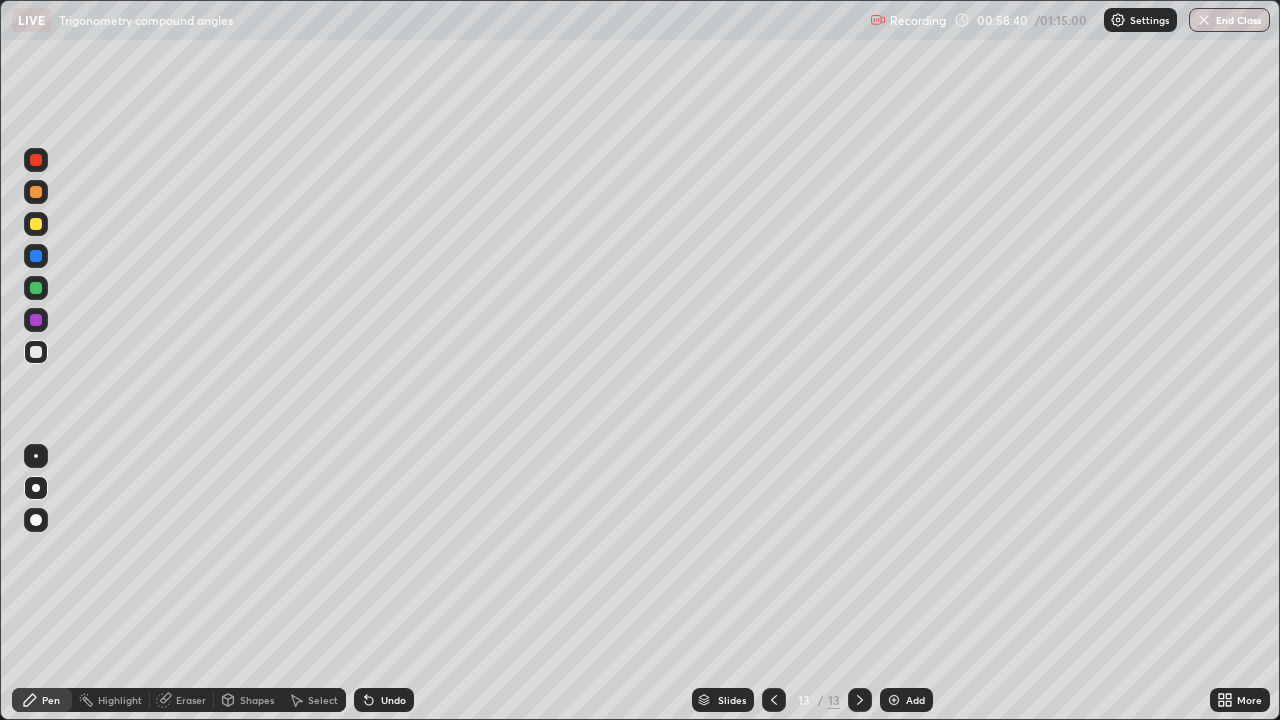 click on "Shapes" at bounding box center [257, 700] 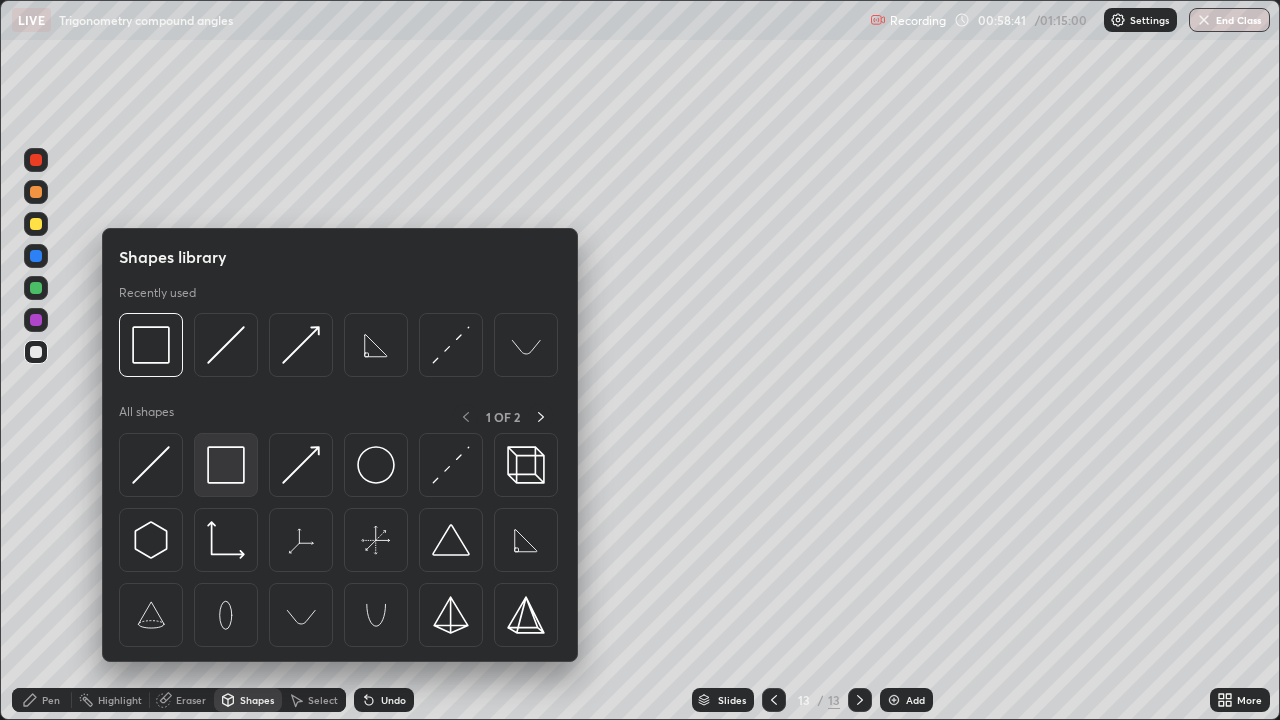 click at bounding box center (226, 465) 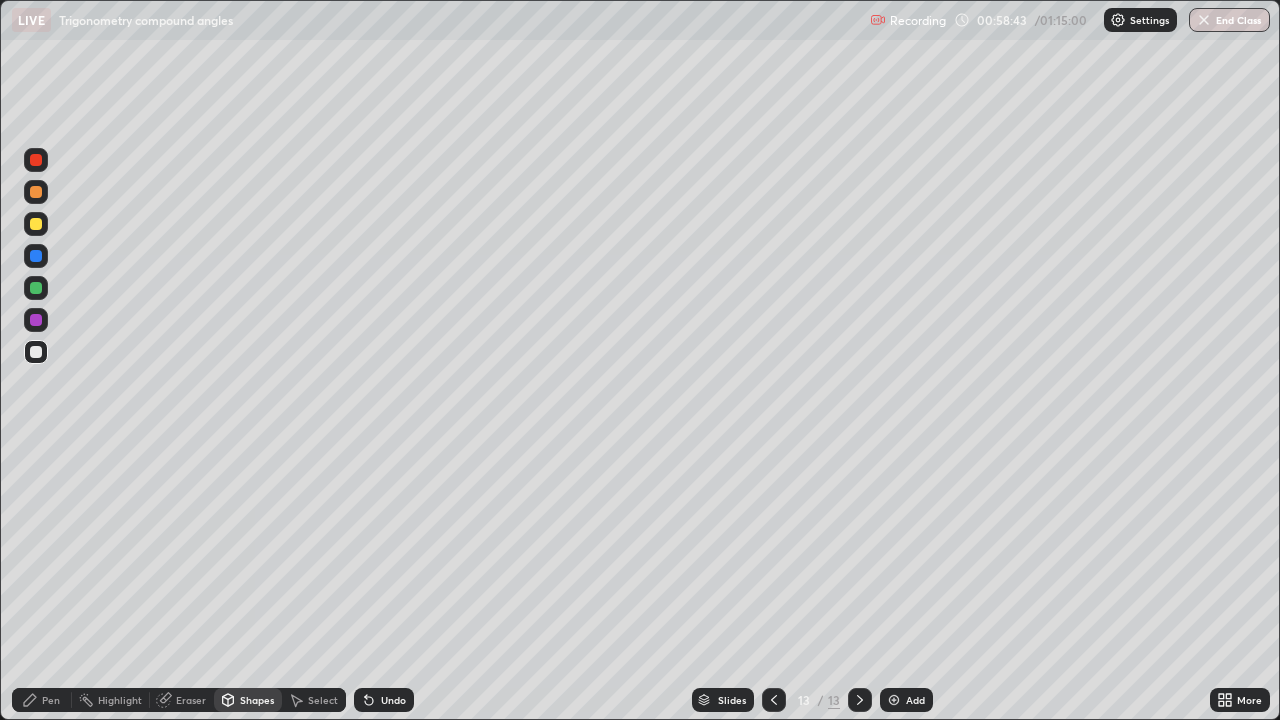 click on "Pen" at bounding box center [51, 700] 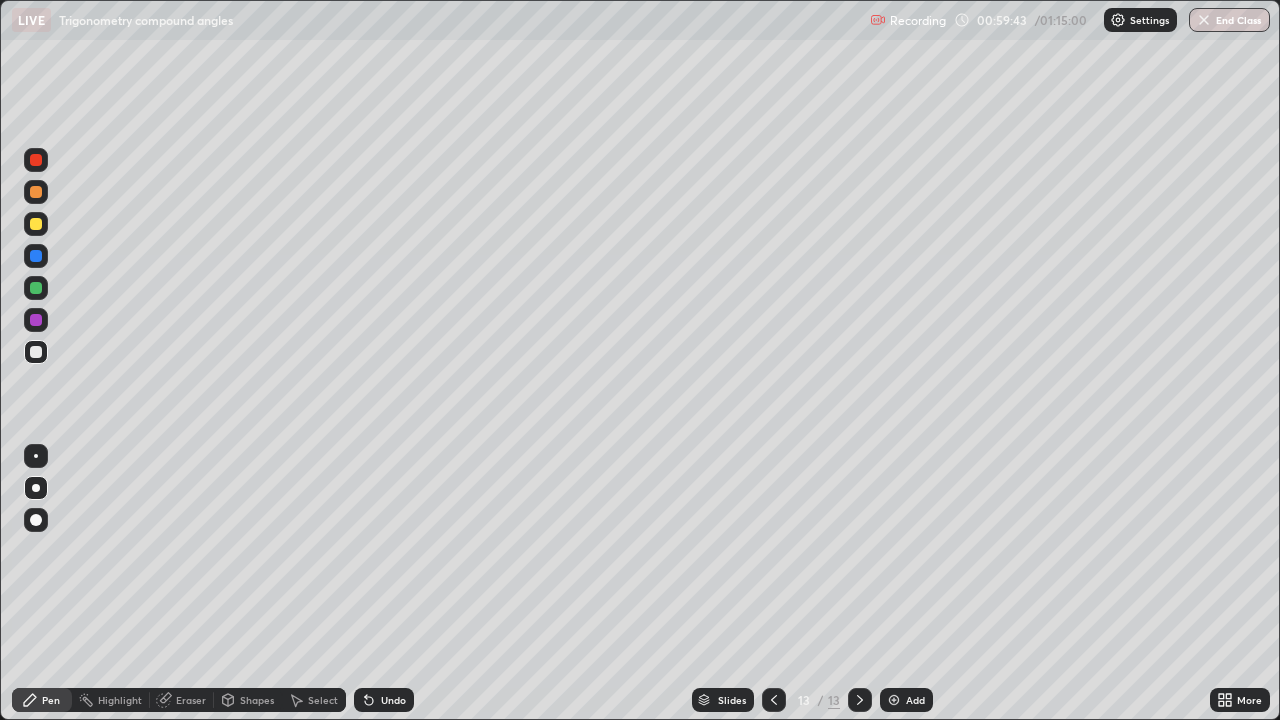click on "Shapes" at bounding box center (257, 700) 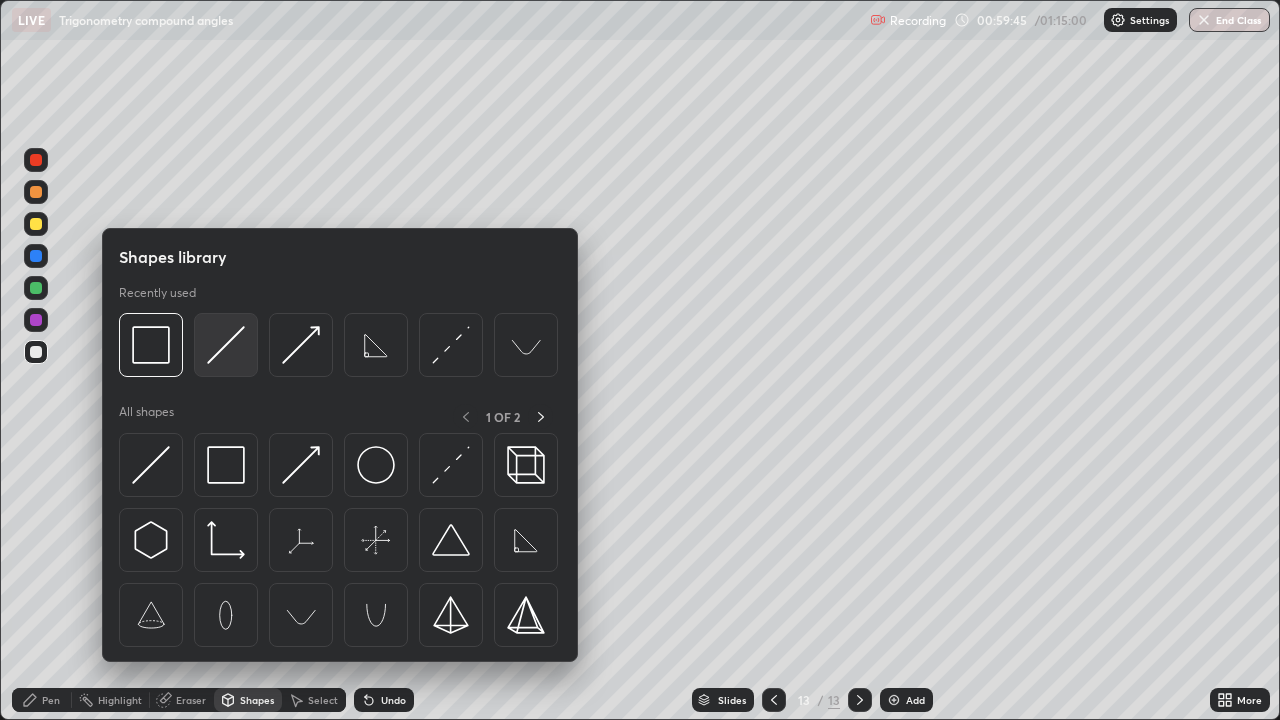 click at bounding box center (226, 345) 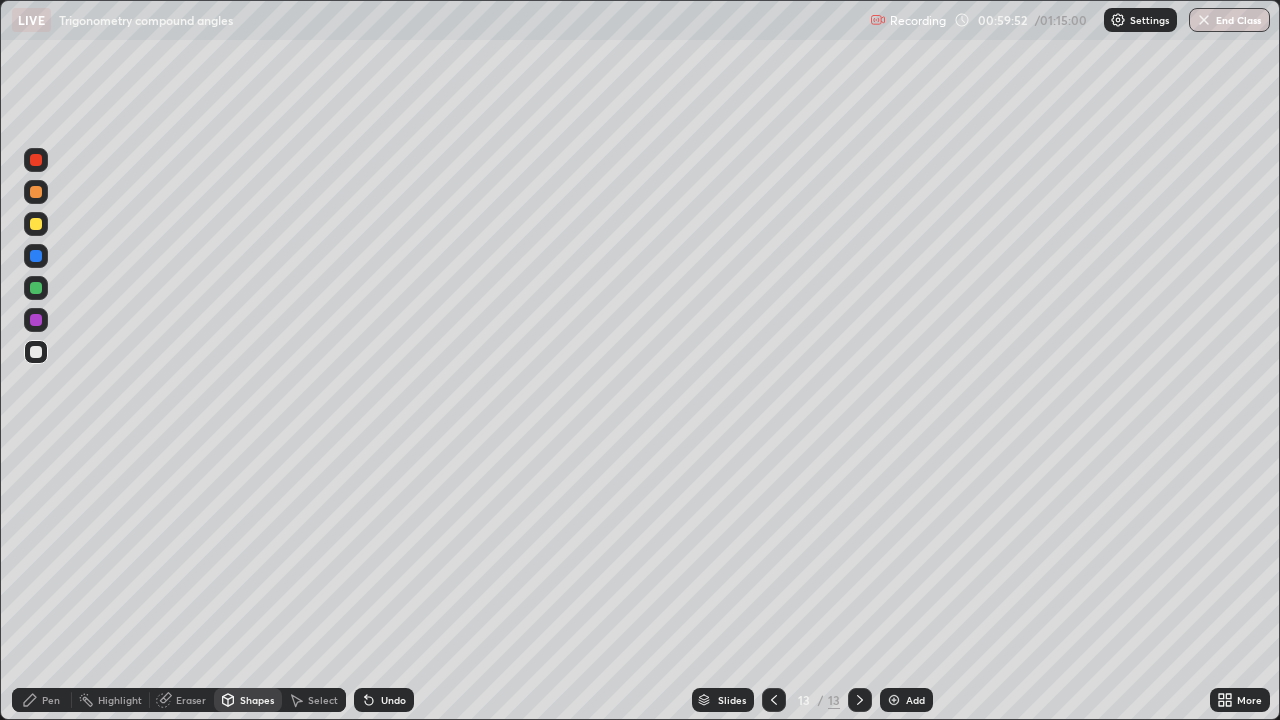 click on "Pen" at bounding box center [51, 700] 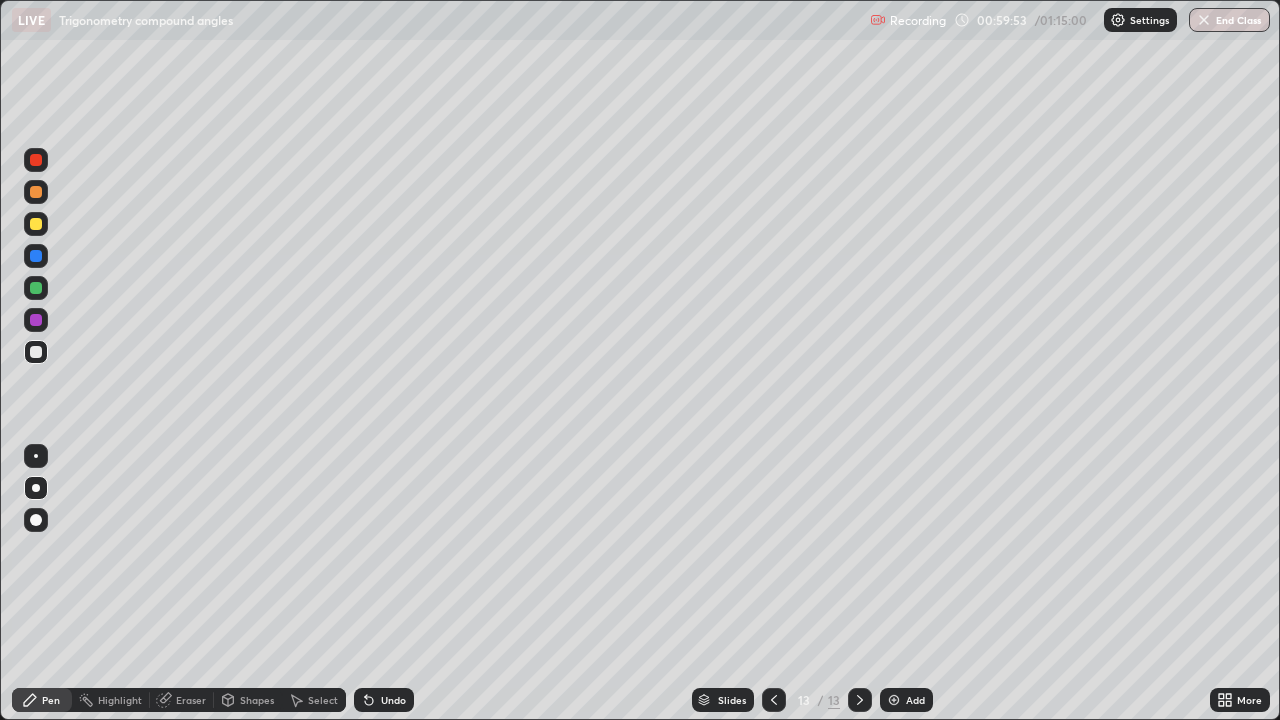 click 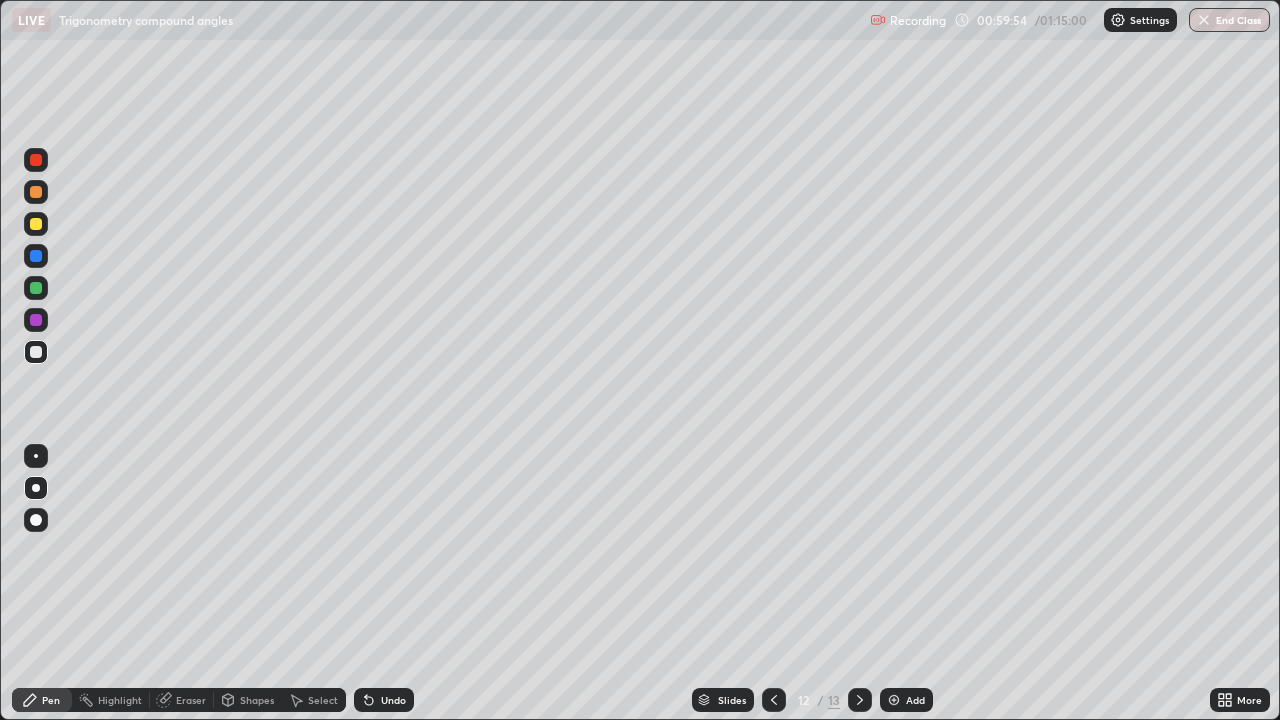 click 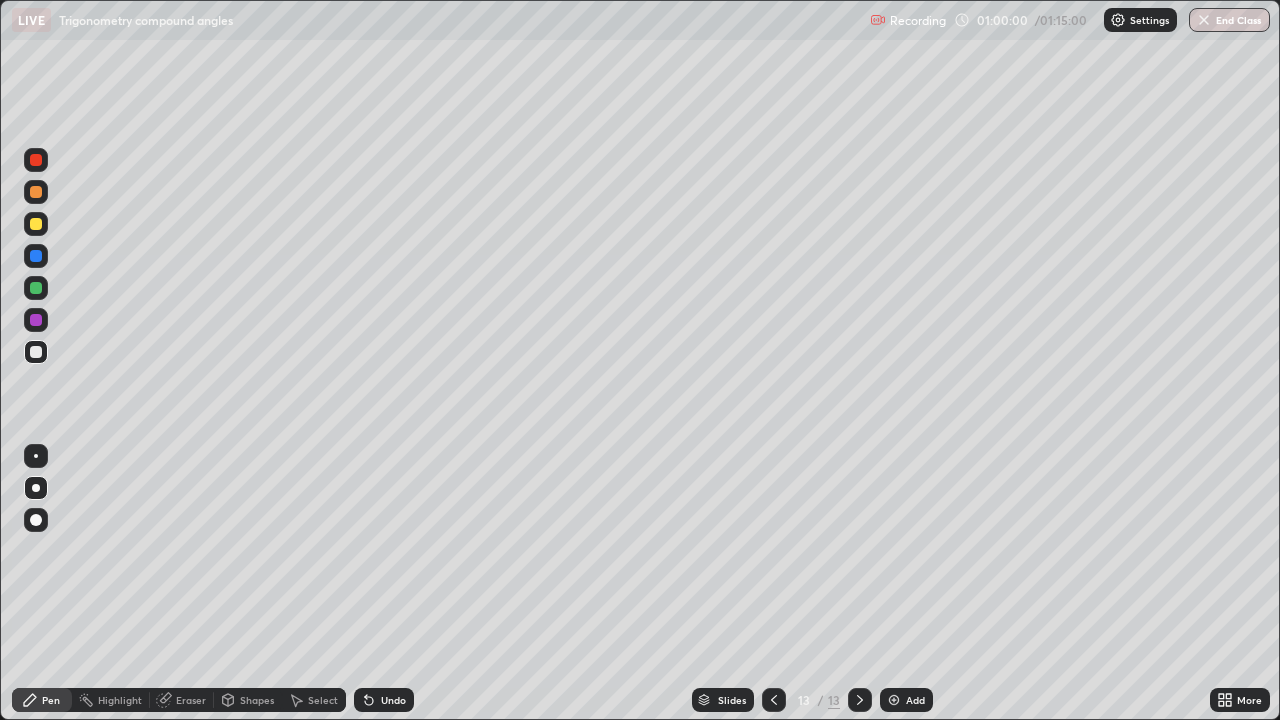 click on "Shapes" at bounding box center [257, 700] 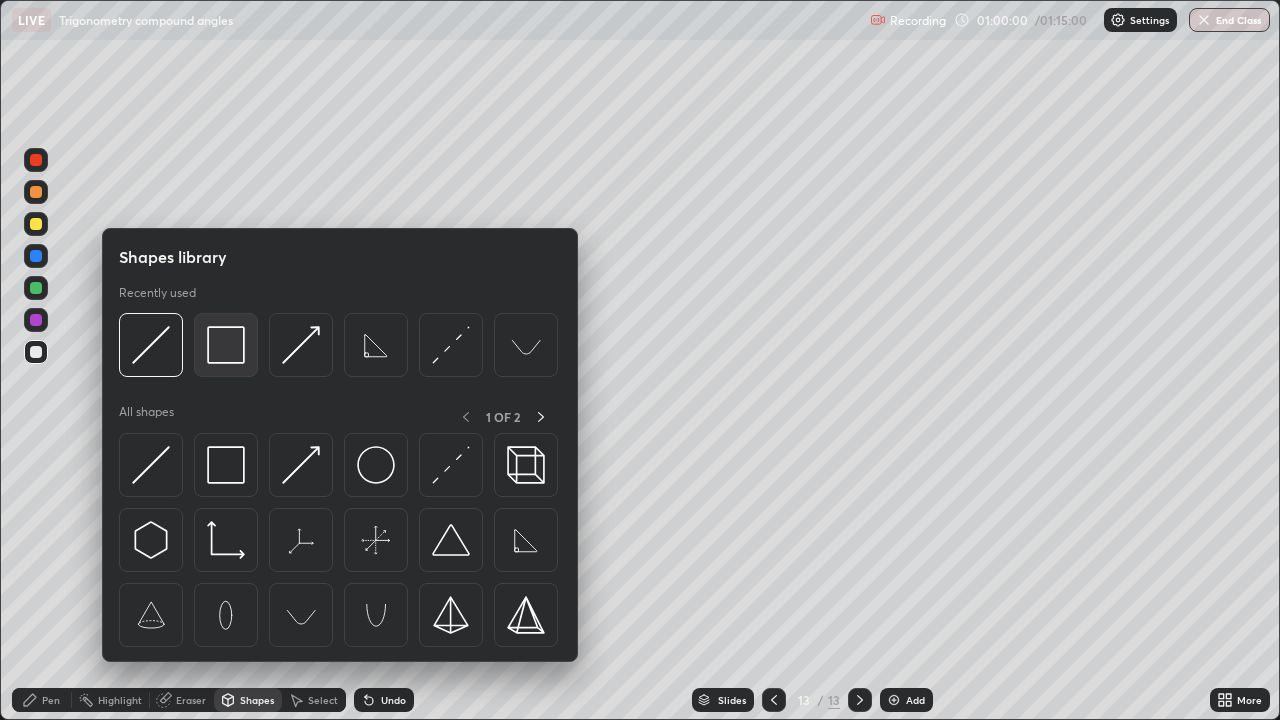 click at bounding box center (226, 345) 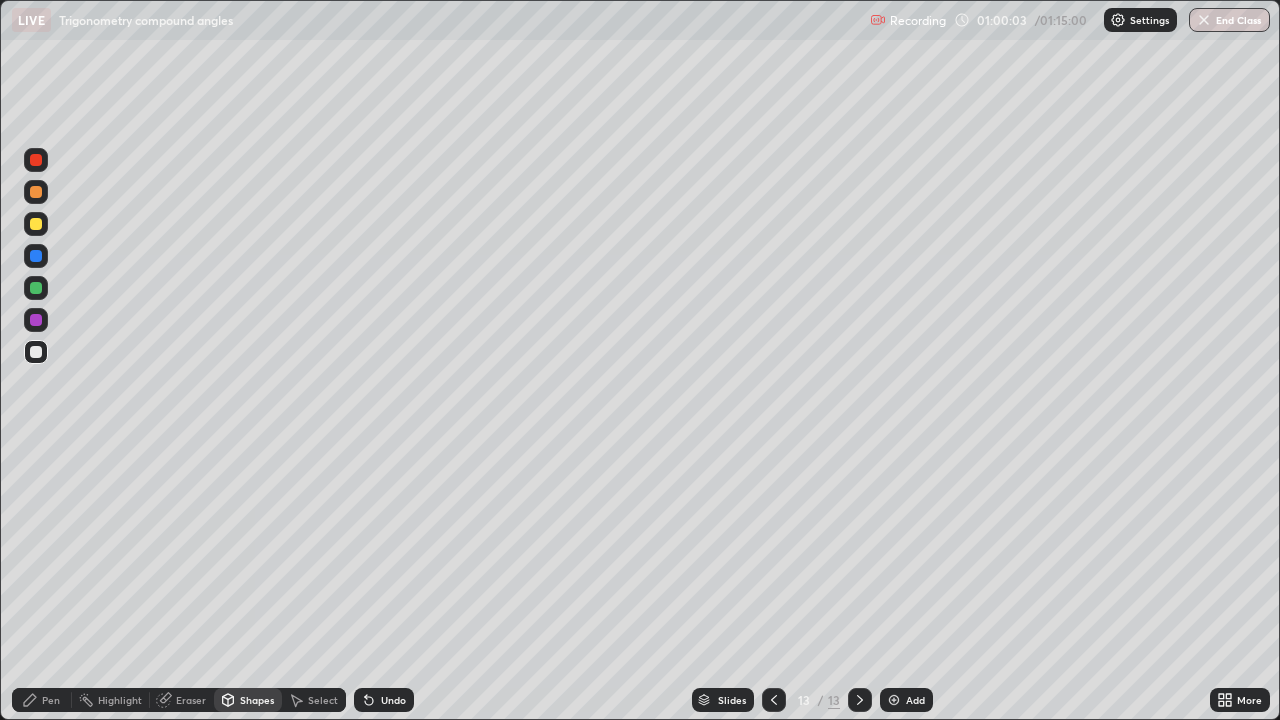 click on "Pen" at bounding box center [51, 700] 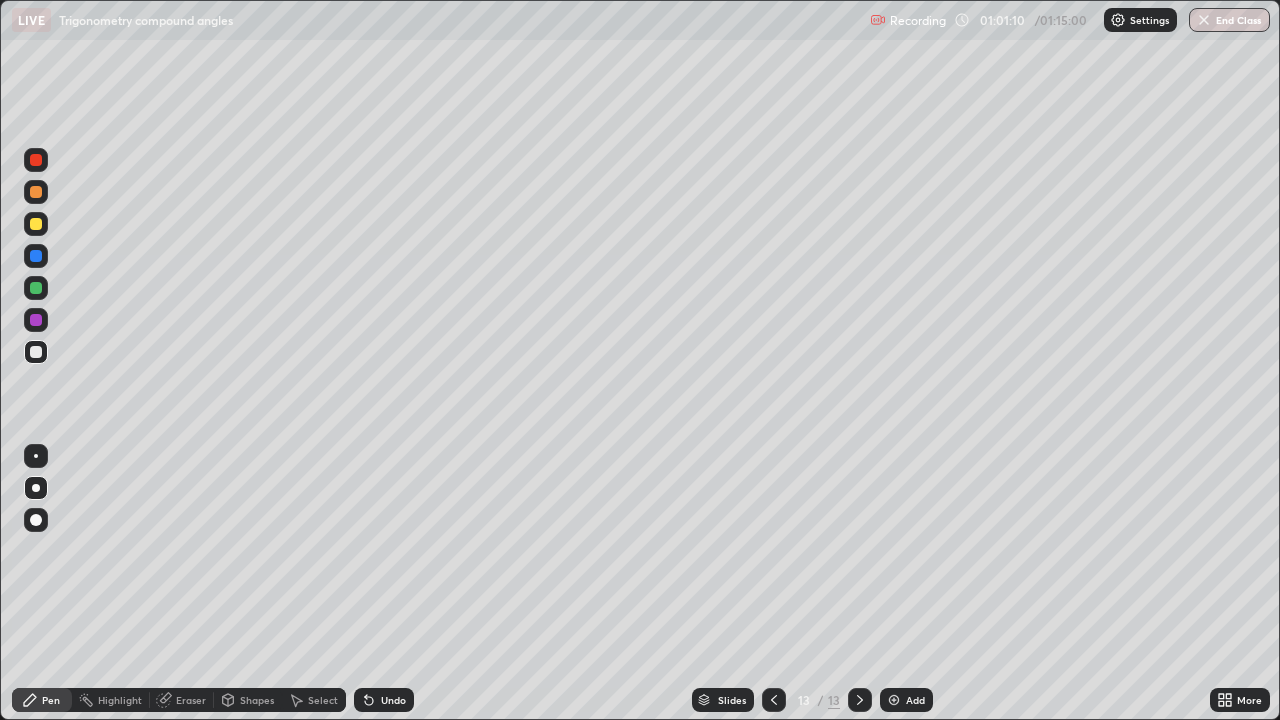 click at bounding box center [774, 700] 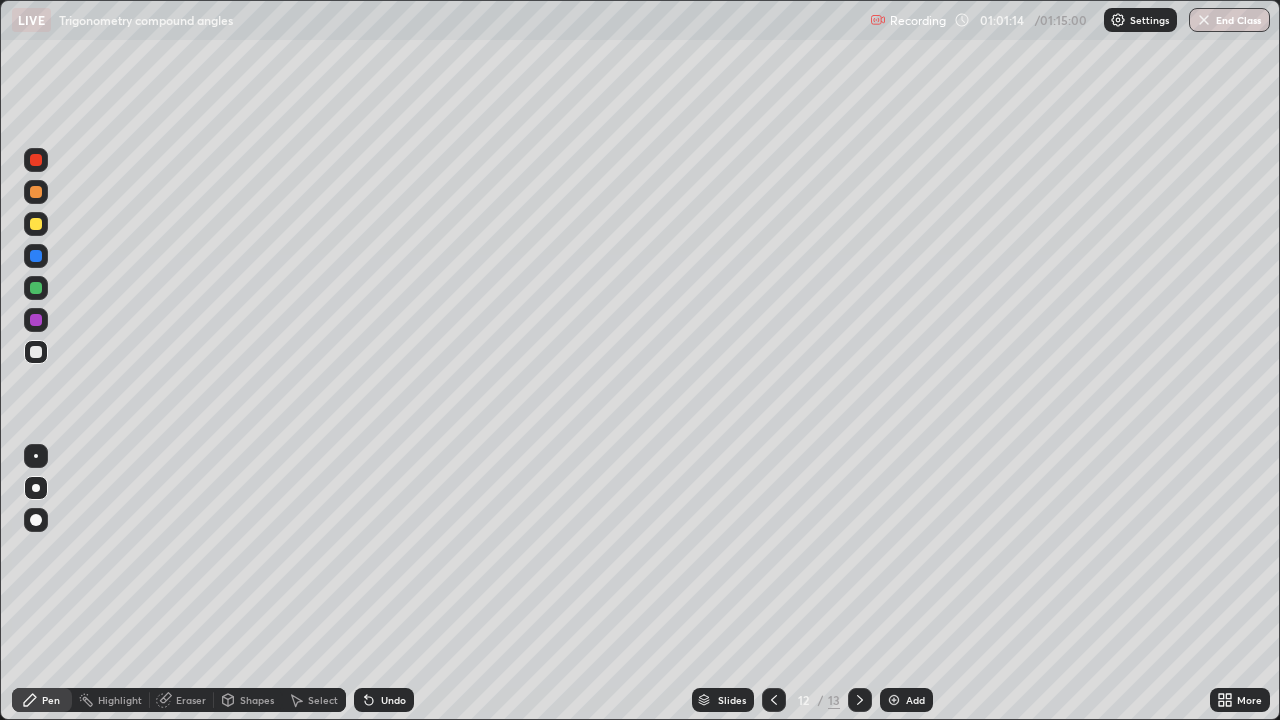 click 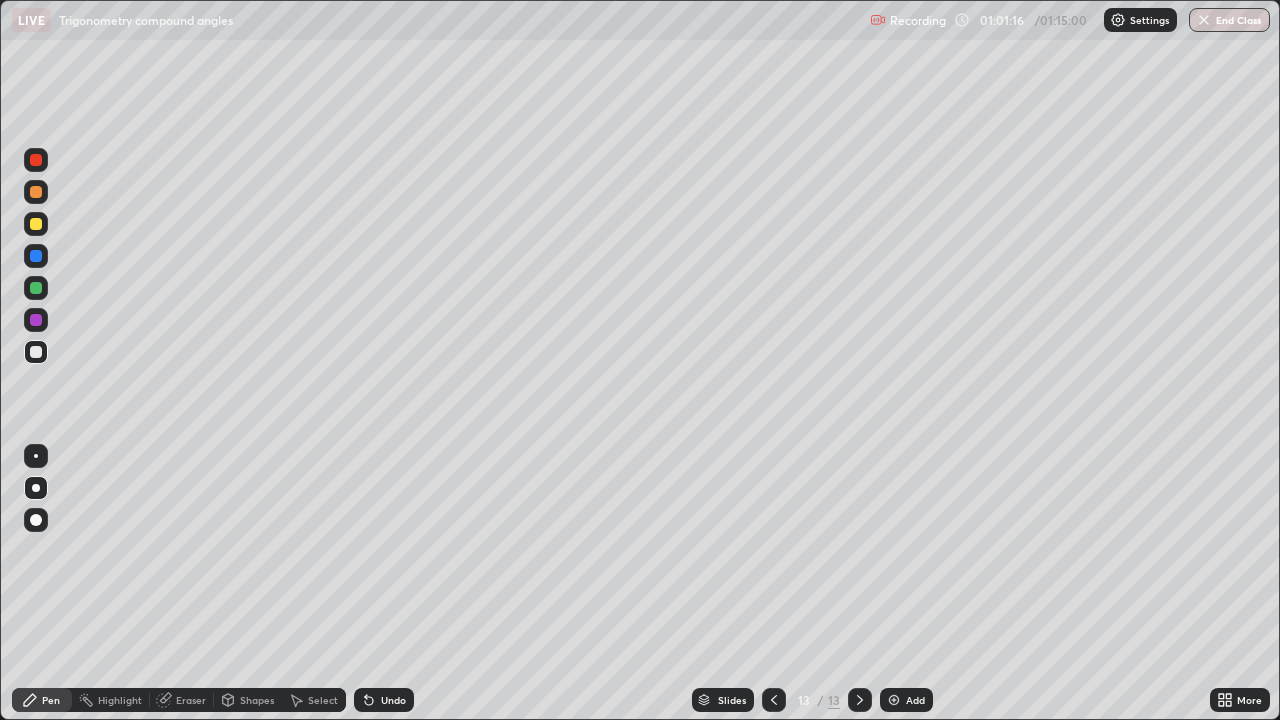click at bounding box center [894, 700] 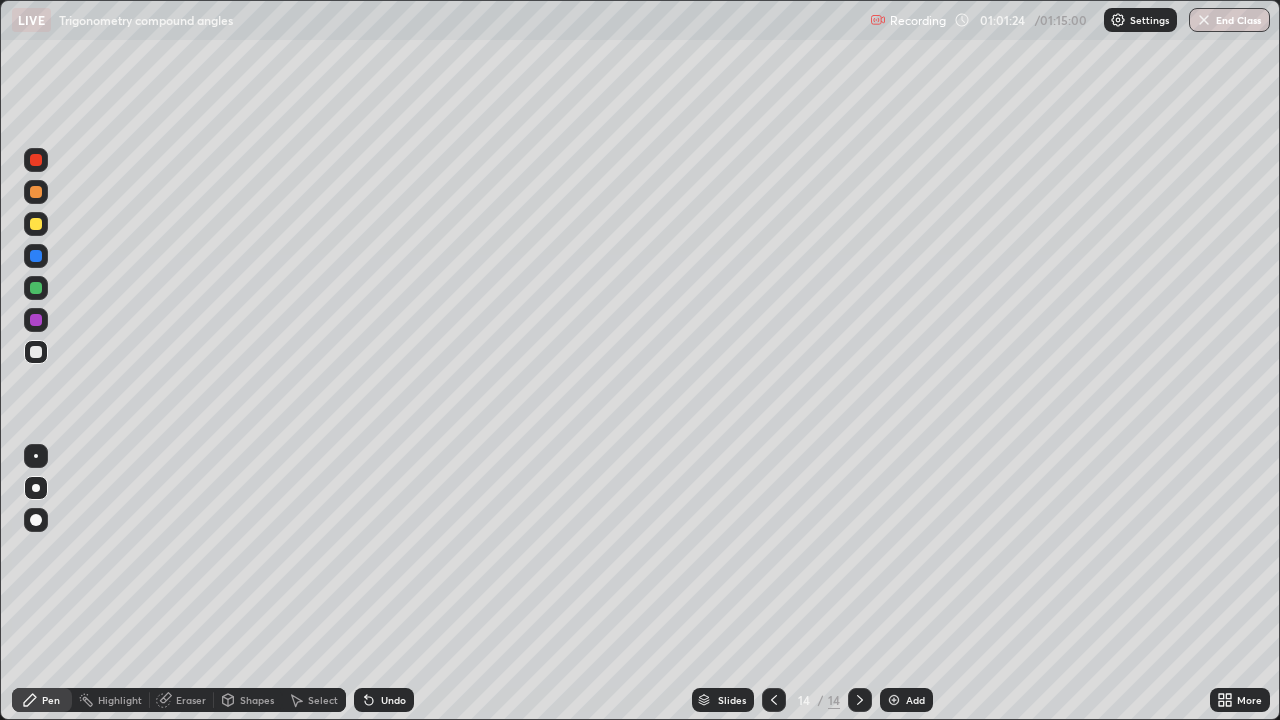 click at bounding box center [774, 700] 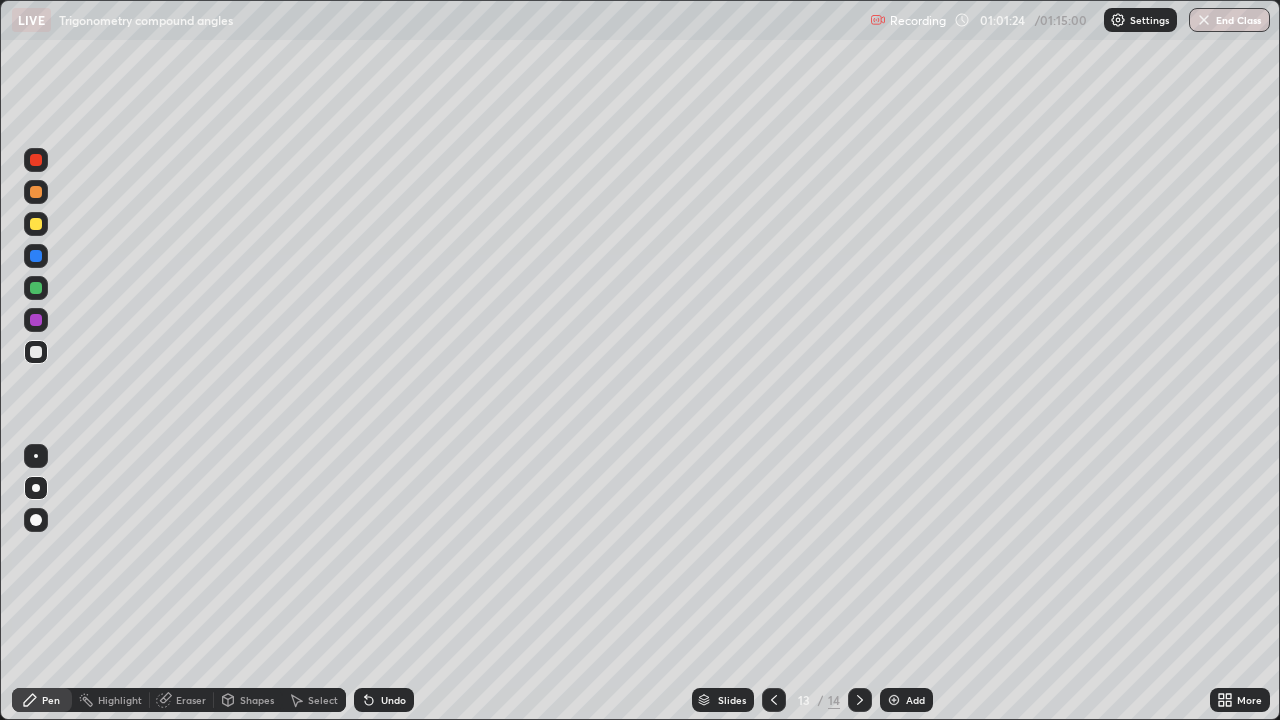 click 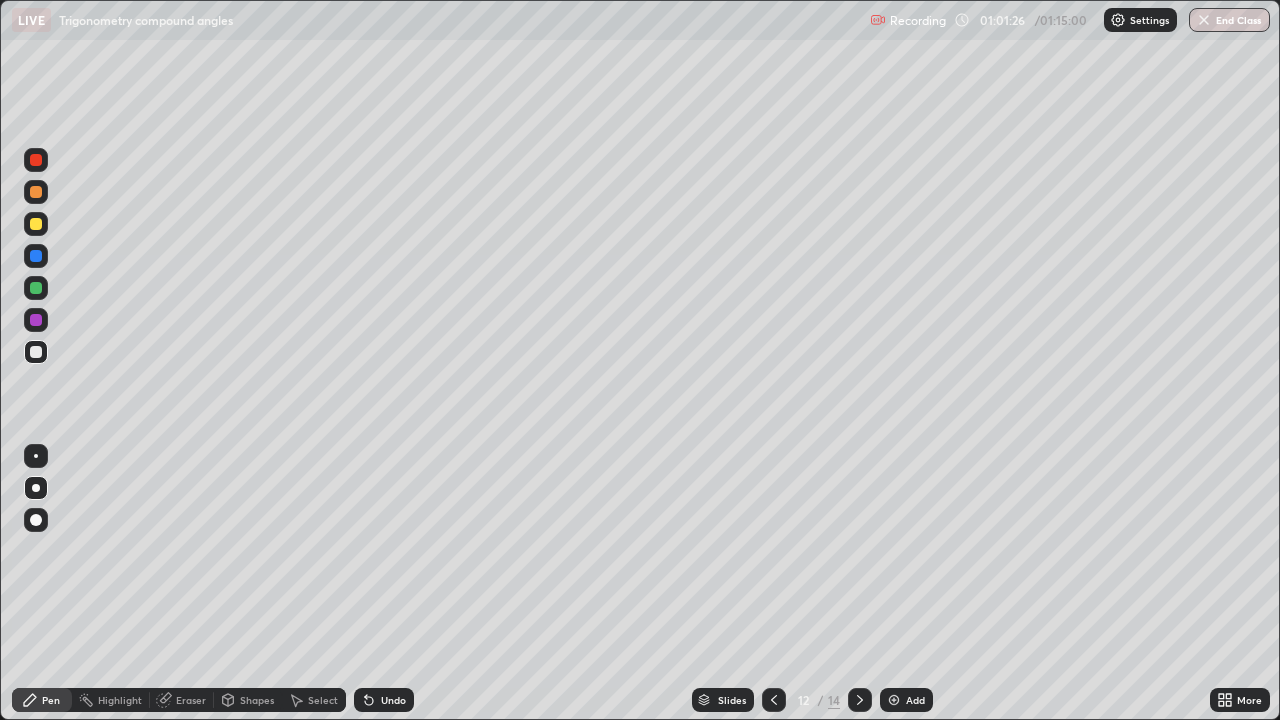 click 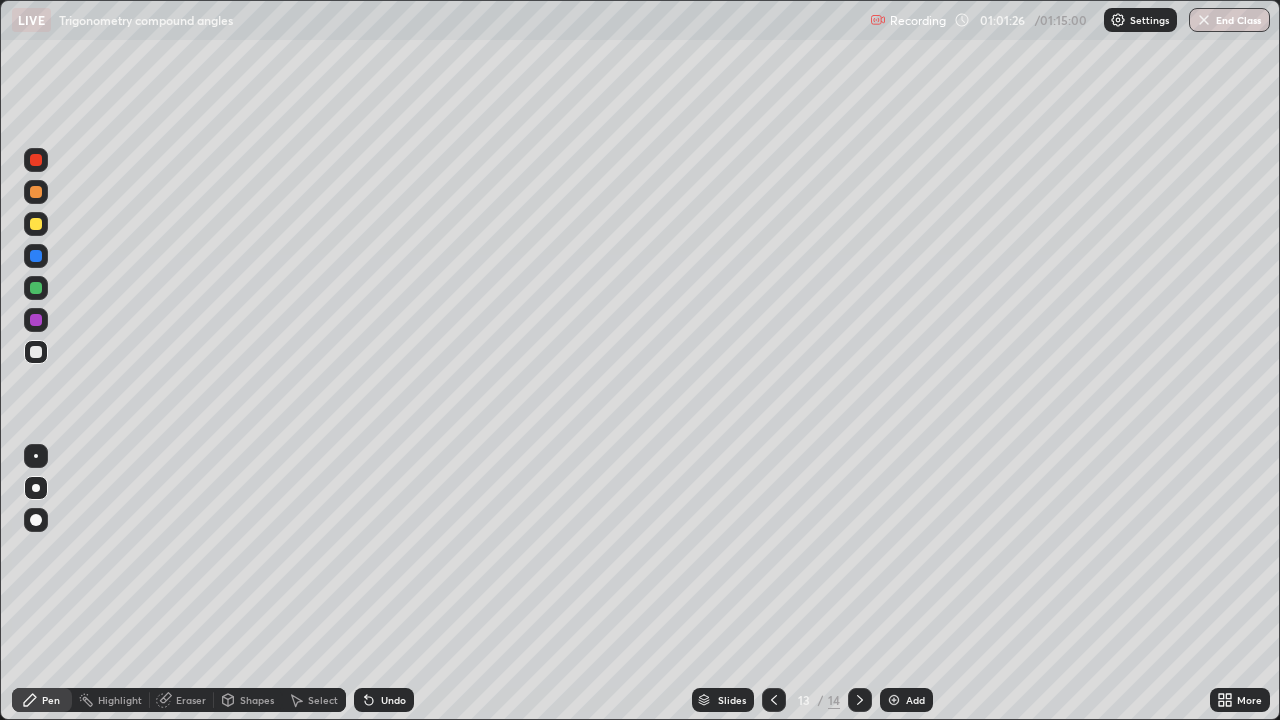 click 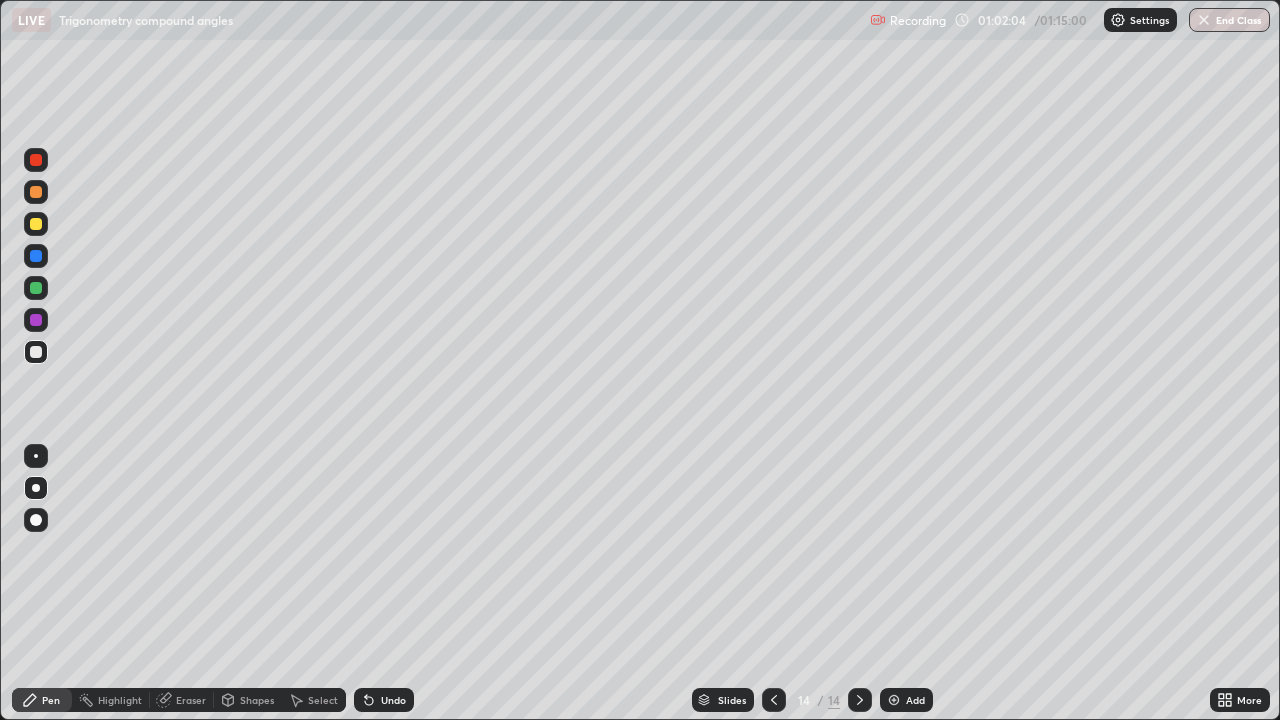 click at bounding box center [894, 700] 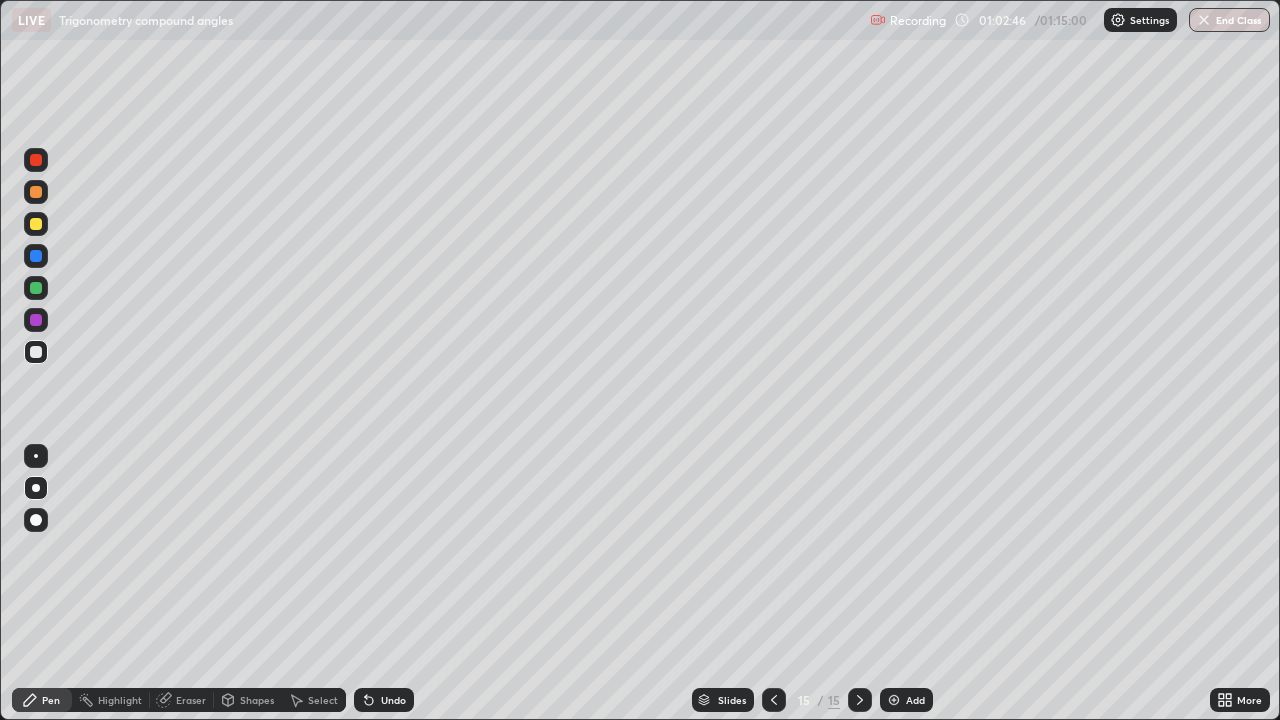 click on "Eraser" at bounding box center [182, 700] 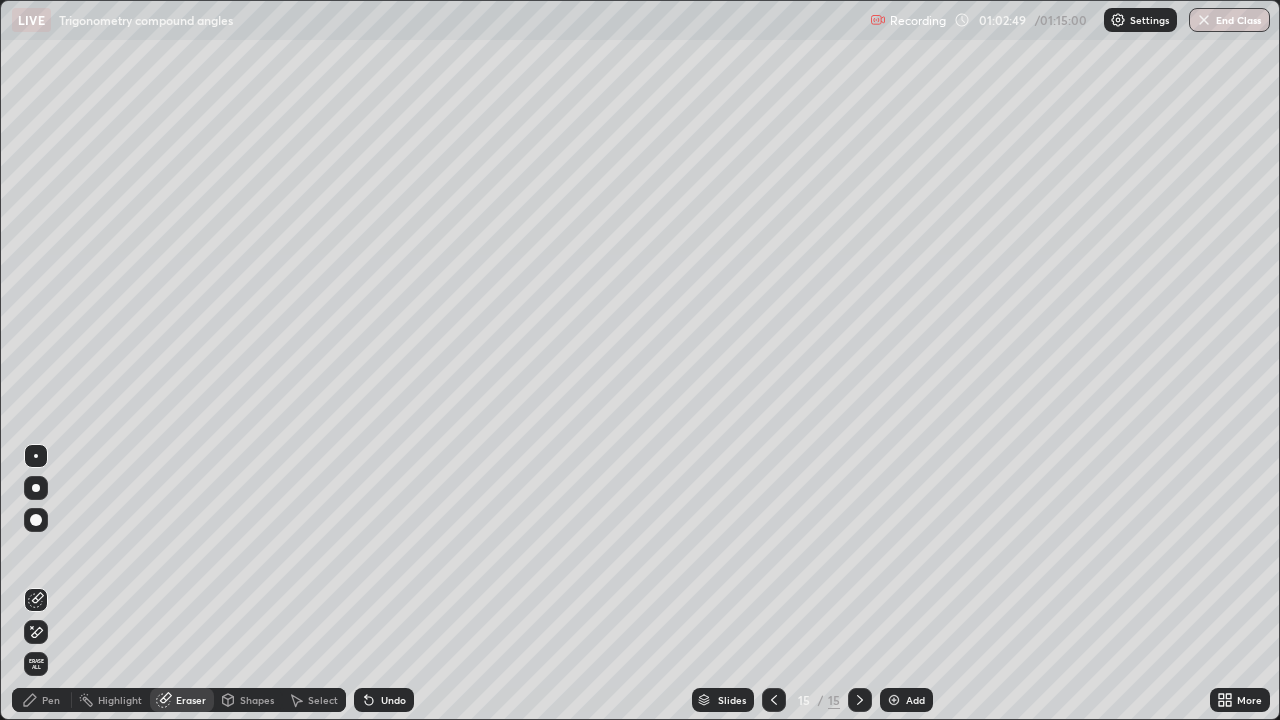 click on "Pen" at bounding box center [51, 700] 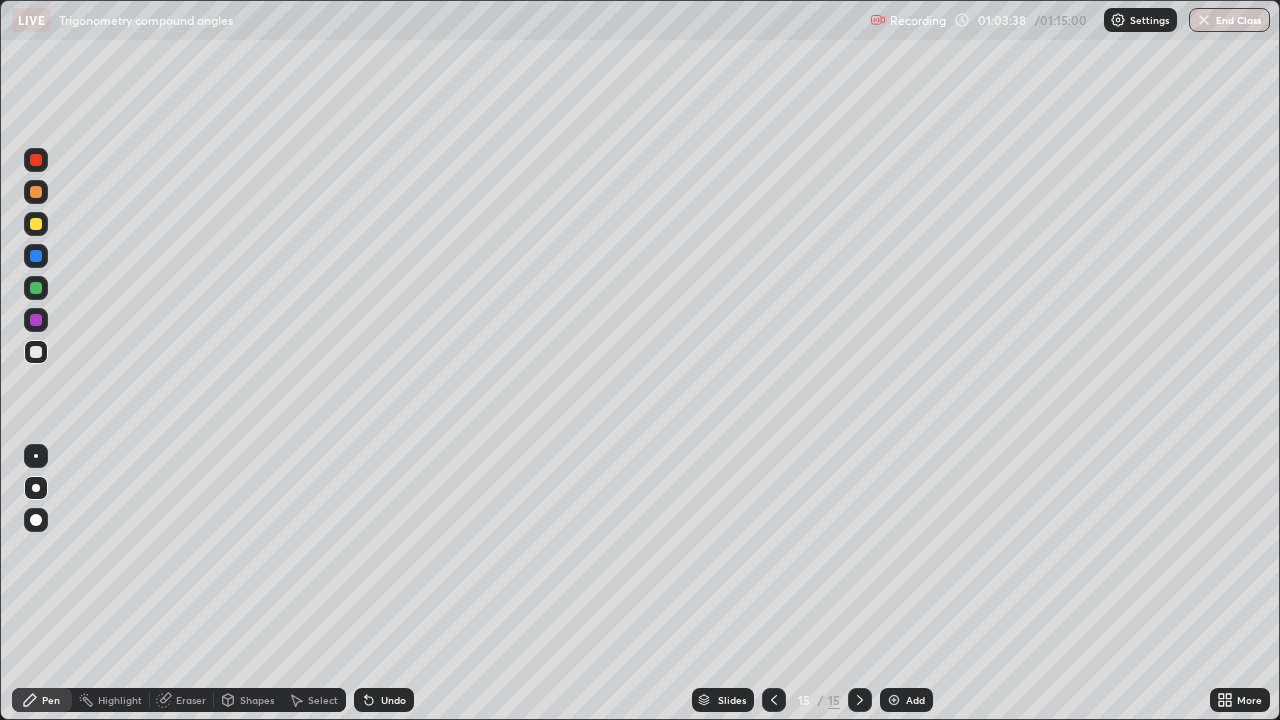 click 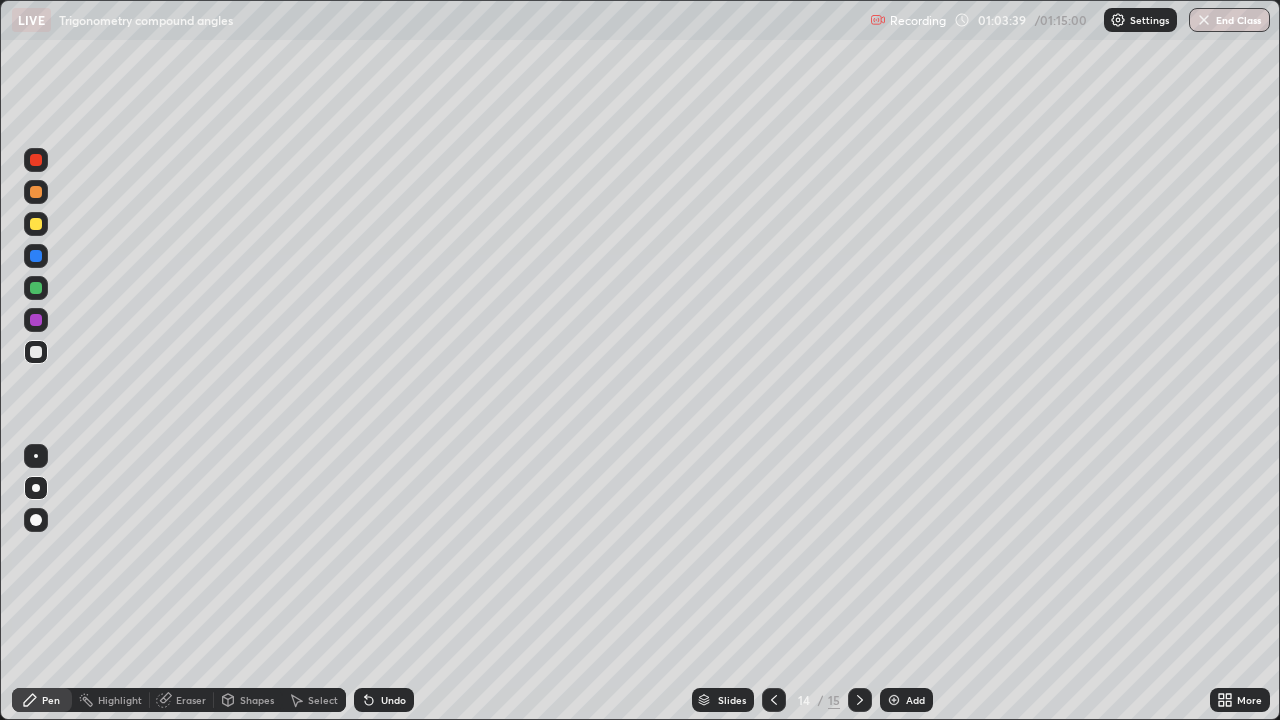 click on "Slides" at bounding box center [723, 700] 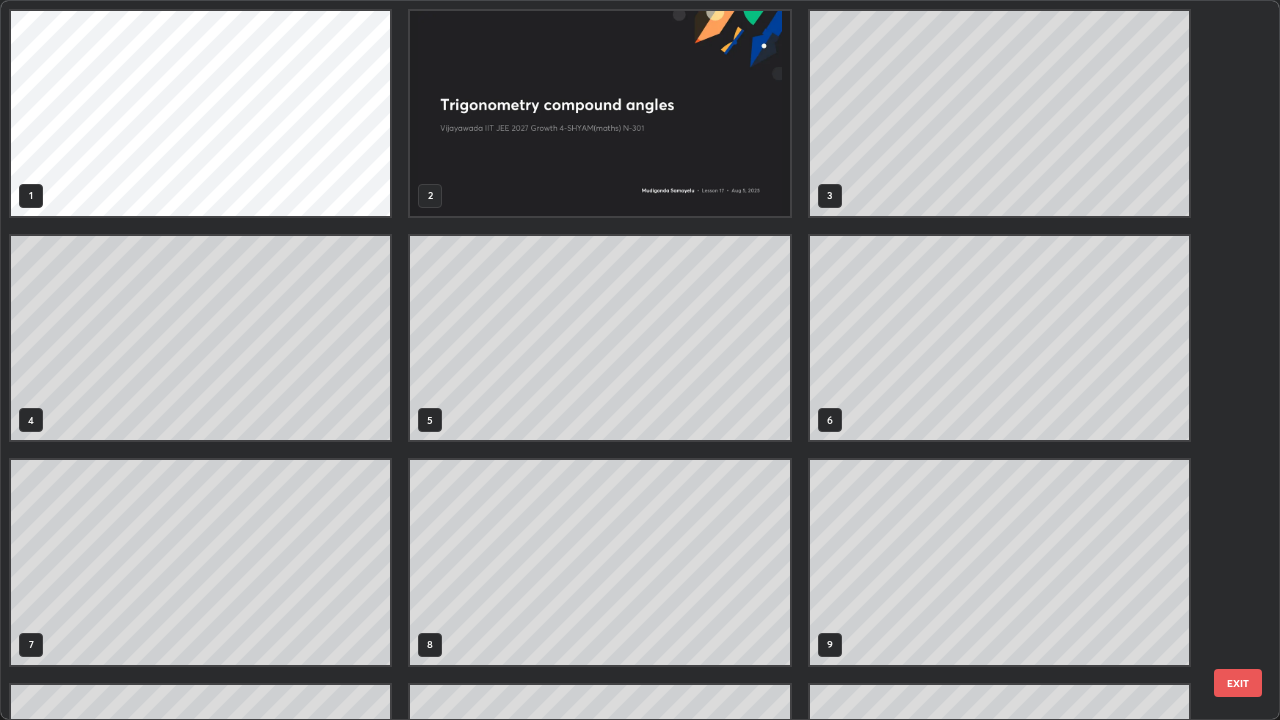 scroll, scrollTop: 405, scrollLeft: 0, axis: vertical 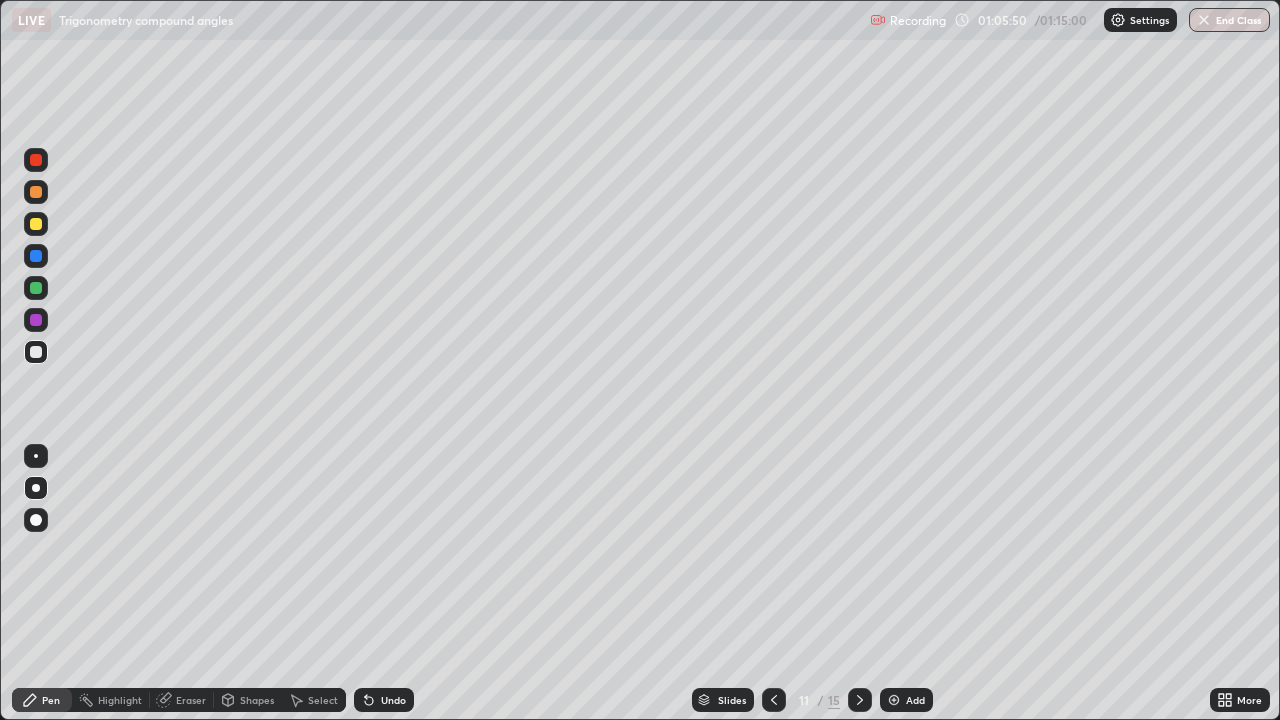 click 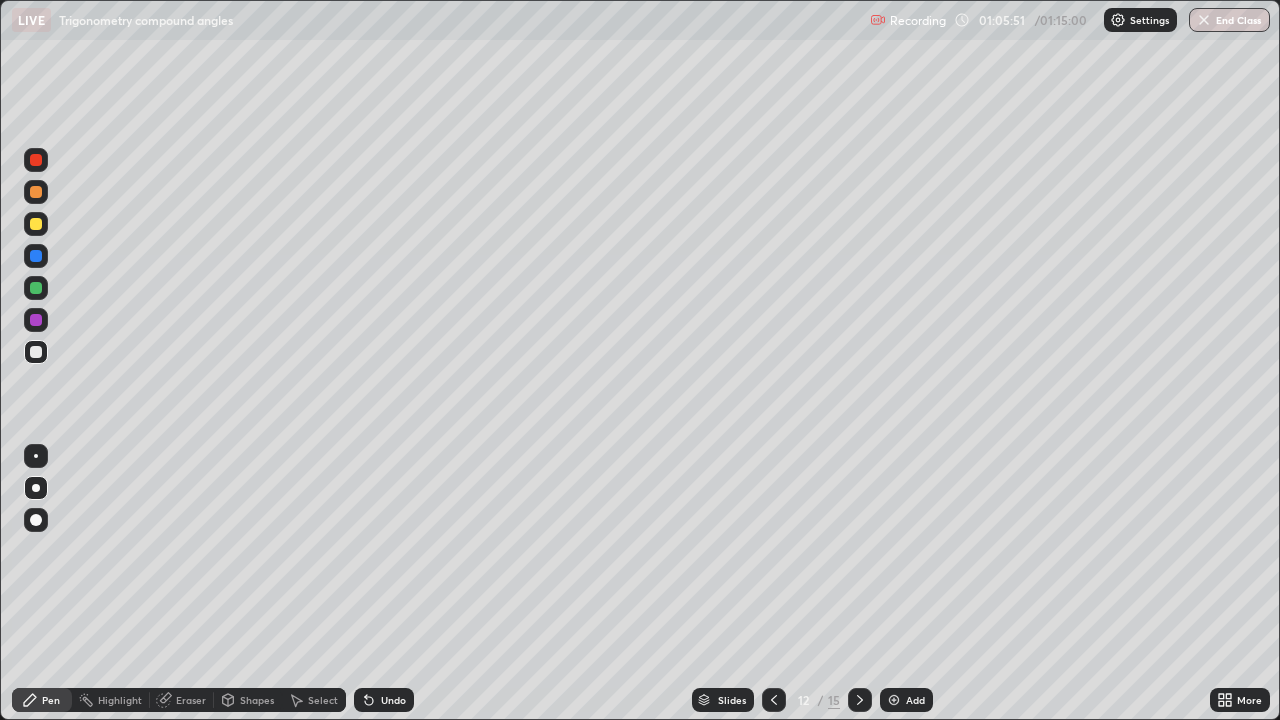 click 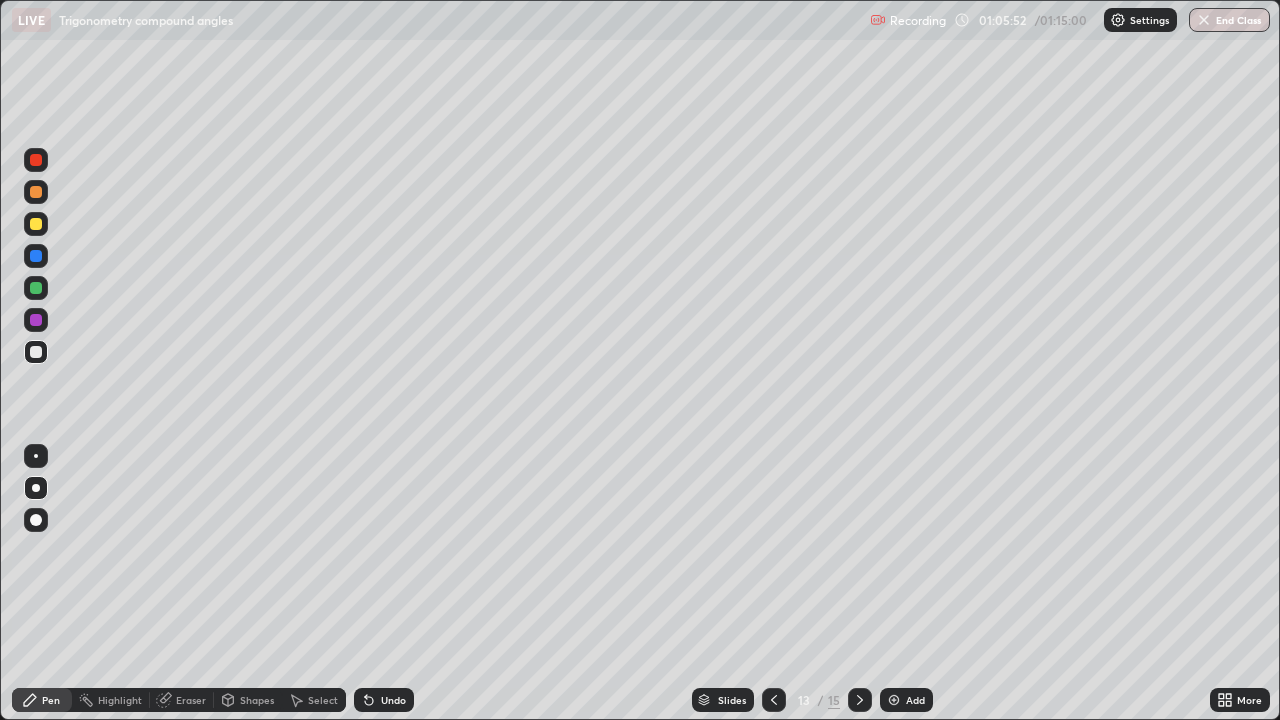 click at bounding box center (860, 700) 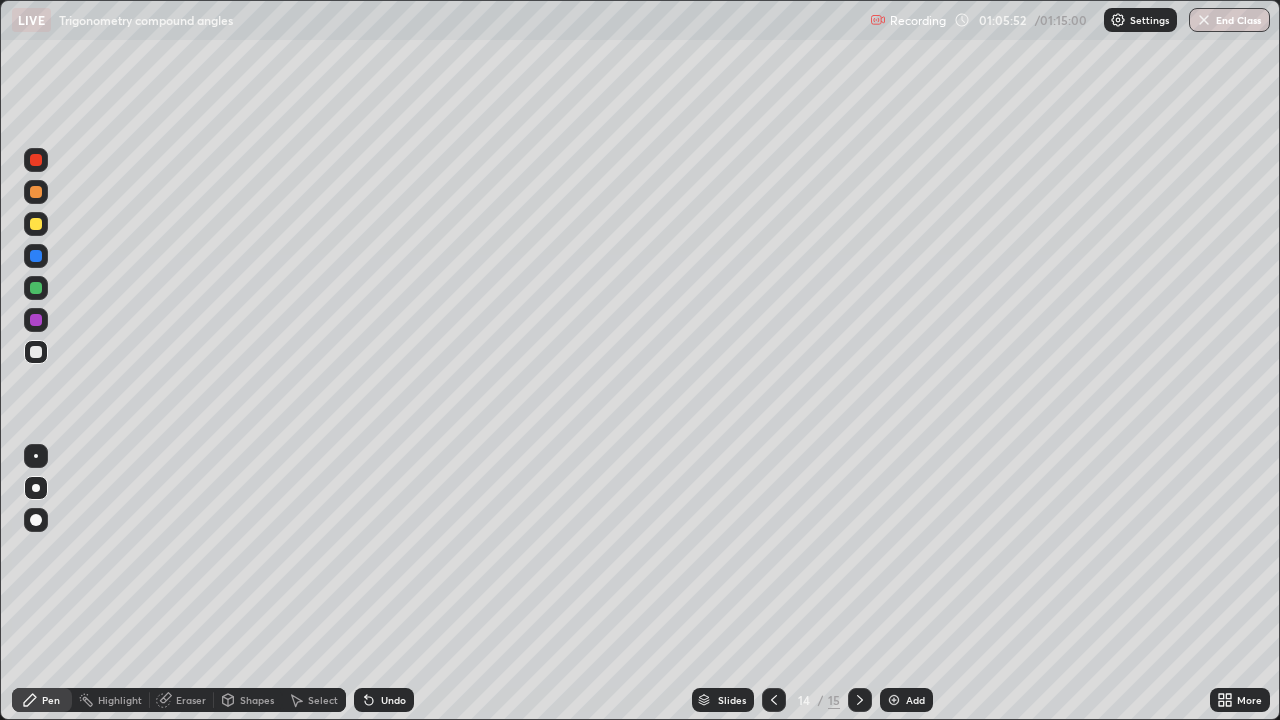 click 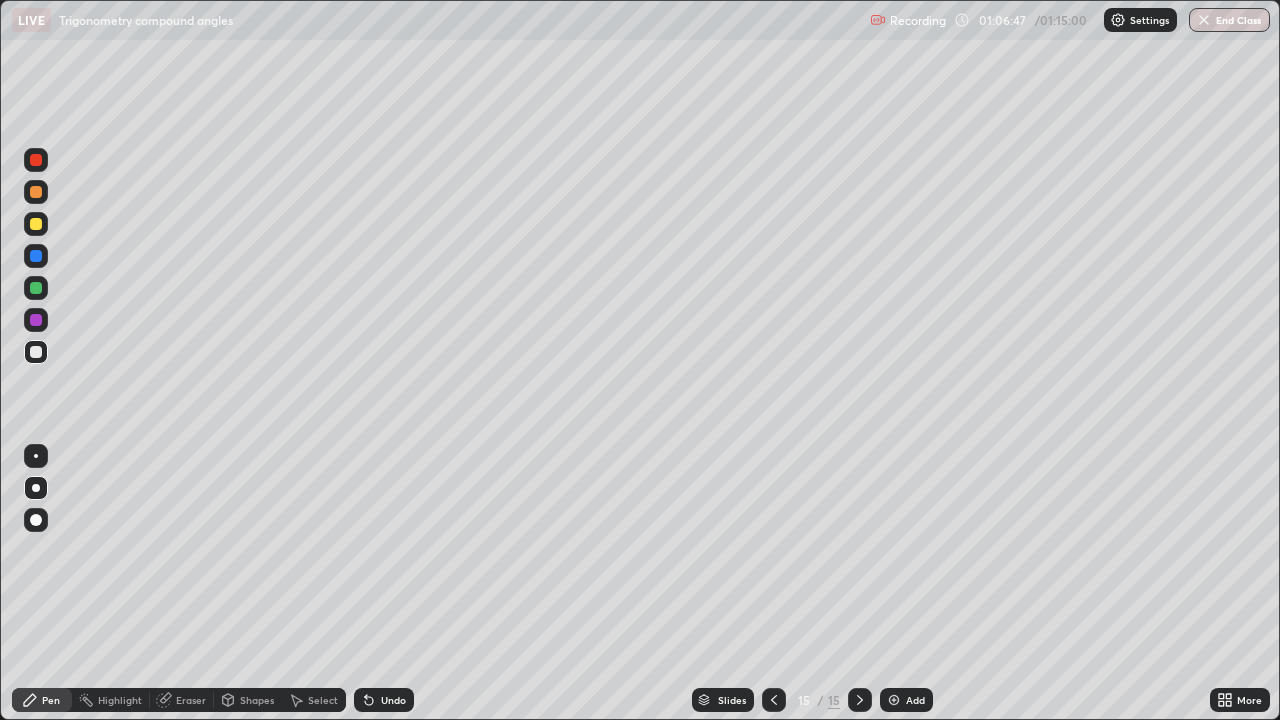 click on "Undo" at bounding box center (393, 700) 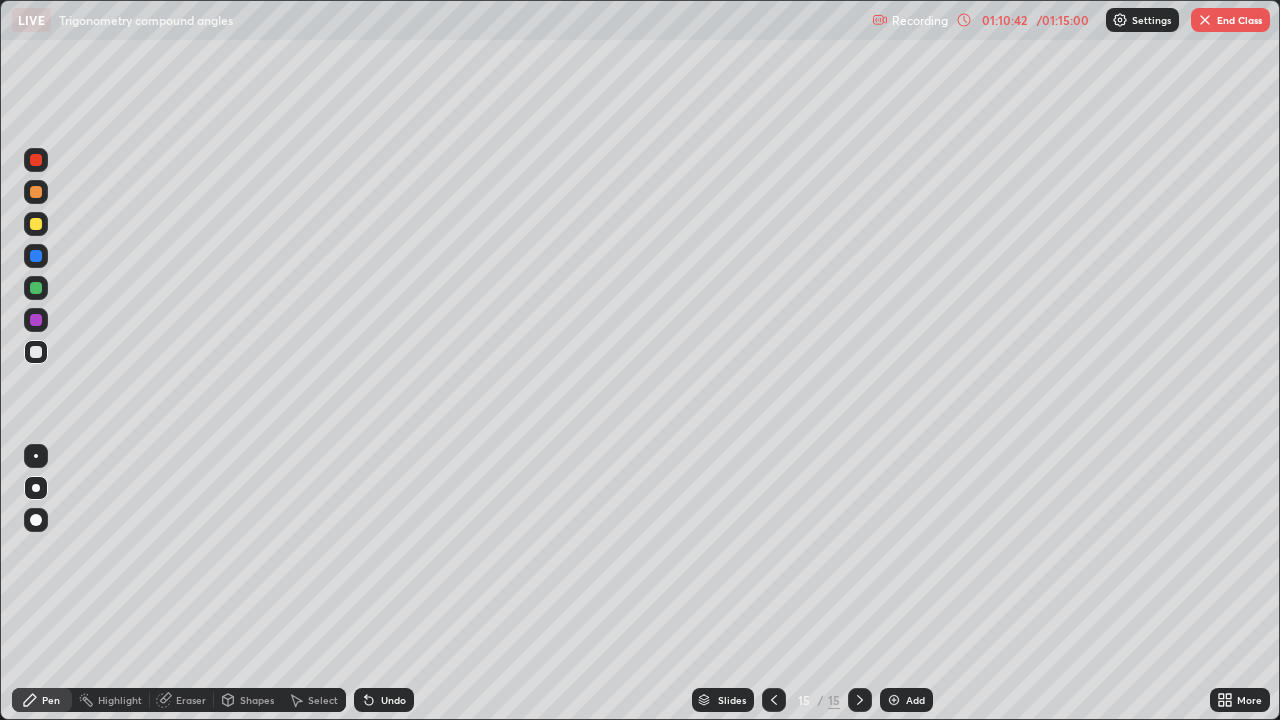 click at bounding box center (894, 700) 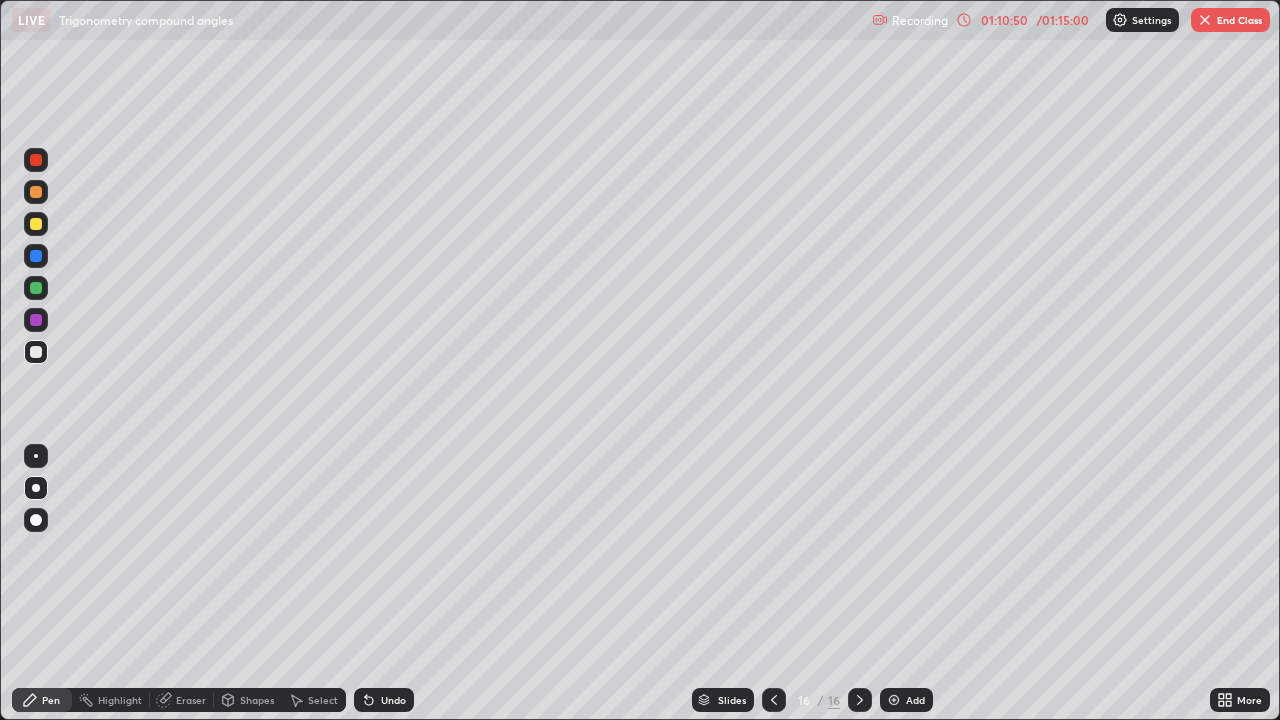 click on "Shapes" at bounding box center [257, 700] 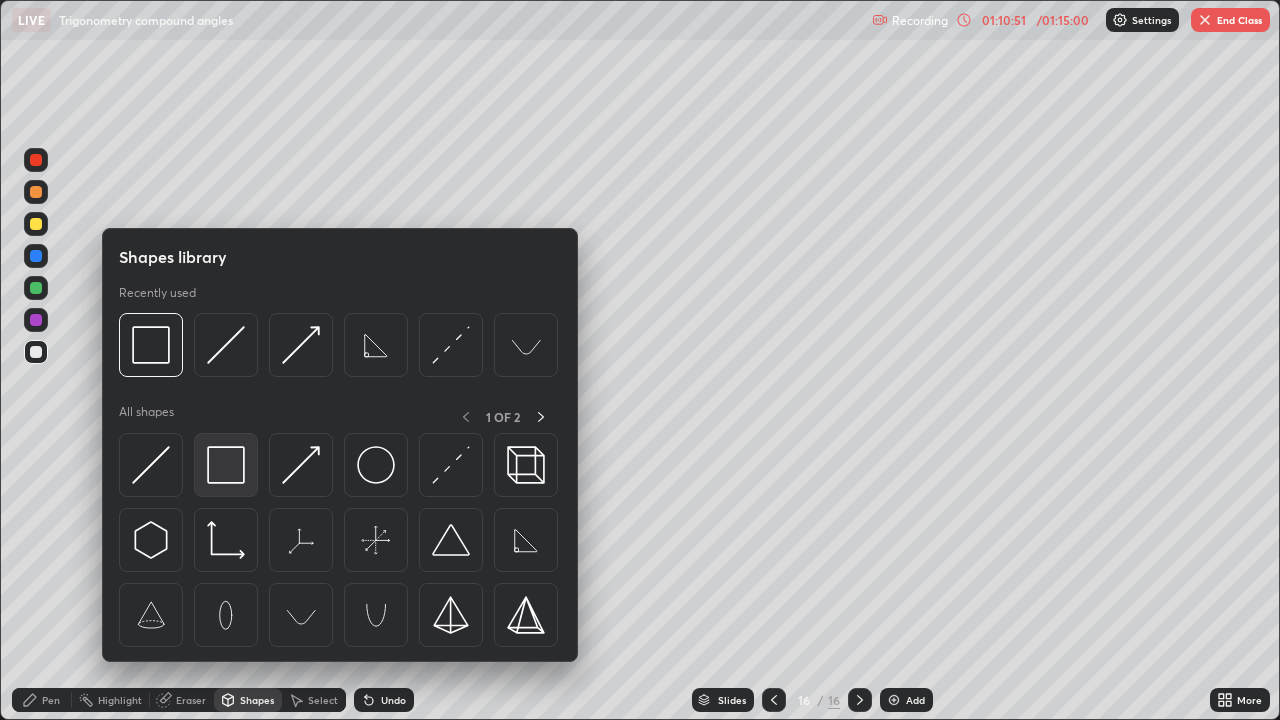 click at bounding box center [226, 465] 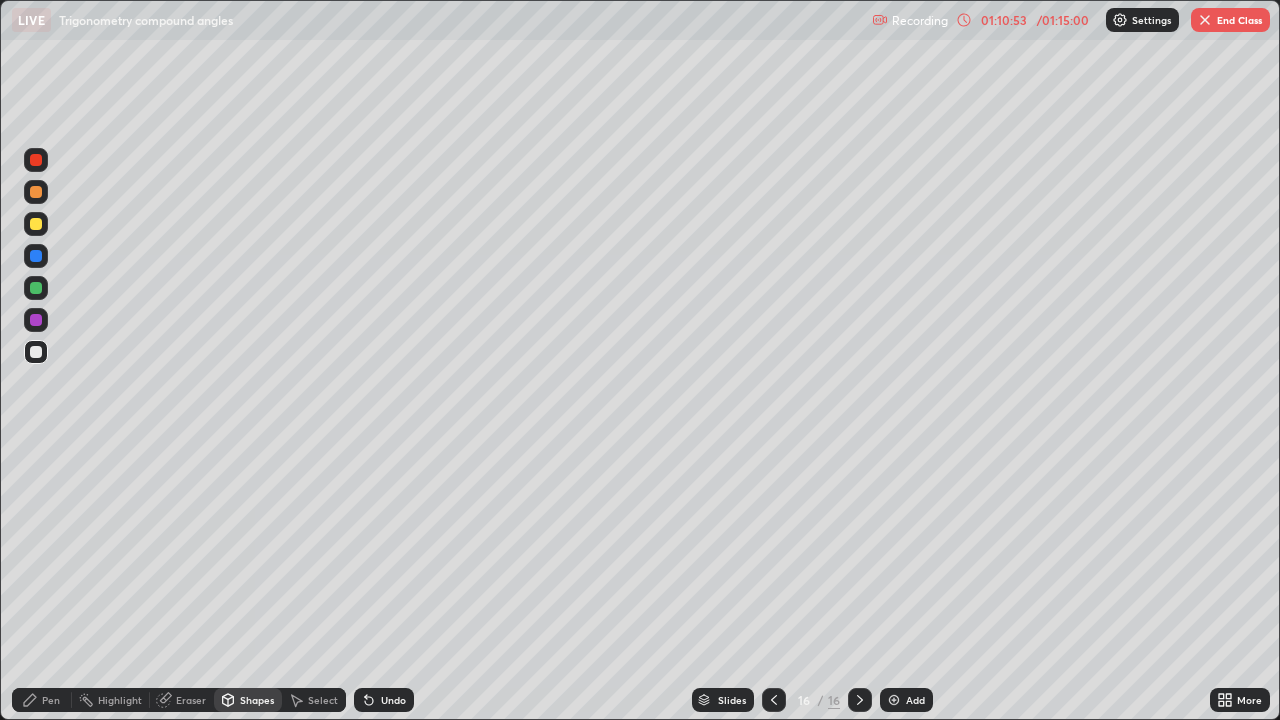 click on "Pen" at bounding box center [51, 700] 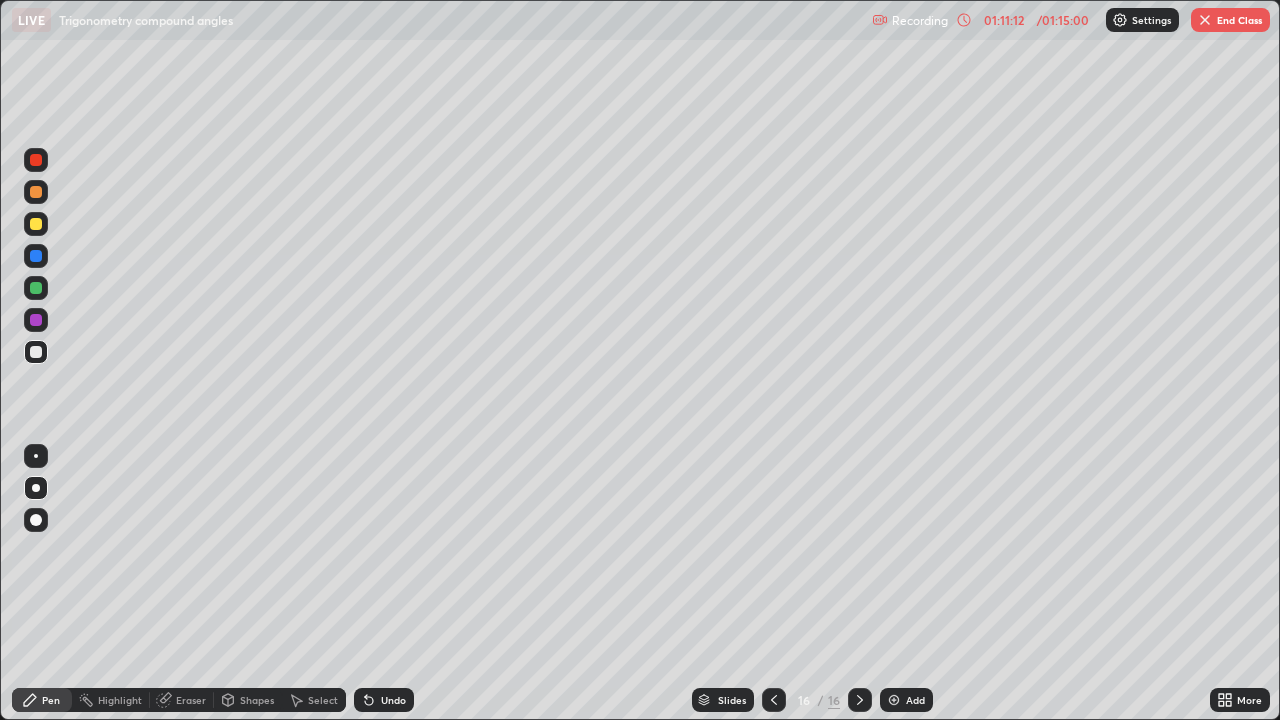 click on "Shapes" at bounding box center (257, 700) 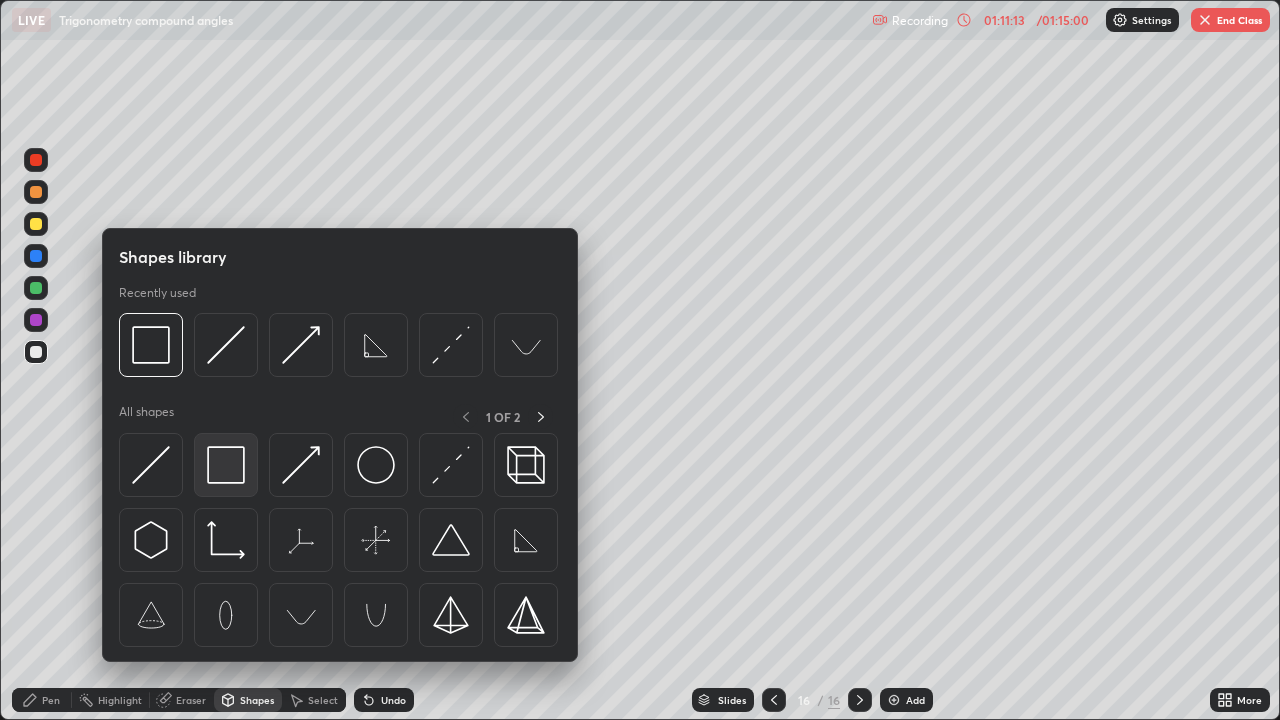 click at bounding box center [226, 465] 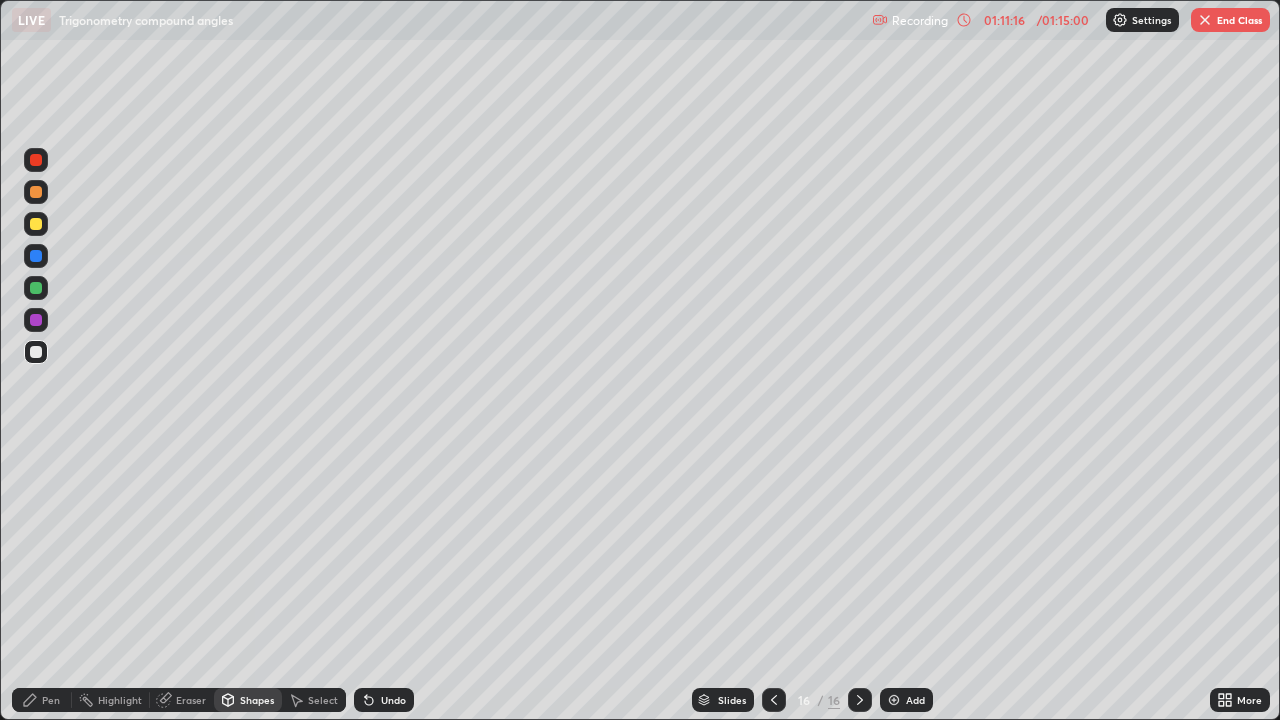 click on "Pen" at bounding box center [51, 700] 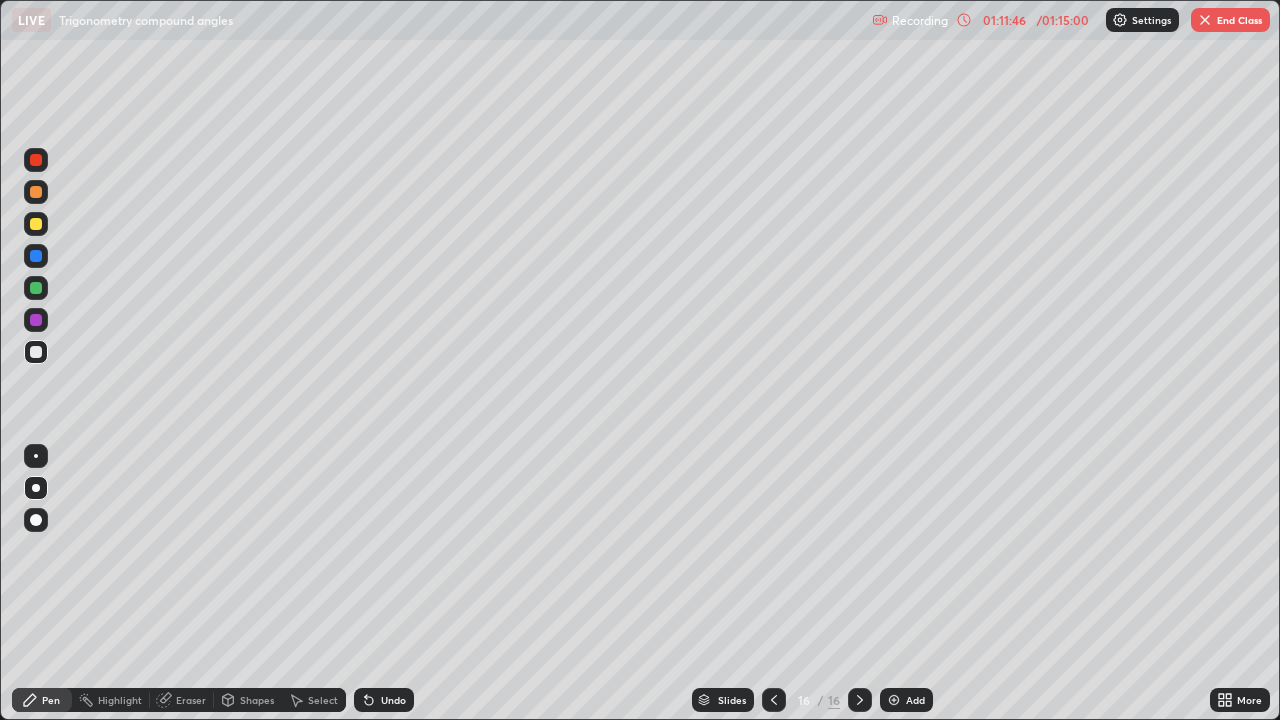 click on "Shapes" at bounding box center [257, 700] 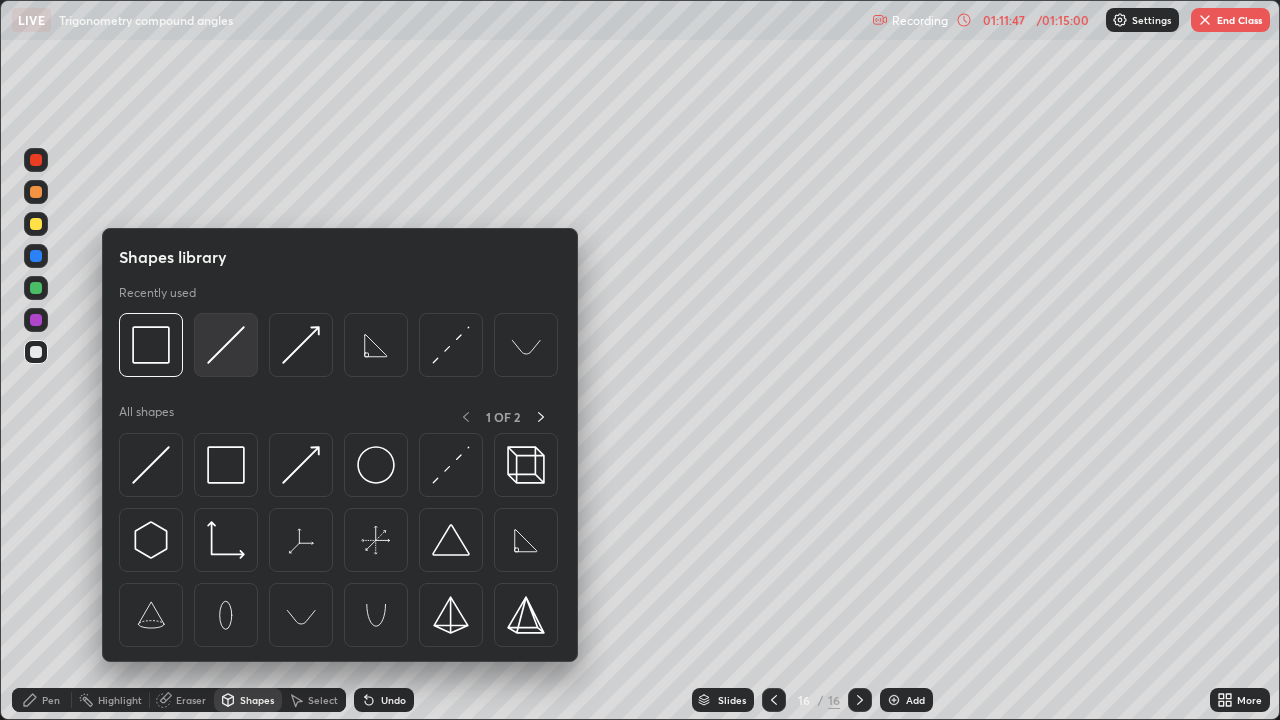 click at bounding box center [226, 345] 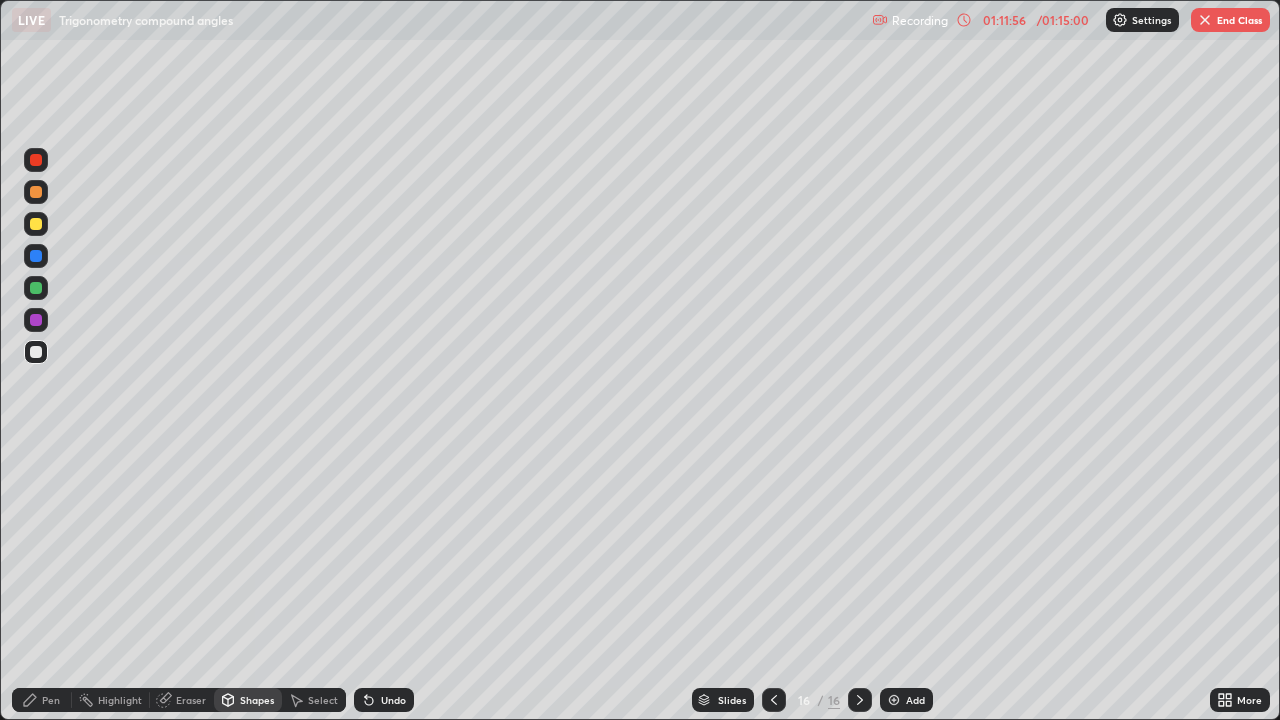 click on "Pen" at bounding box center [51, 700] 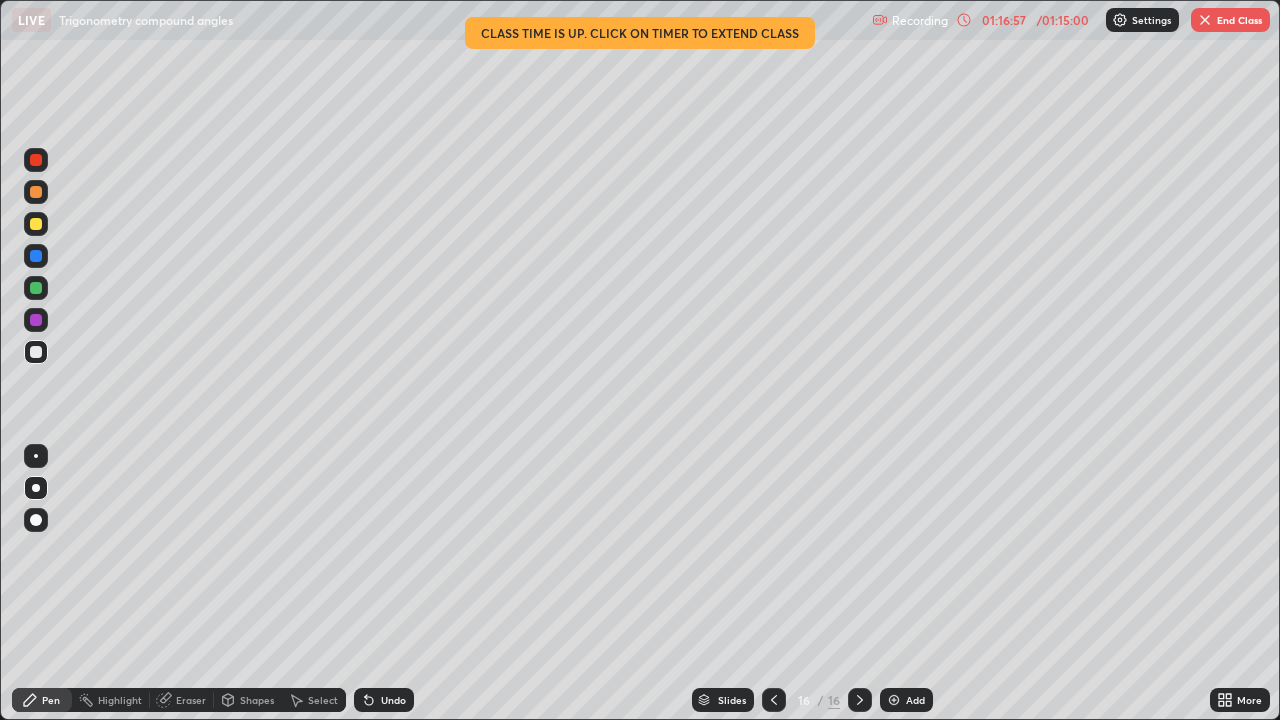 click 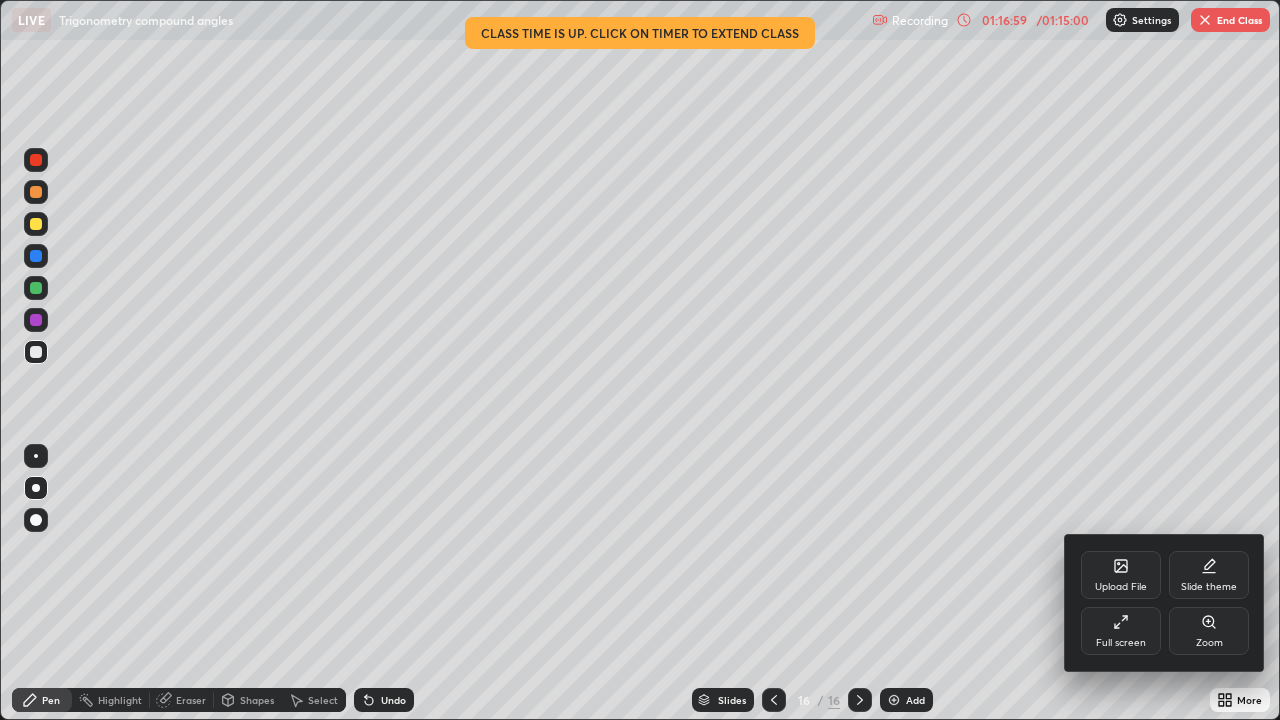 click on "Full screen" at bounding box center (1121, 643) 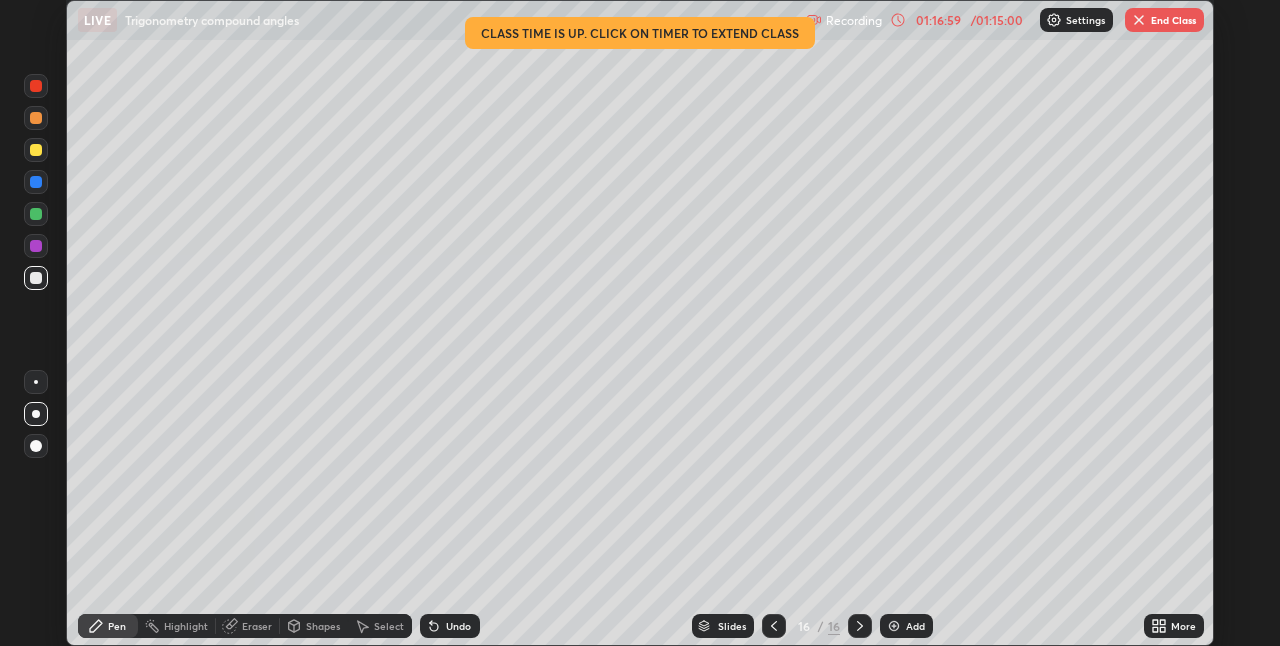 scroll, scrollTop: 646, scrollLeft: 1280, axis: both 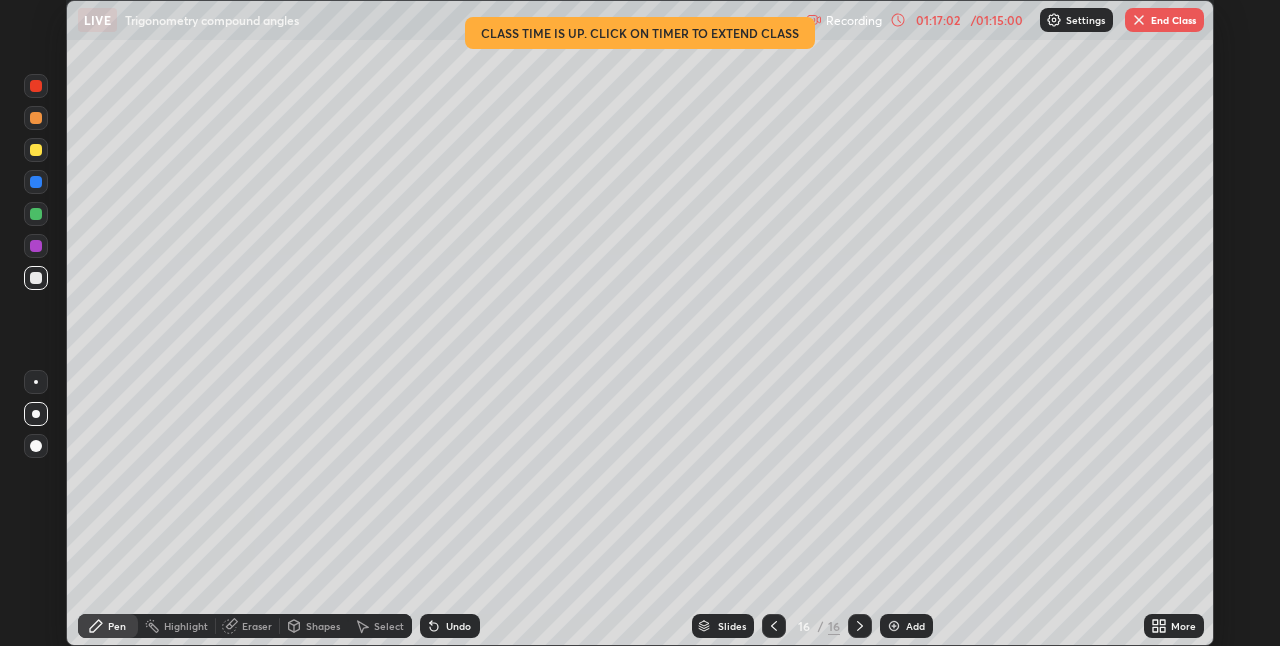 click on "End Class" at bounding box center [1164, 20] 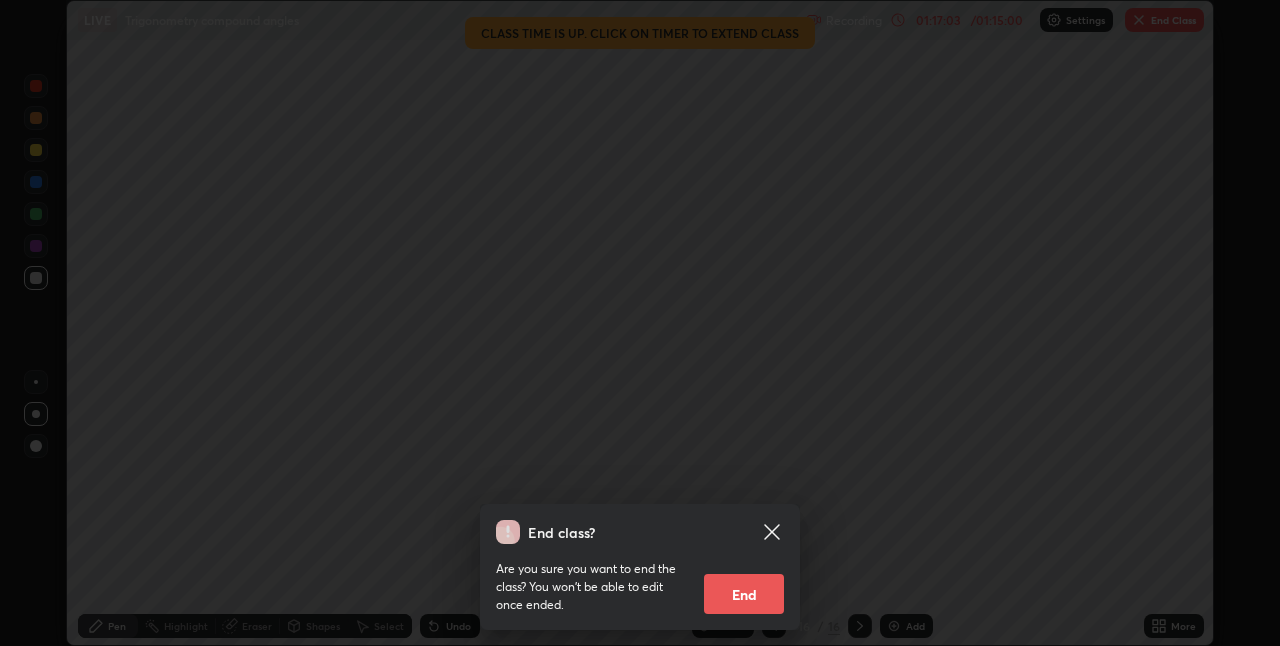 click on "End" at bounding box center (744, 594) 